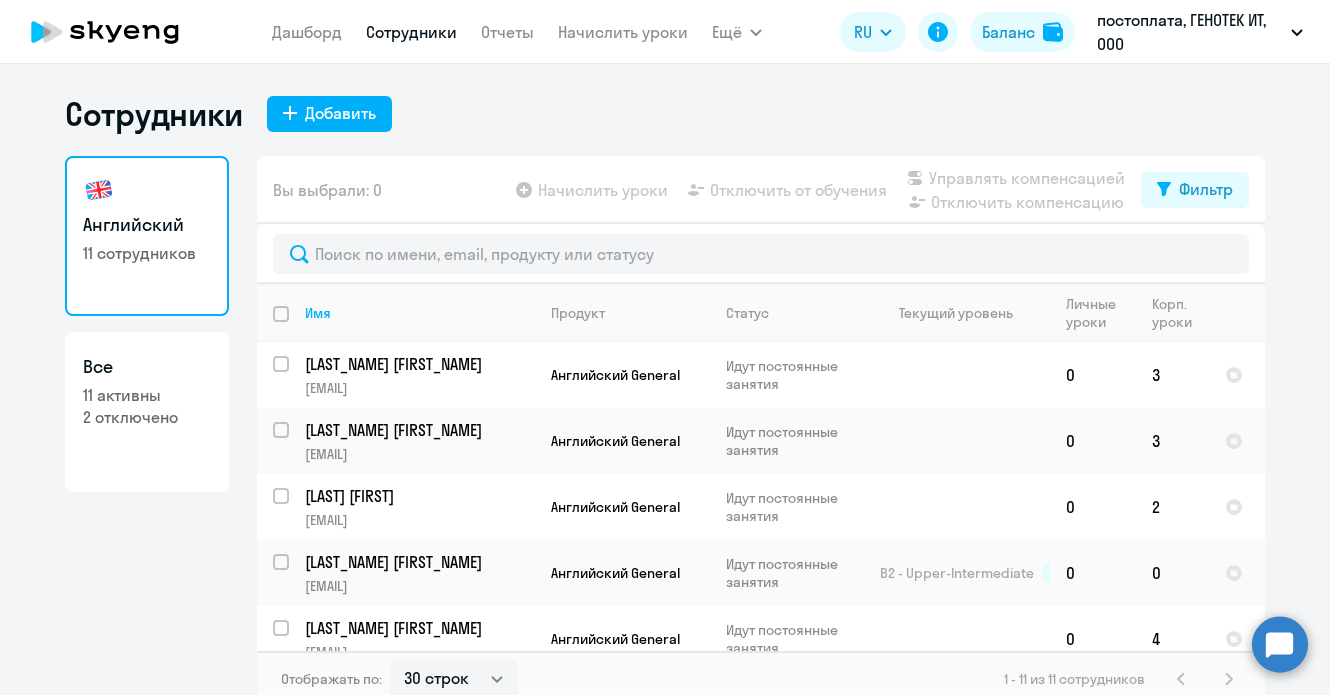 select on "30" 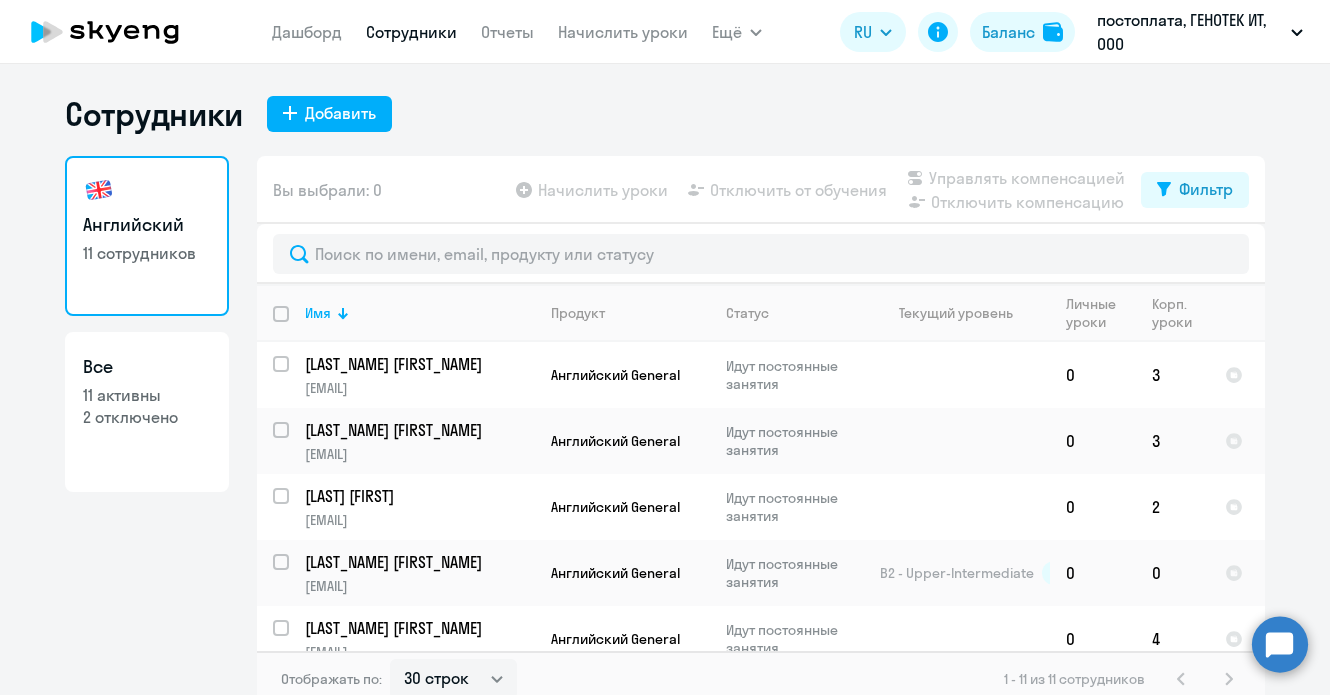 scroll, scrollTop: 0, scrollLeft: 0, axis: both 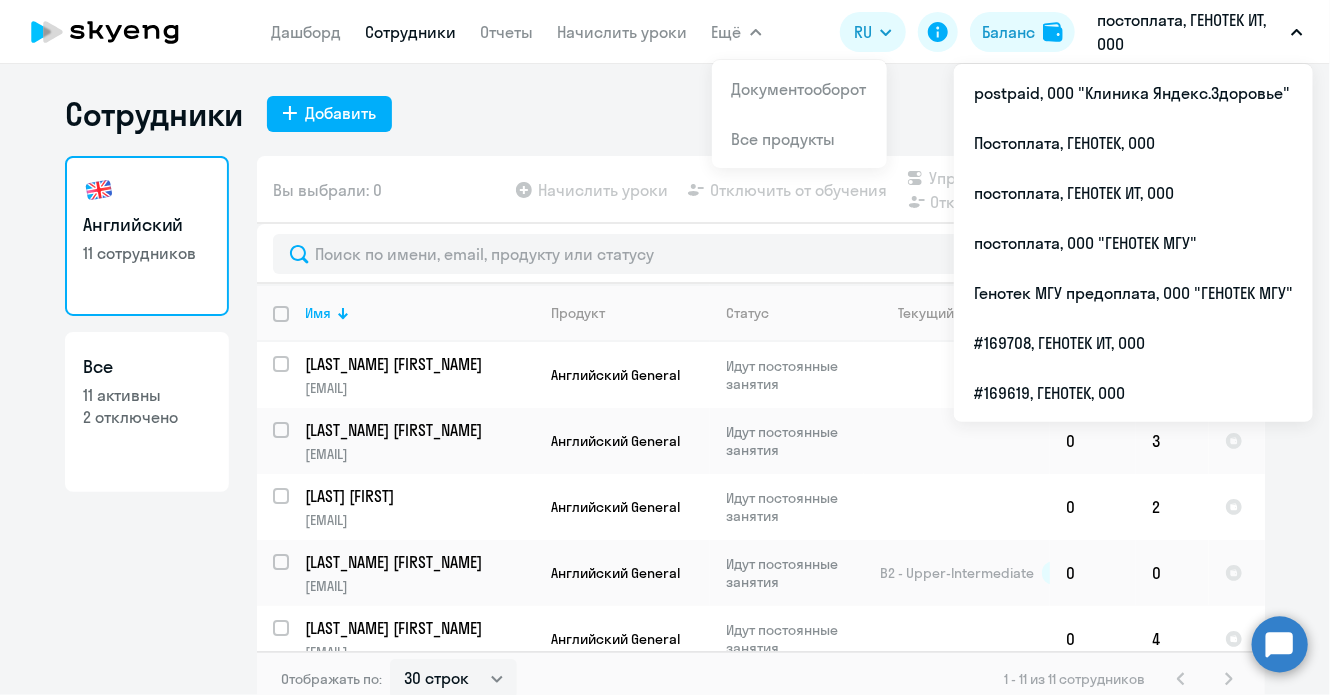 click on "постоплата, ГЕНОТЕК ИТ, ООО" at bounding box center [1190, 32] 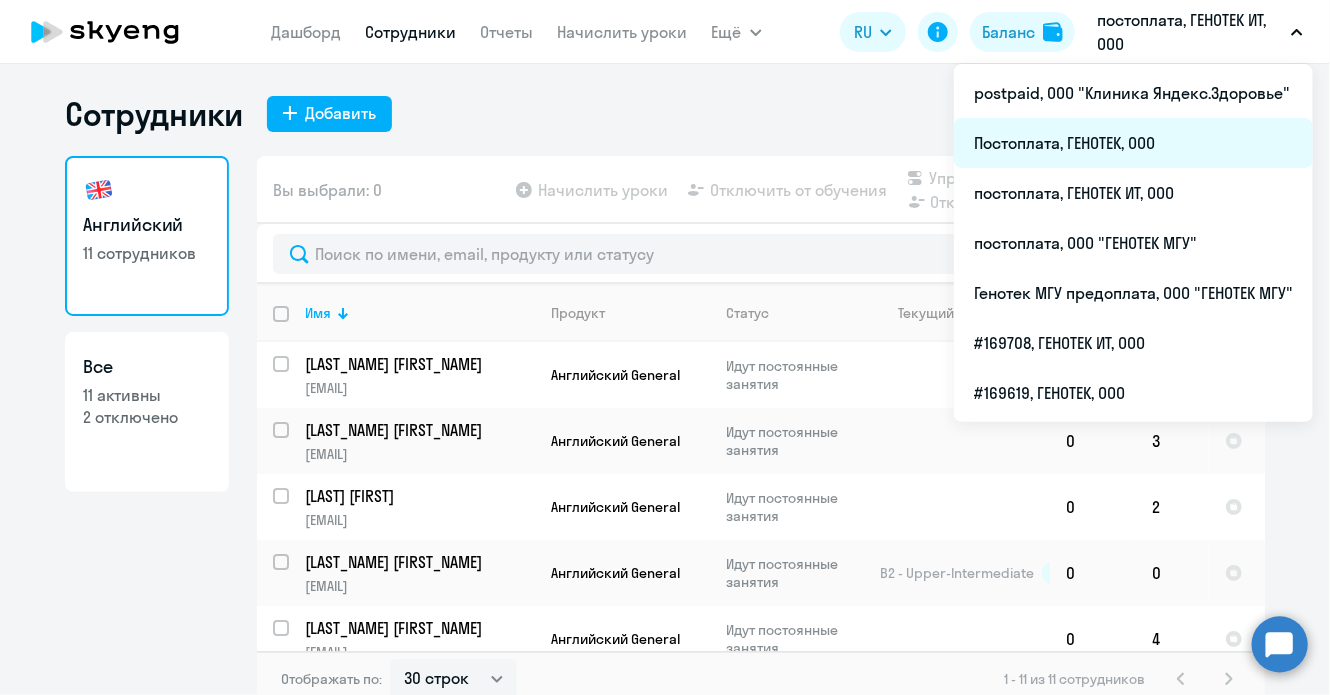click on "Постоплата, ГЕНОТЕК, ООО" at bounding box center [1133, 143] 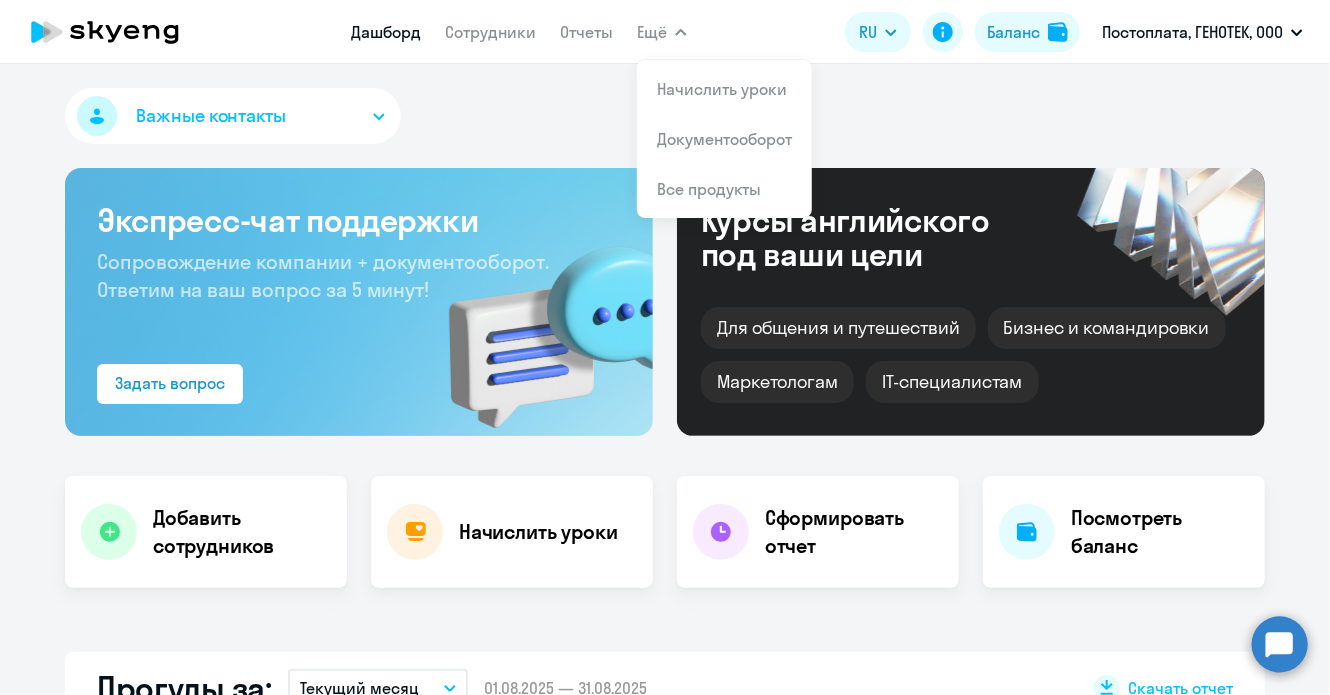 click on "Ещё" at bounding box center (662, 32) 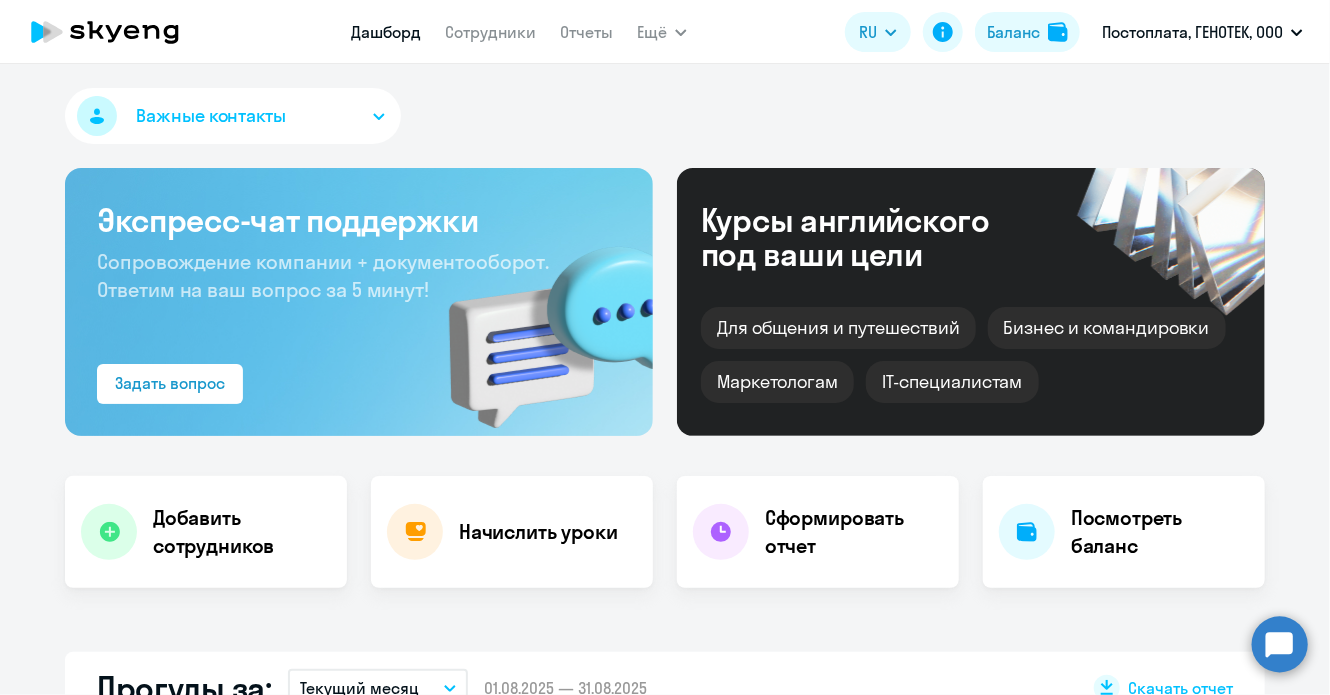 select on "30" 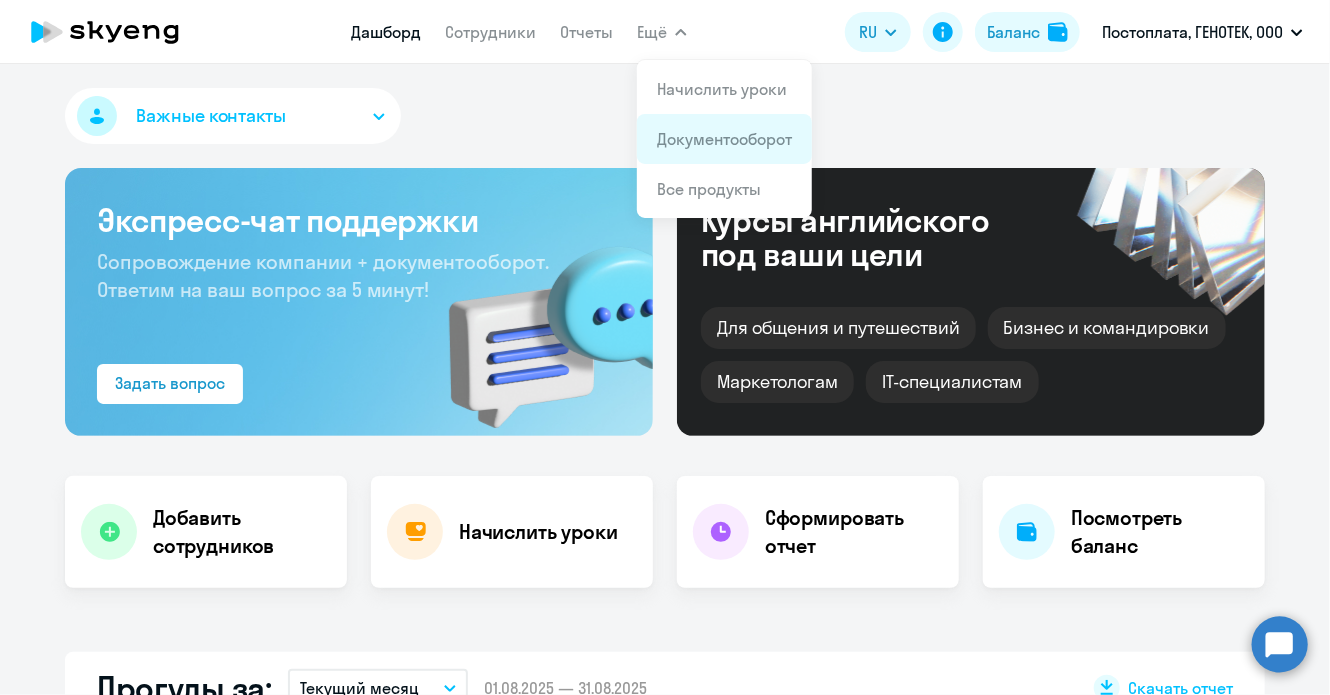 click on "Документооборот" at bounding box center [724, 139] 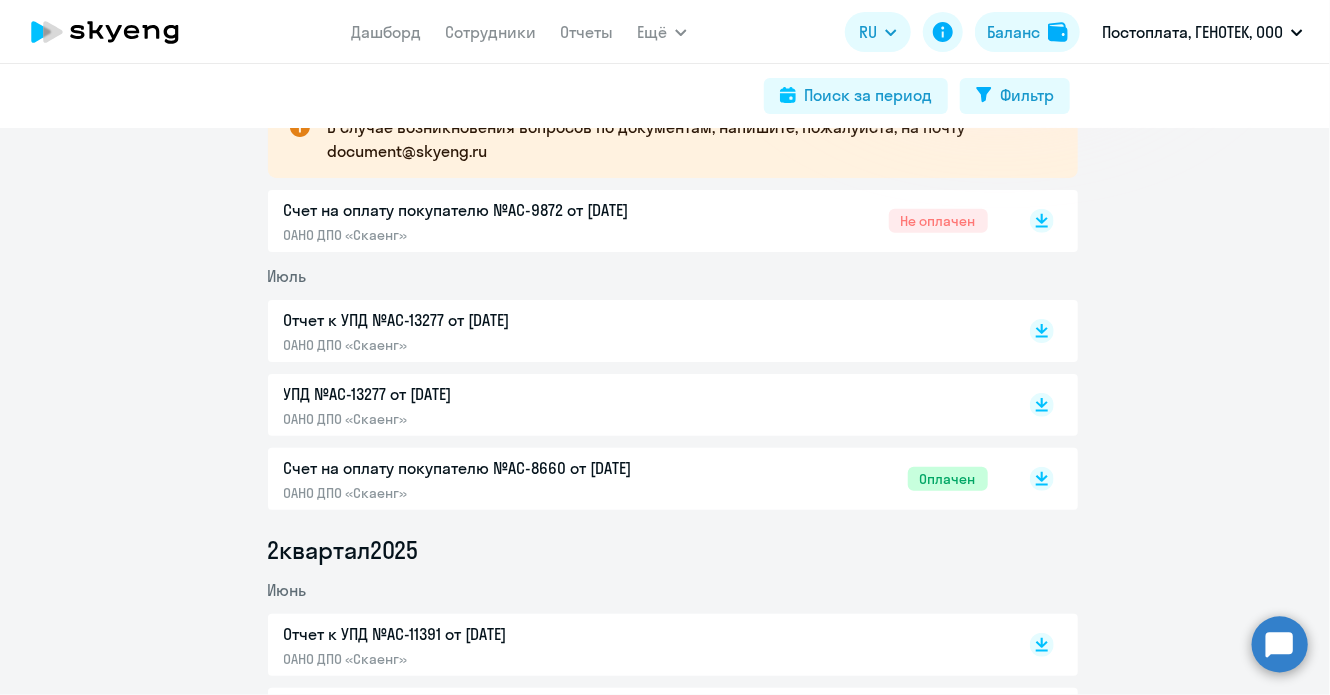 scroll, scrollTop: 400, scrollLeft: 0, axis: vertical 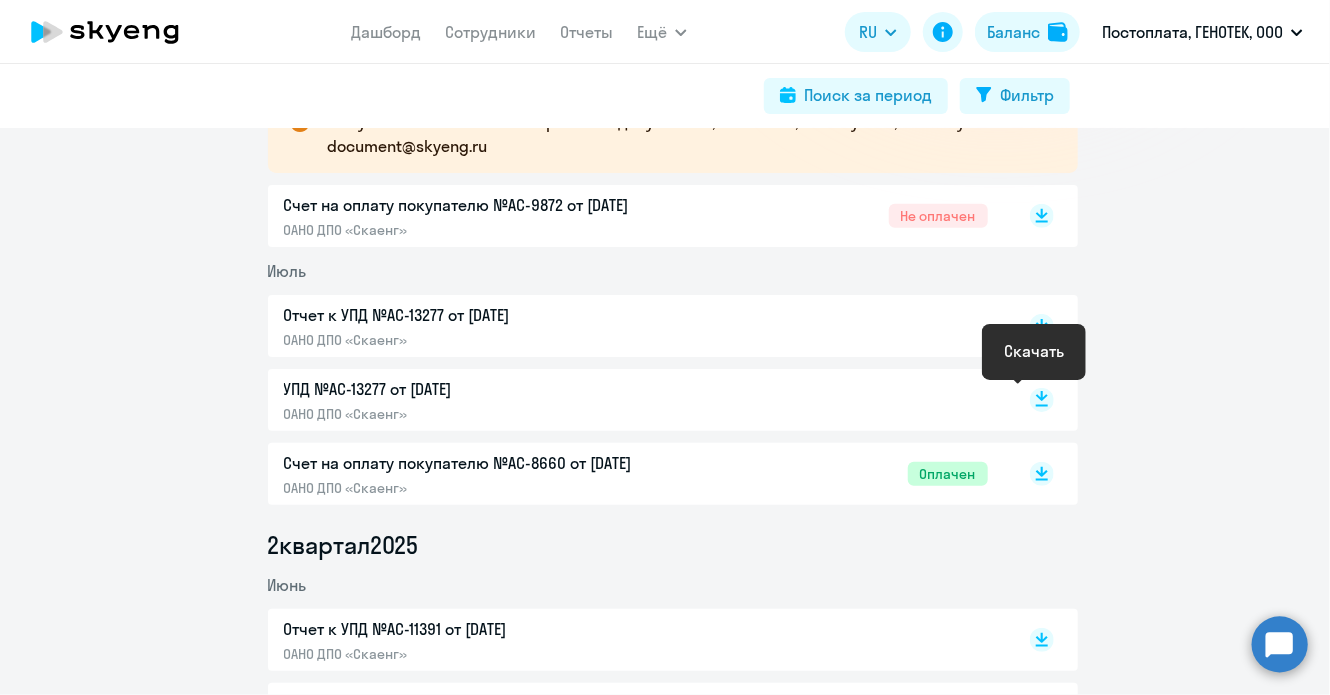 click 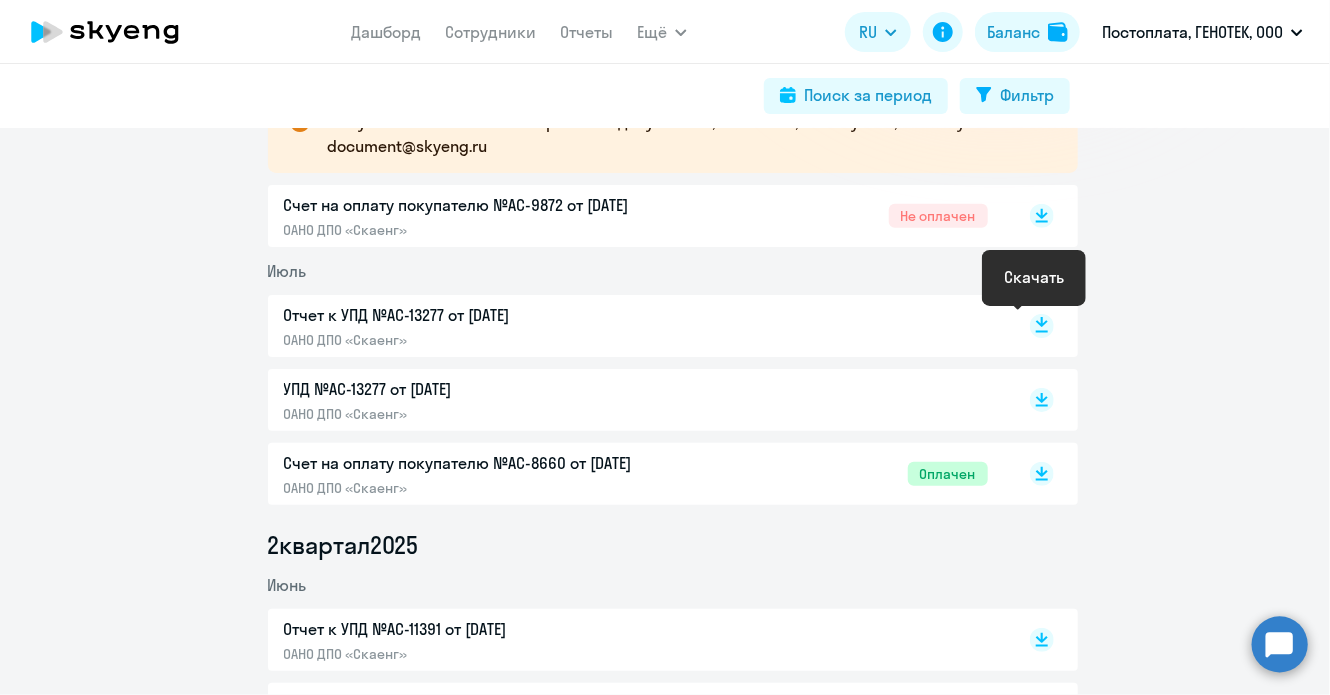 click 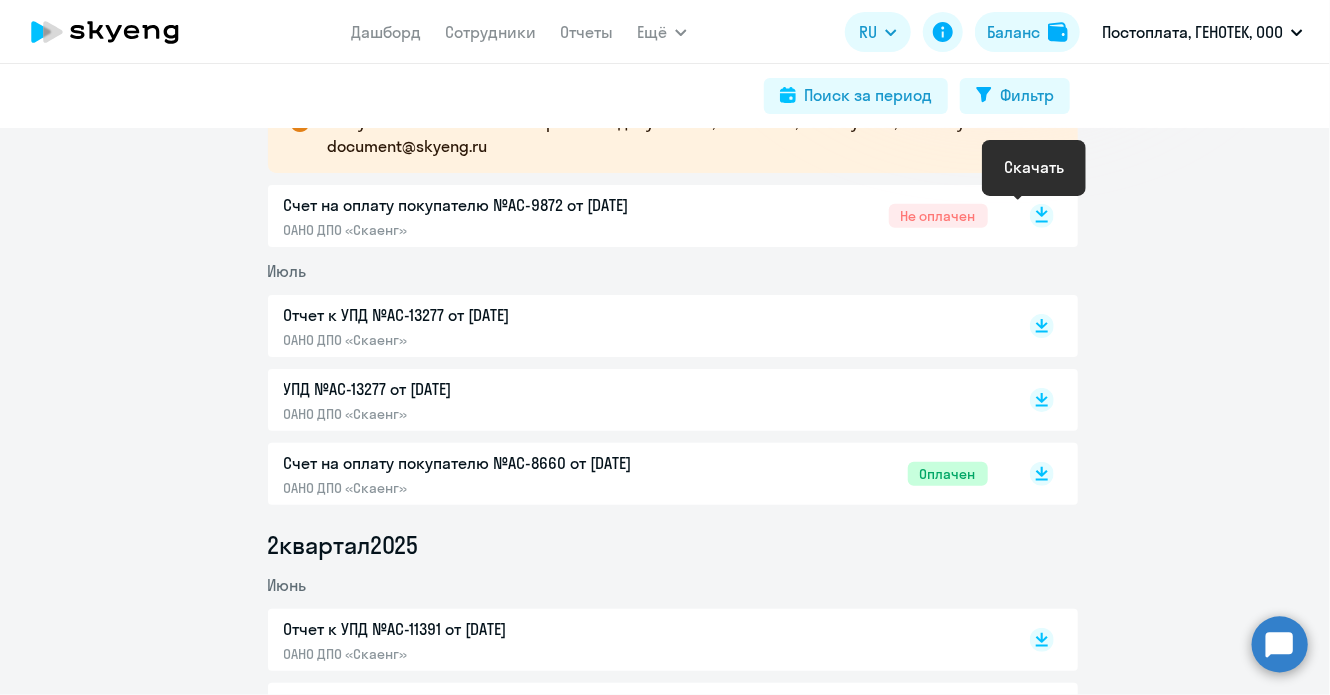 click 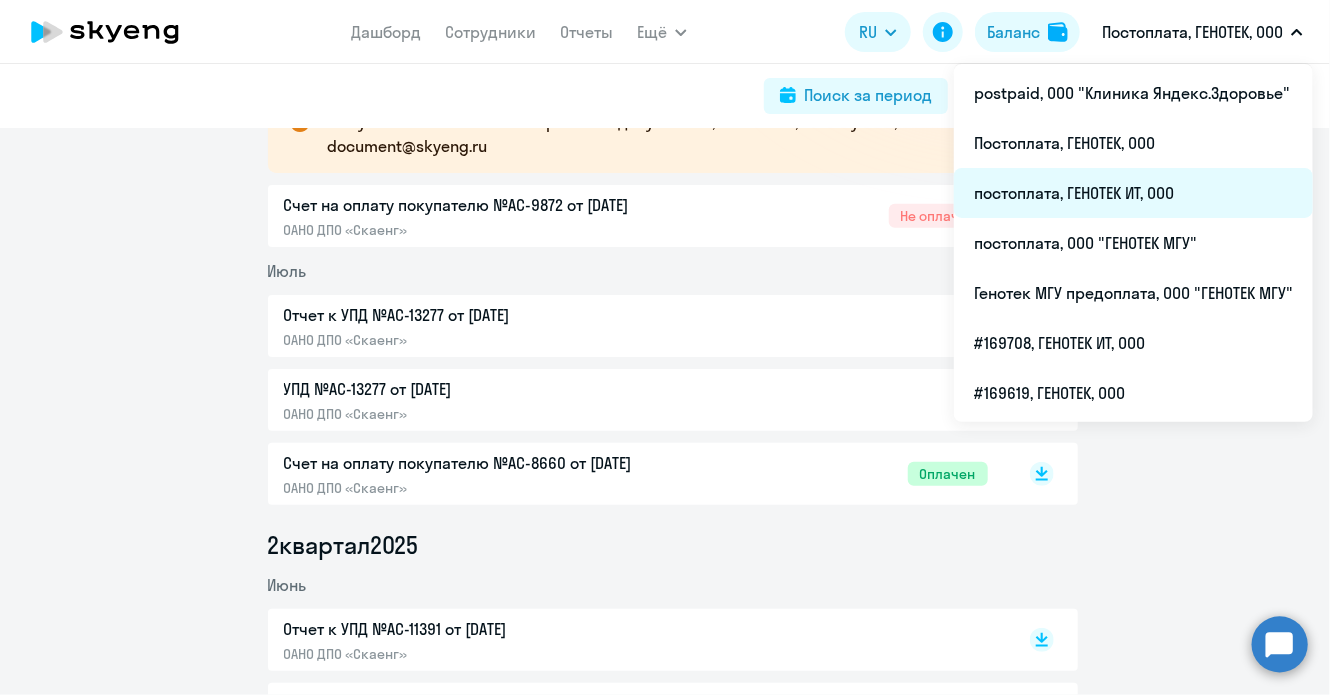 click on "постоплата, ГЕНОТЕК ИТ, ООО" at bounding box center [1133, 193] 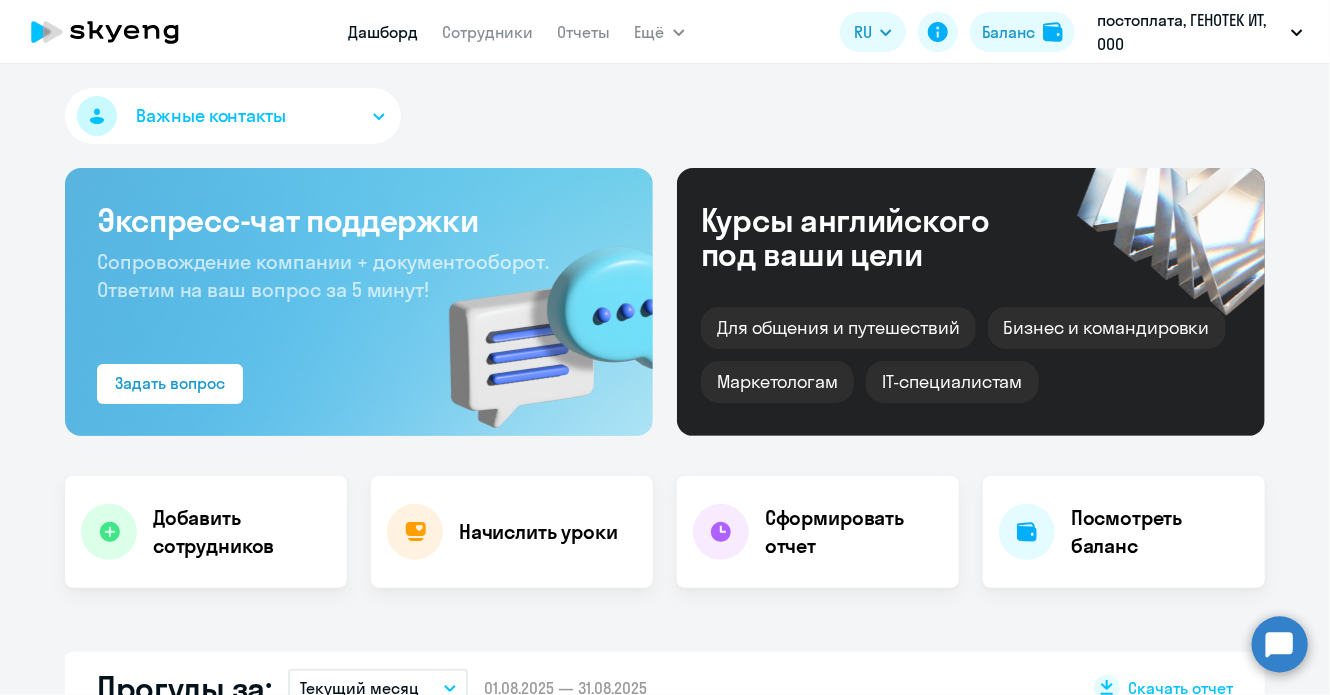 select on "30" 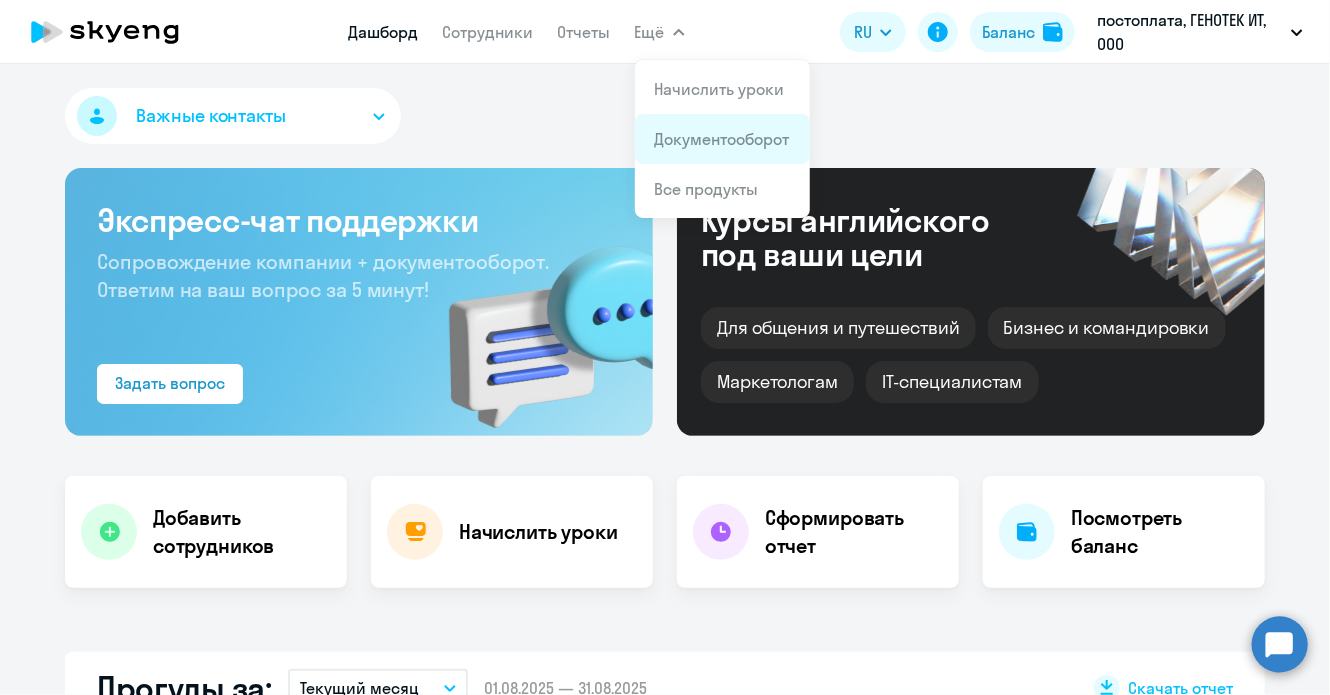 click on "Документооборот" at bounding box center [722, 139] 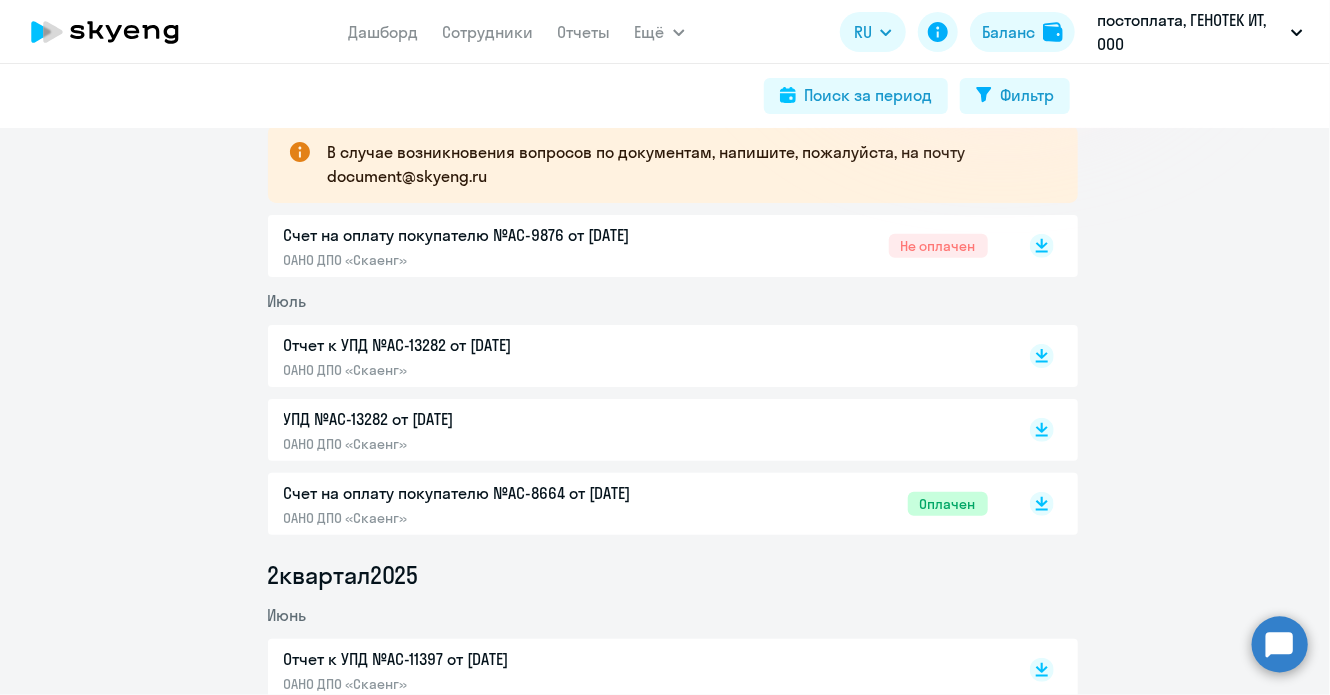 scroll, scrollTop: 400, scrollLeft: 0, axis: vertical 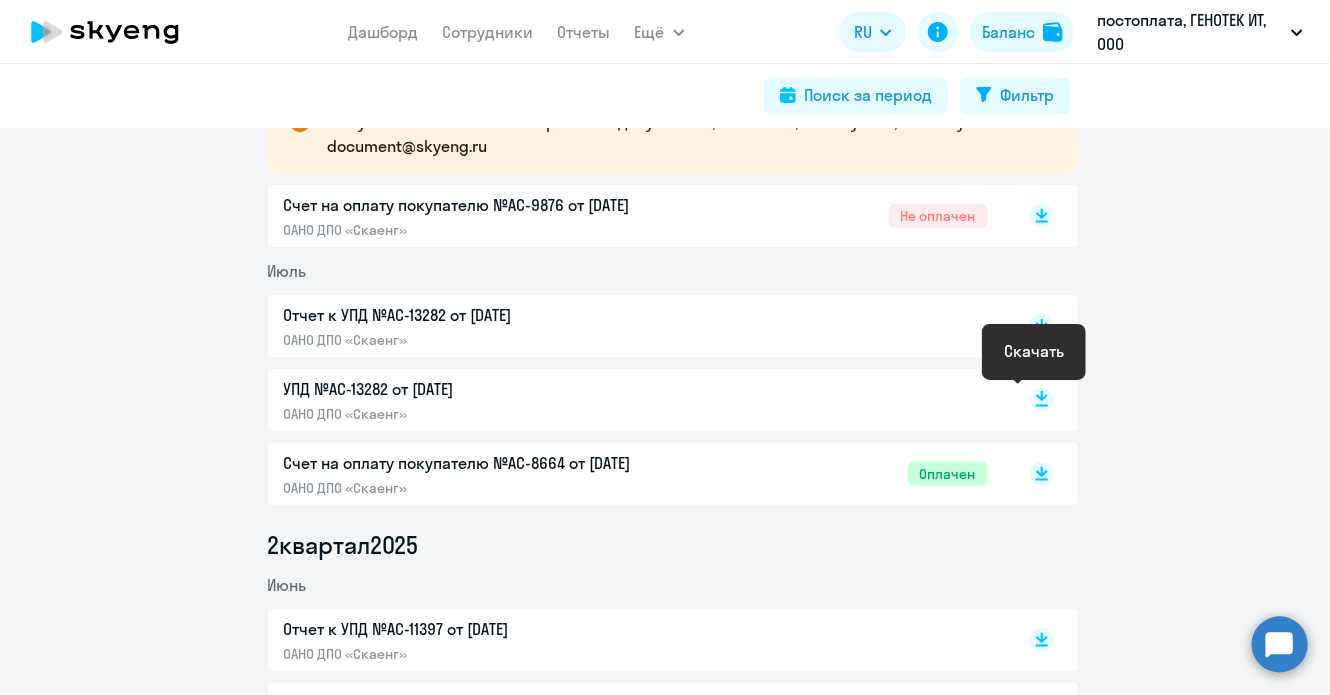click 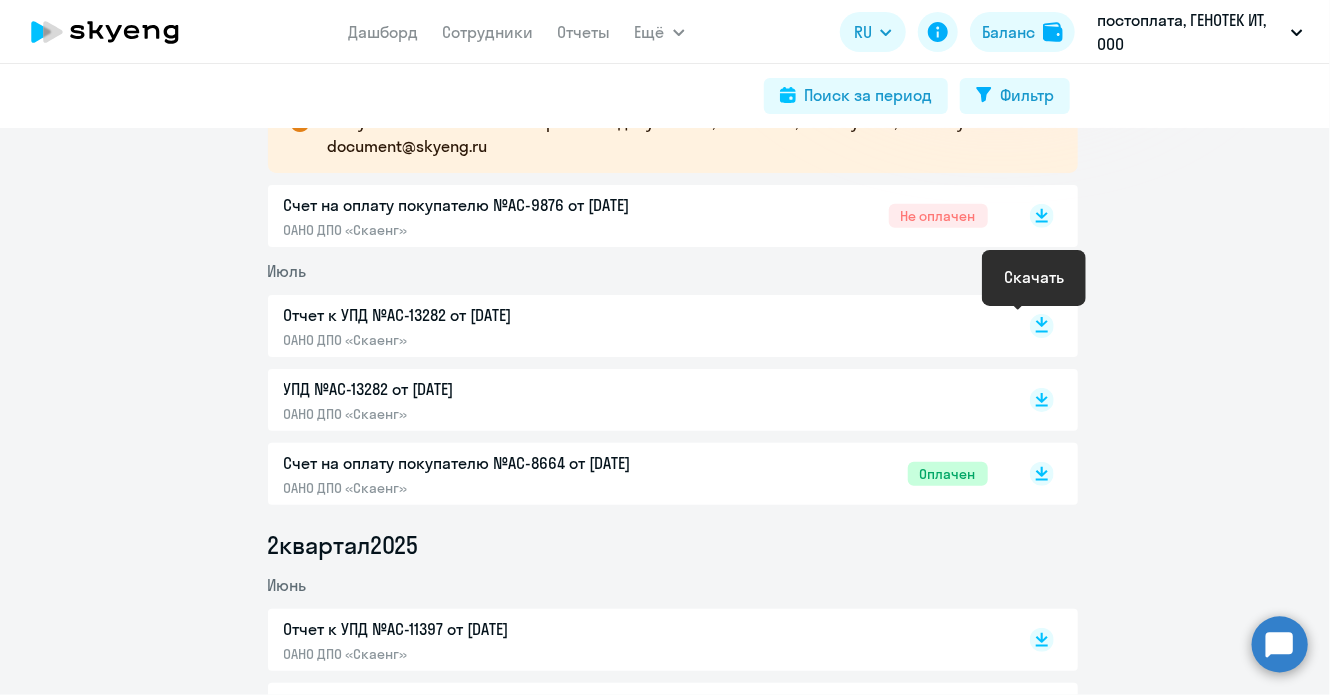 click 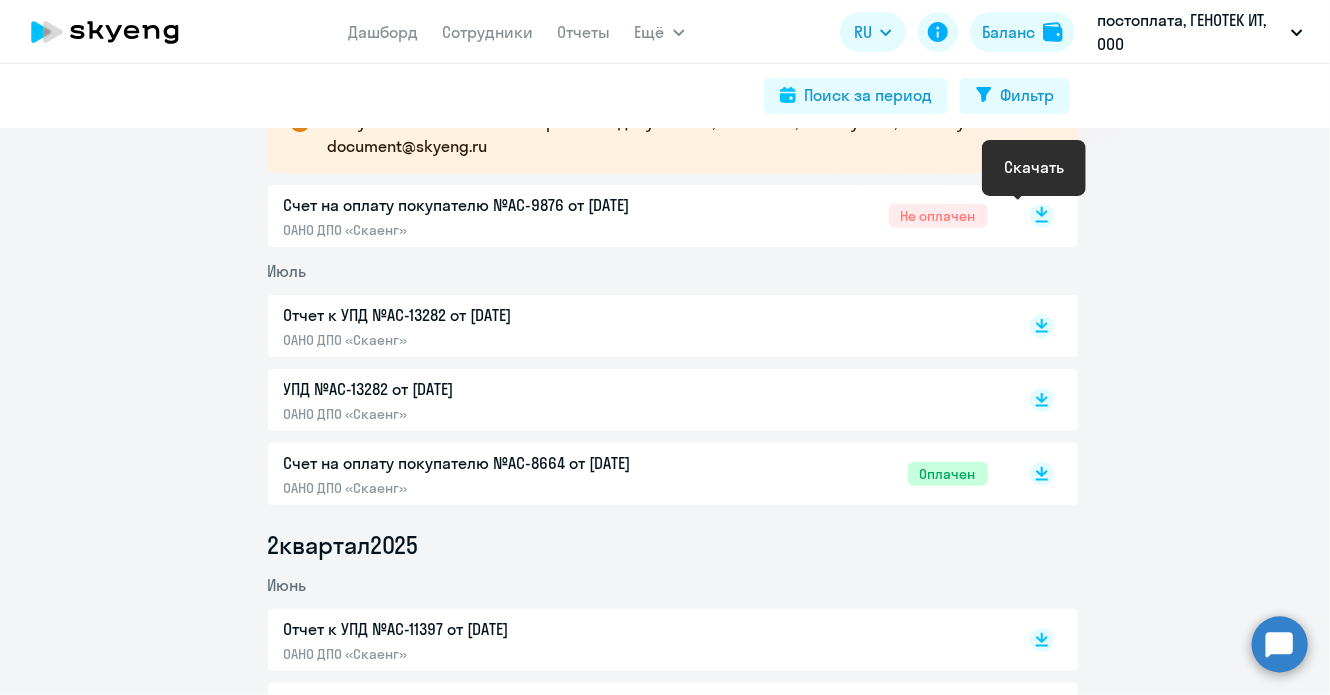 click 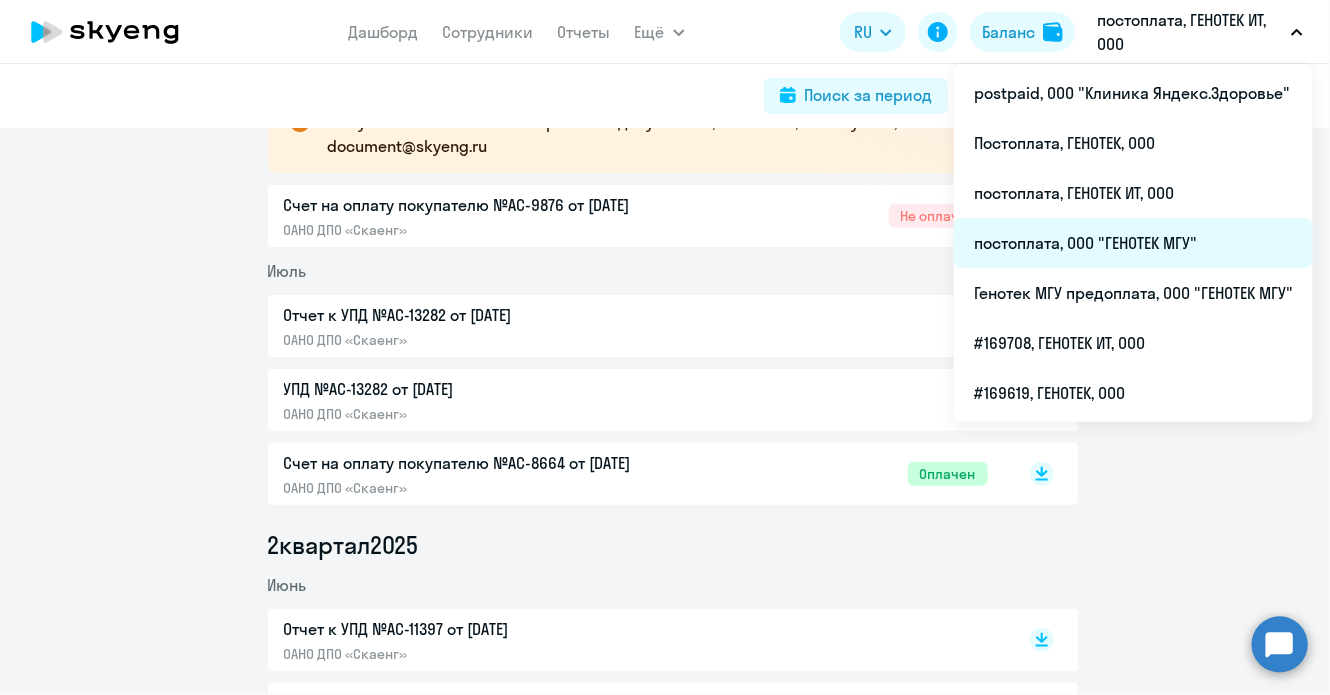 click on "постоплата, ООО "ГЕНОТЕК МГУ"" at bounding box center (1133, 243) 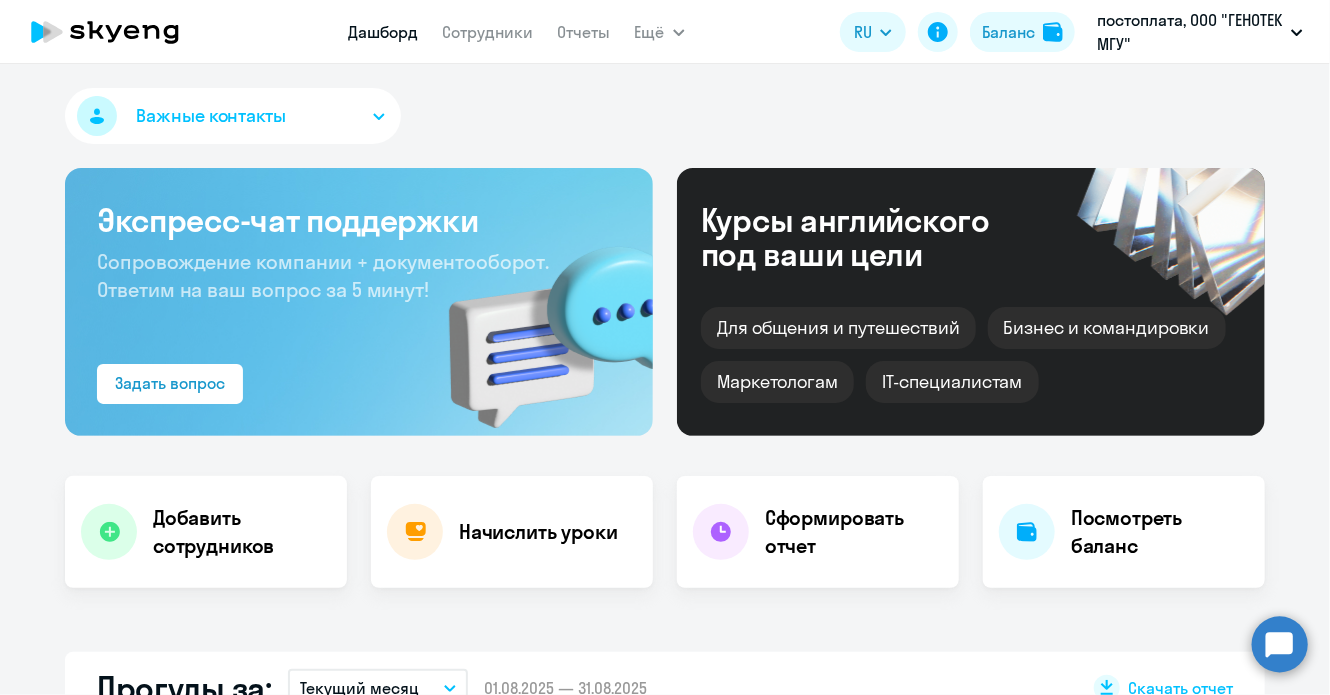 select on "30" 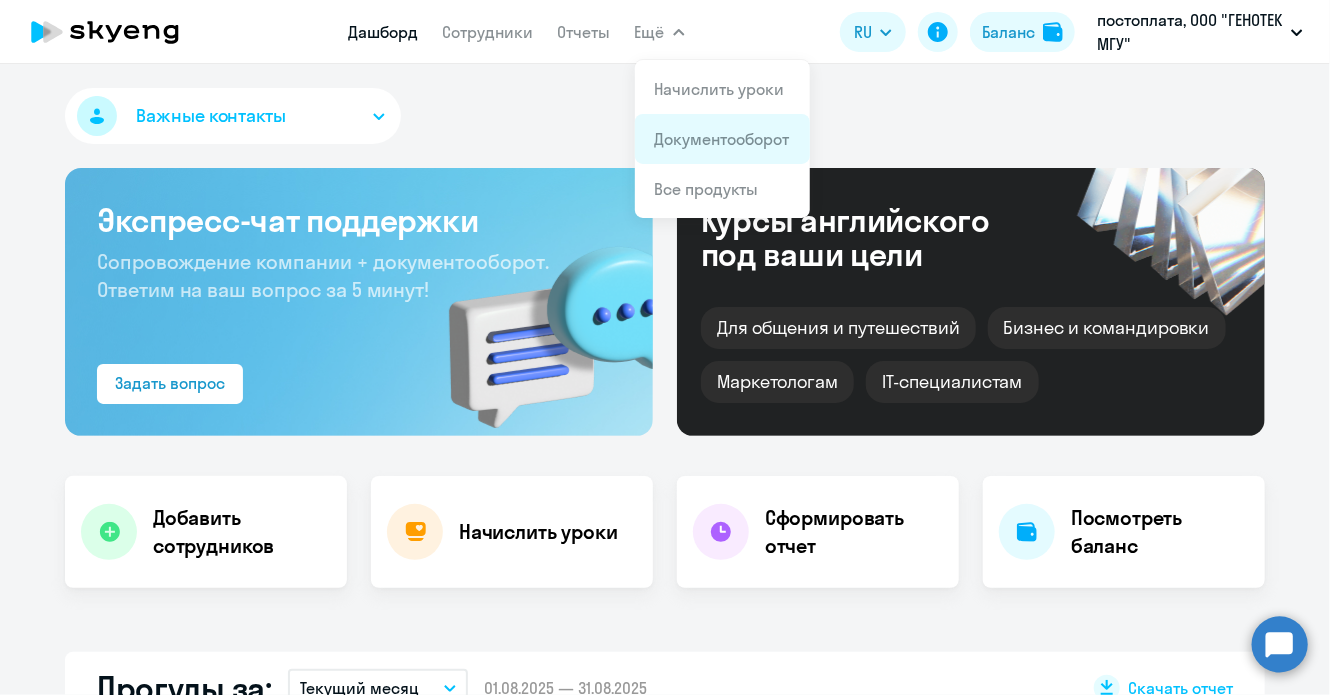 click on "Документооборот" at bounding box center [722, 139] 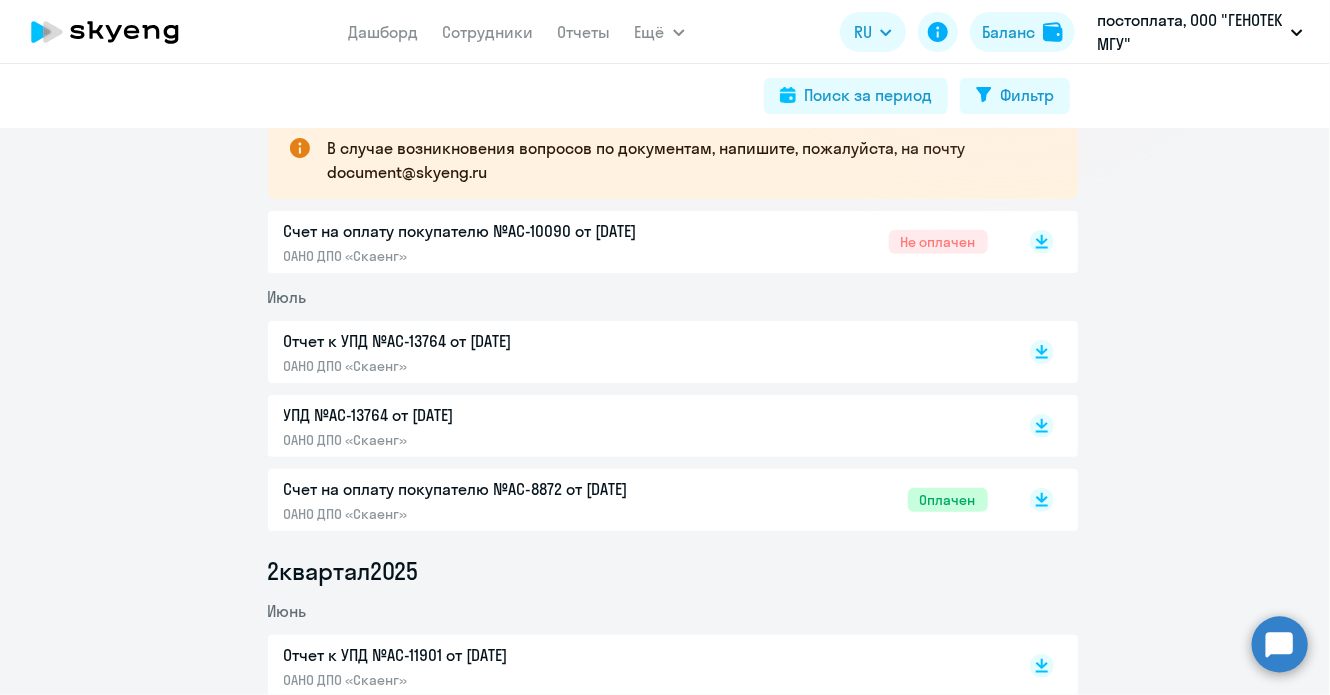 scroll, scrollTop: 400, scrollLeft: 0, axis: vertical 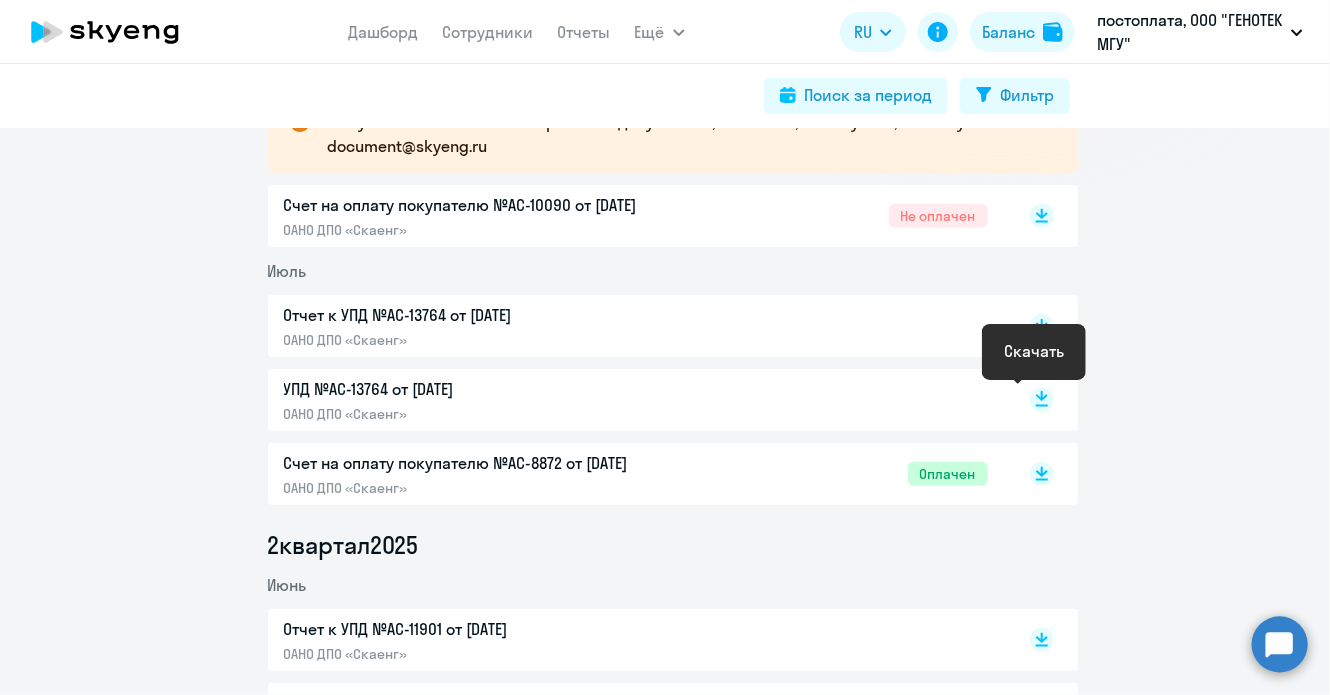 click 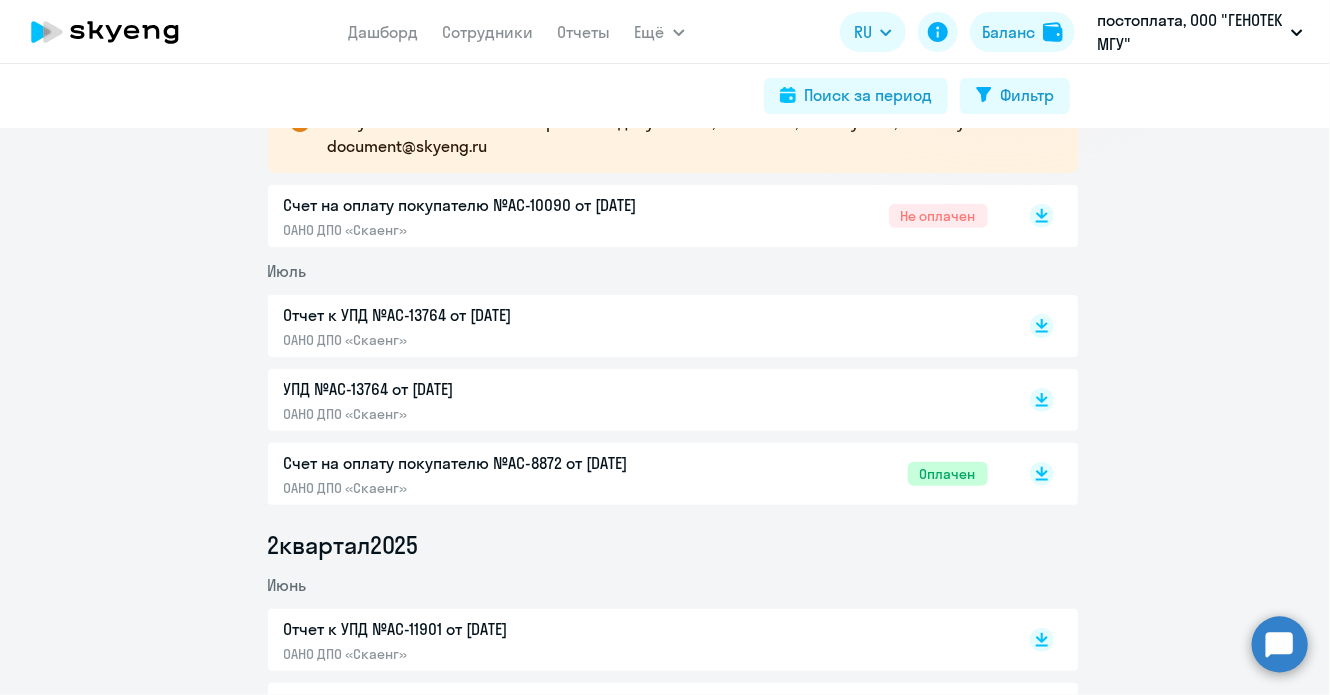 click on "3  квартал  2025  Август
В случае возникновения вопросов по документам, напишите, пожалуйста, на почту [EMAIL]  Счет на оплату покупателю №AC-10090 от [DATE]  ОАНО ДПО «Скаенг»  Не оплачен
Июль  Отчет к УПД №AC-13764 от [DATE]  ОАНО ДПО «Скаенг»
УПД №AC-13764 от [DATE]  ОАНО ДПО «Скаенг»
Счет на оплату покупателю №AC-8872 от [DATE]  ОАНО ДПО «Скаенг»  Оплачен
2  квартал  2025  Июнь  Отчет к УПД №AC-11901 от [DATE]  ОАНО ДПО «Скаенг»
УПД №AC-11901 от [DATE]  ОАНО ДПО «Скаенг»
Счет на оплату покупателю №AC-7611 от [DATE]  ОАНО ДПО «Скаенг»  Оплачен
Май" 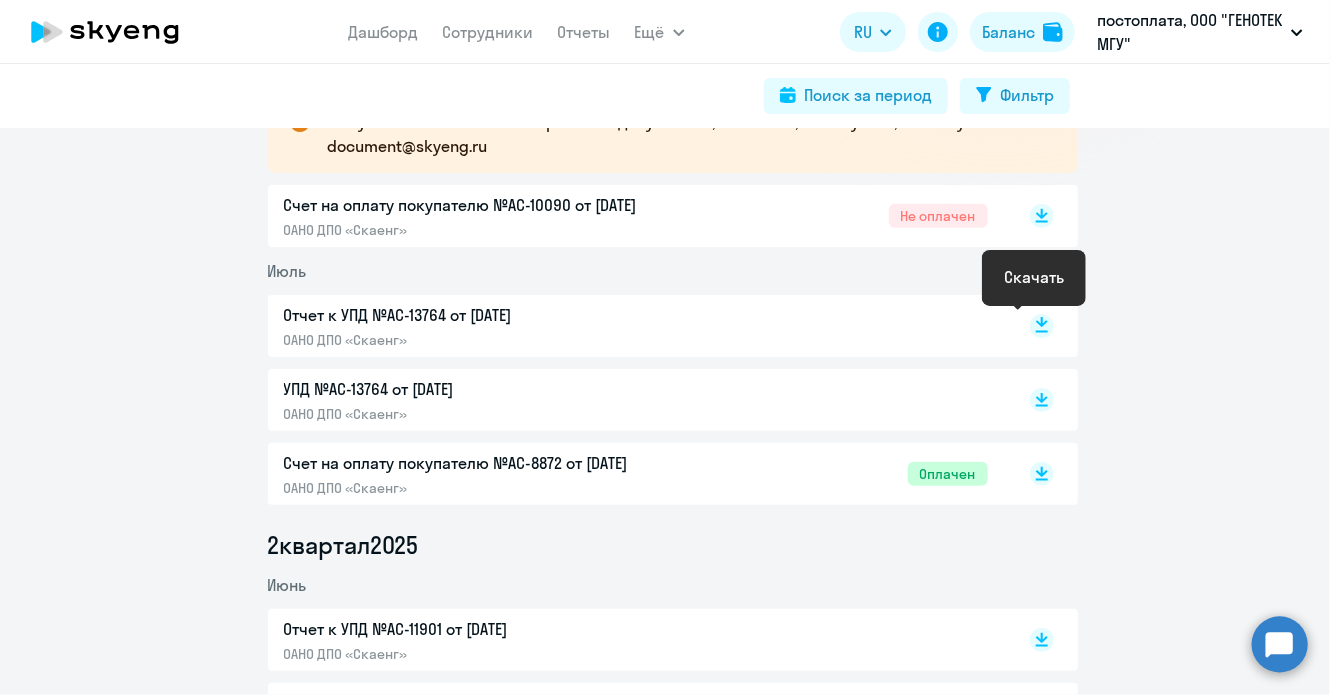 click 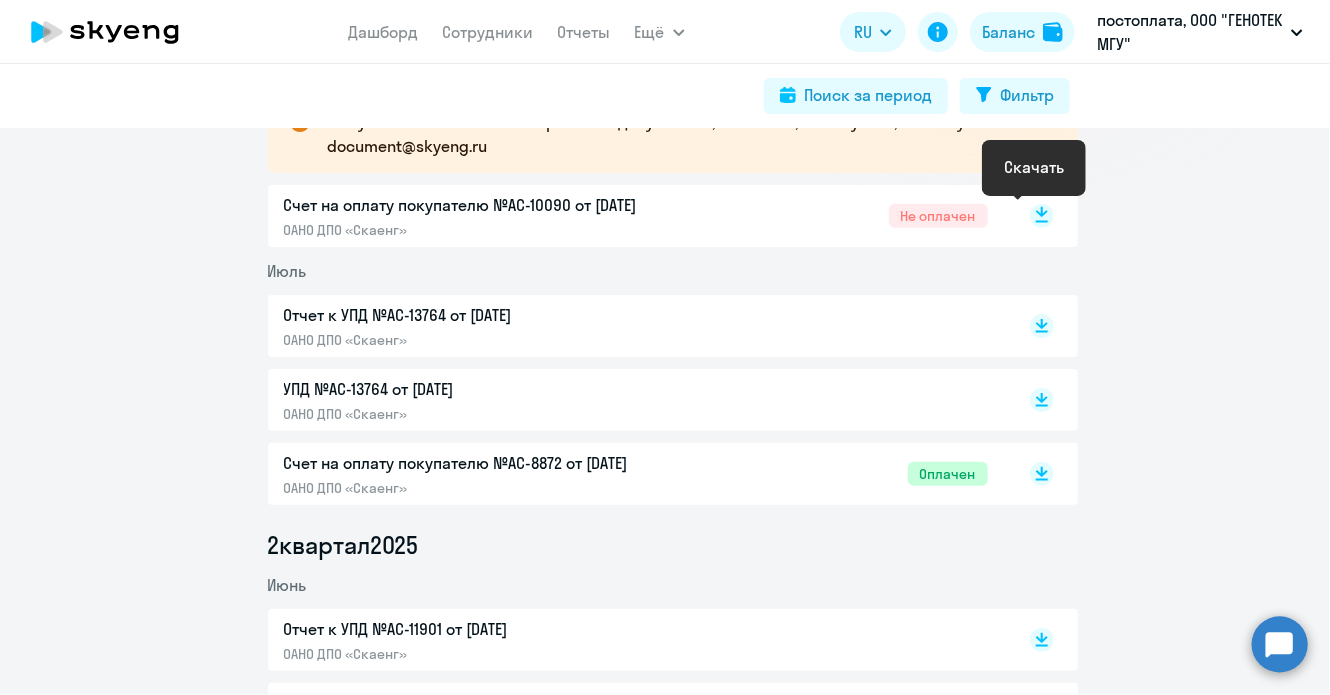 click 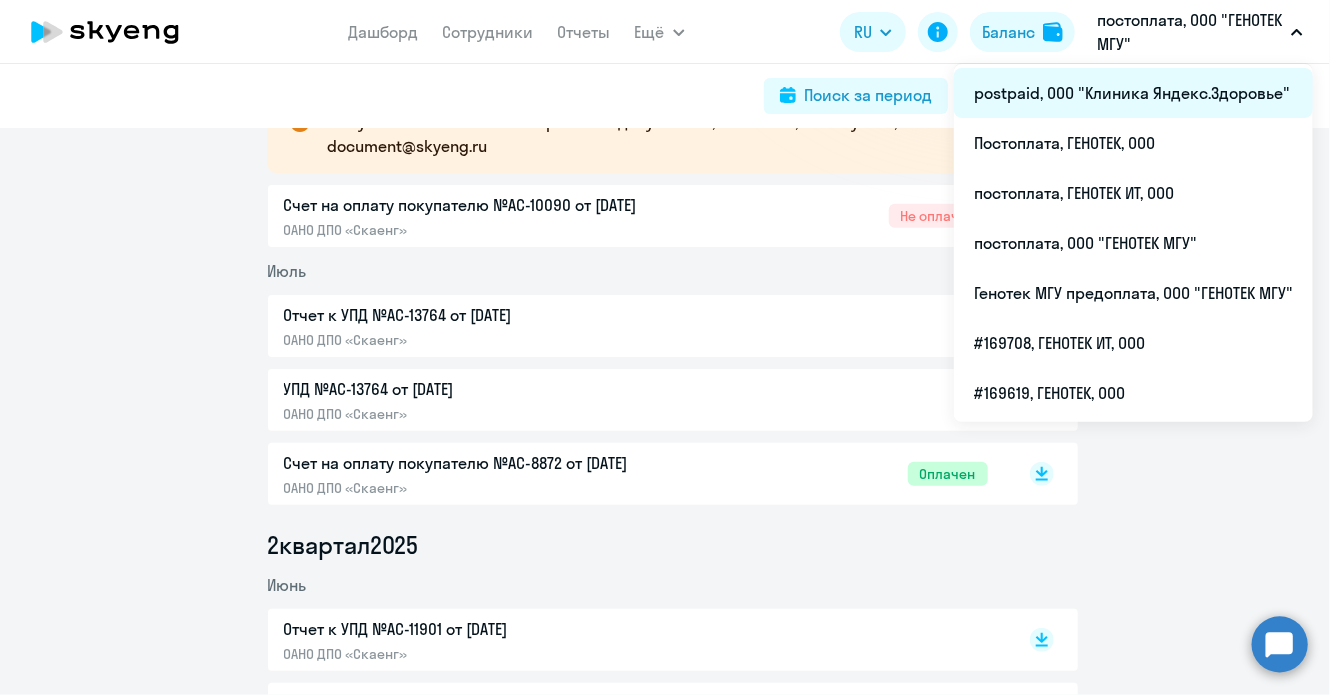 click on "postpaid, ООО "Клиника Яндекс.Здоровье"" at bounding box center [1133, 93] 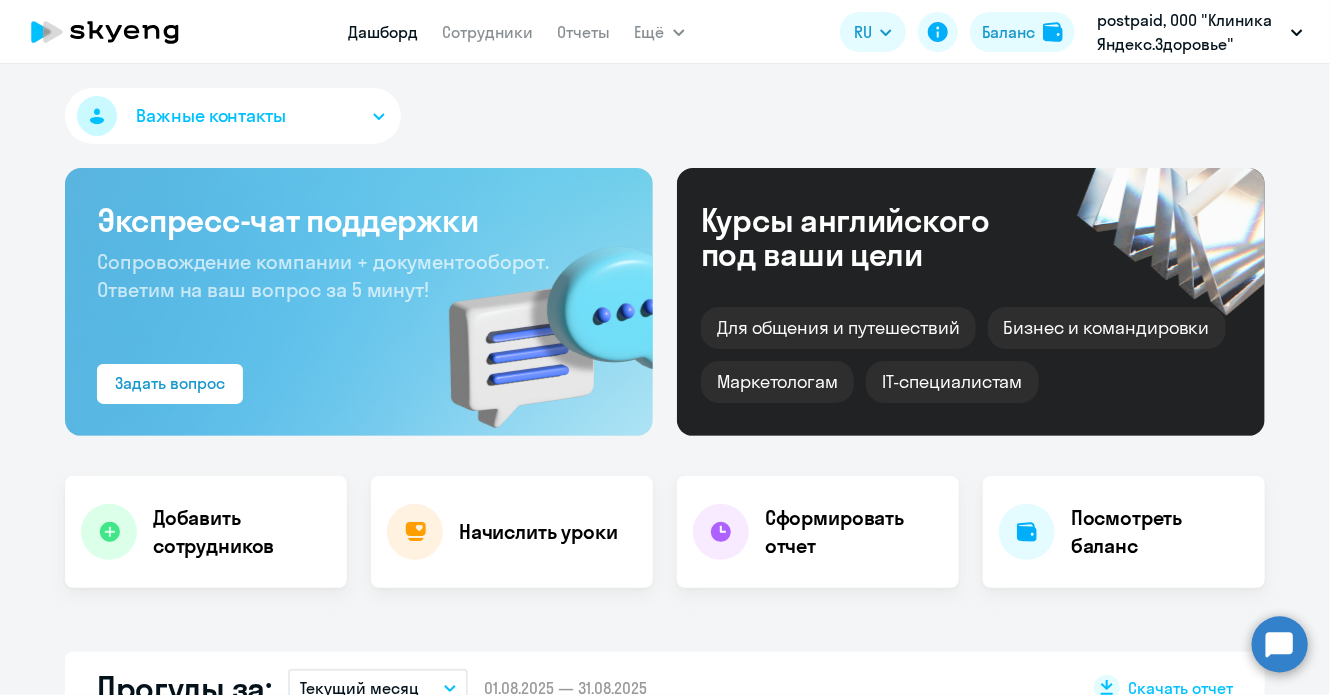 select on "30" 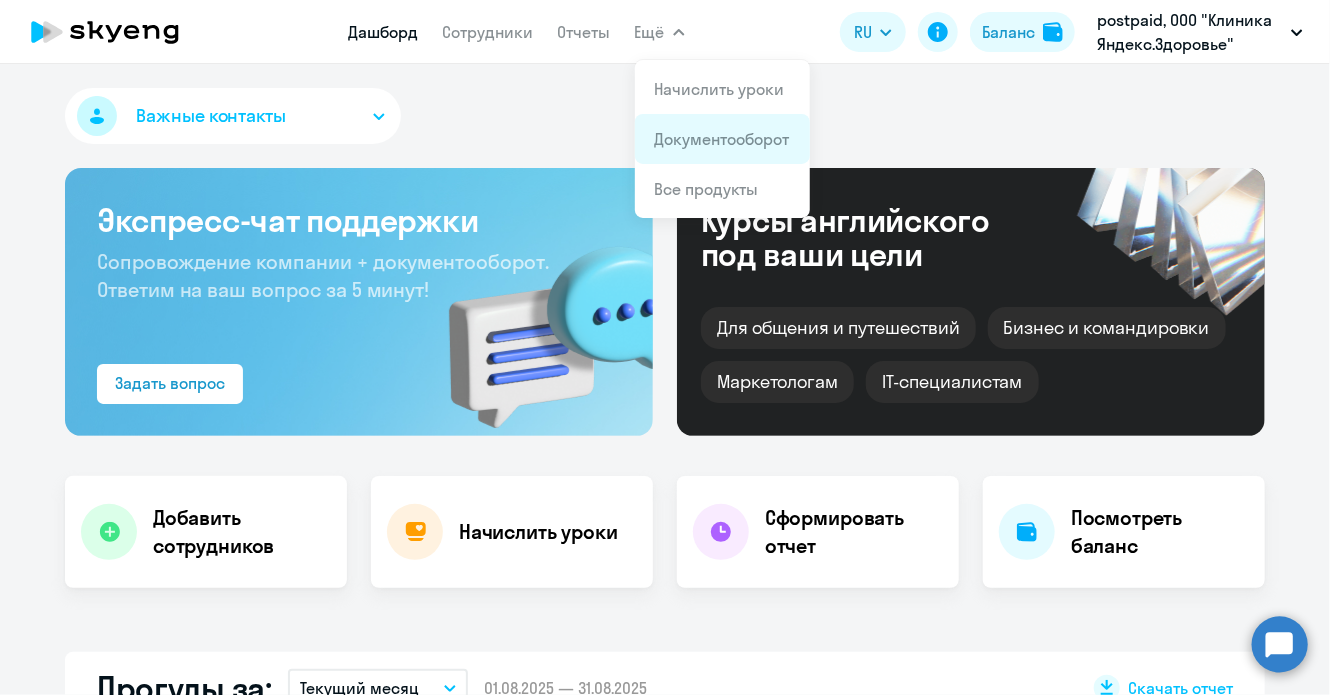 click on "Документооборот" at bounding box center [722, 139] 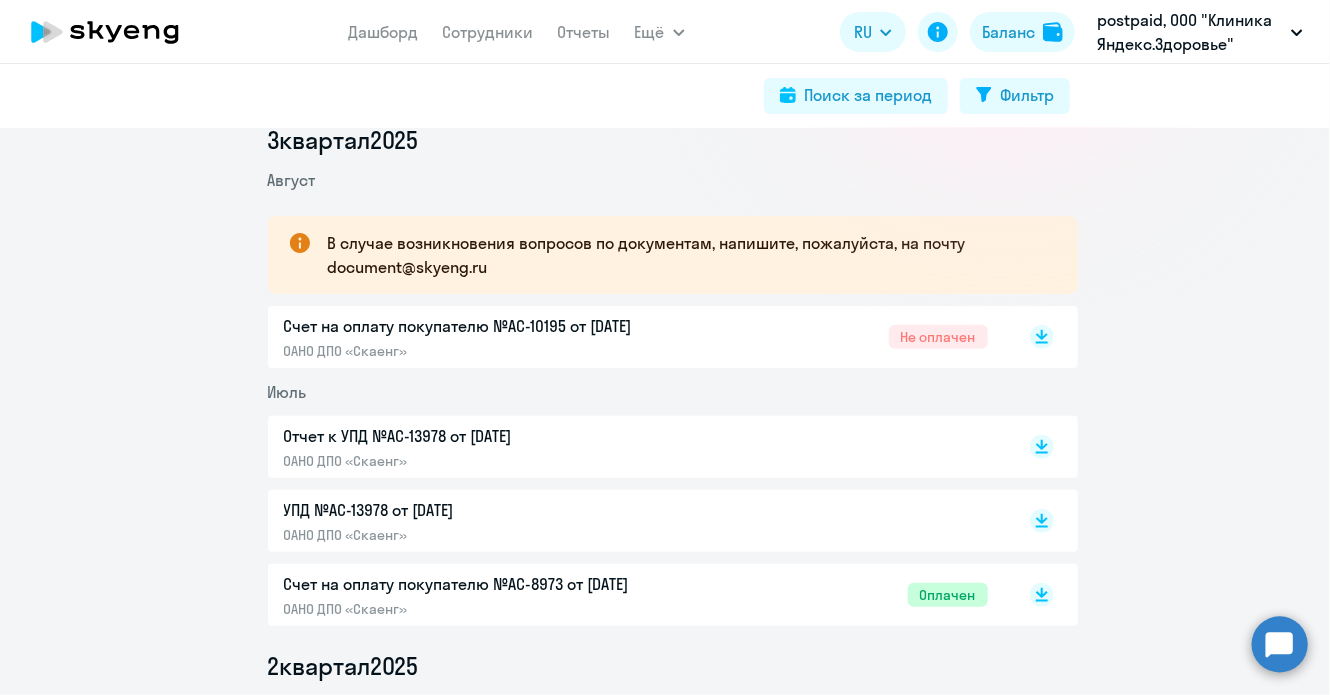 scroll, scrollTop: 400, scrollLeft: 0, axis: vertical 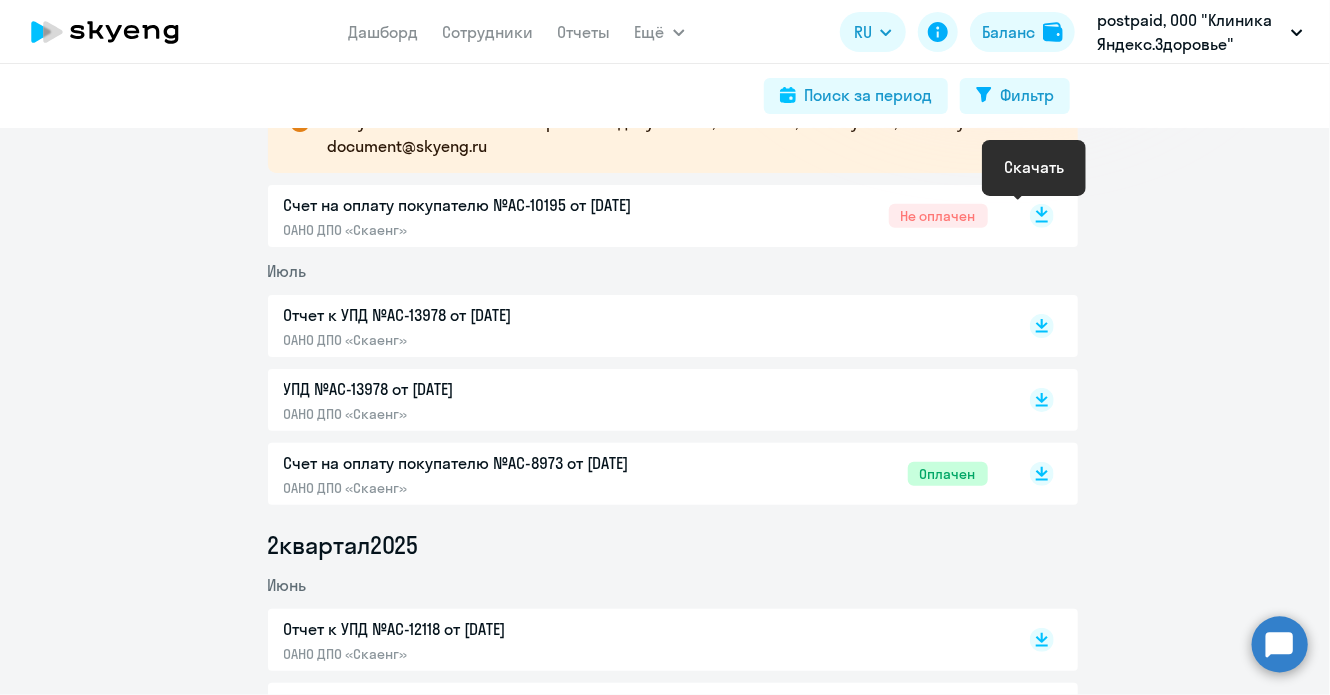 click 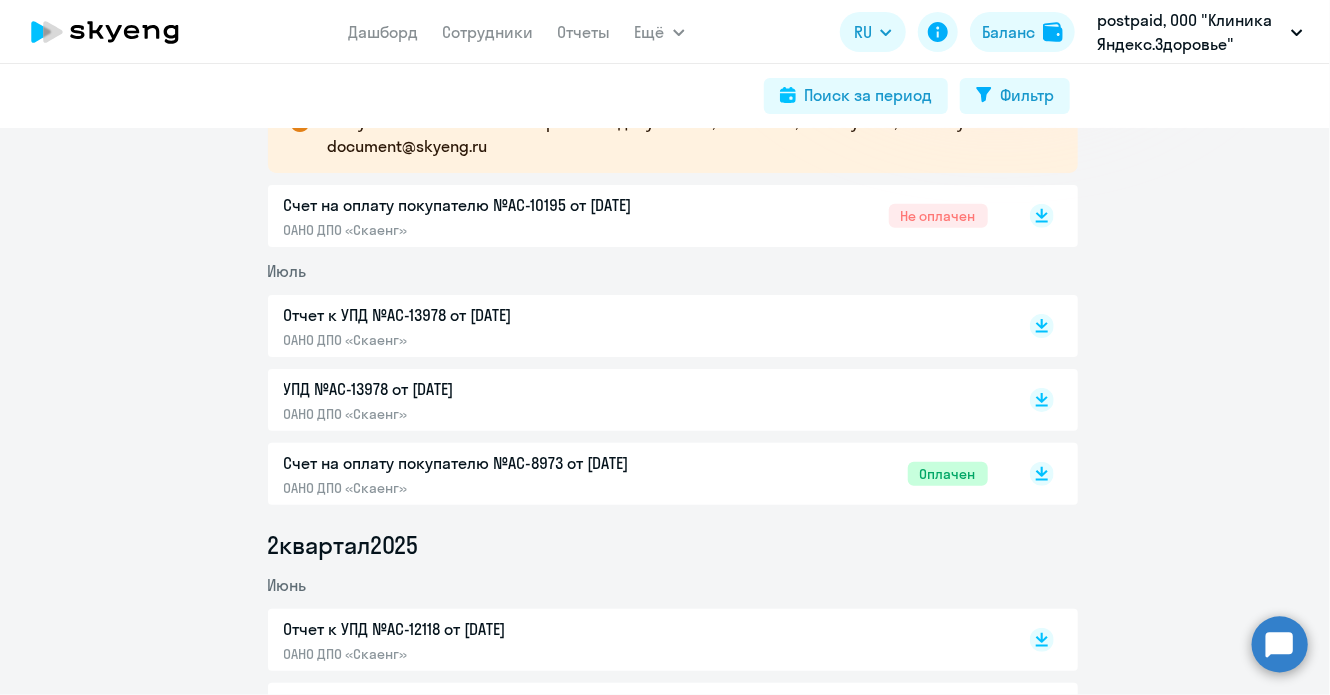 click on "Июль" 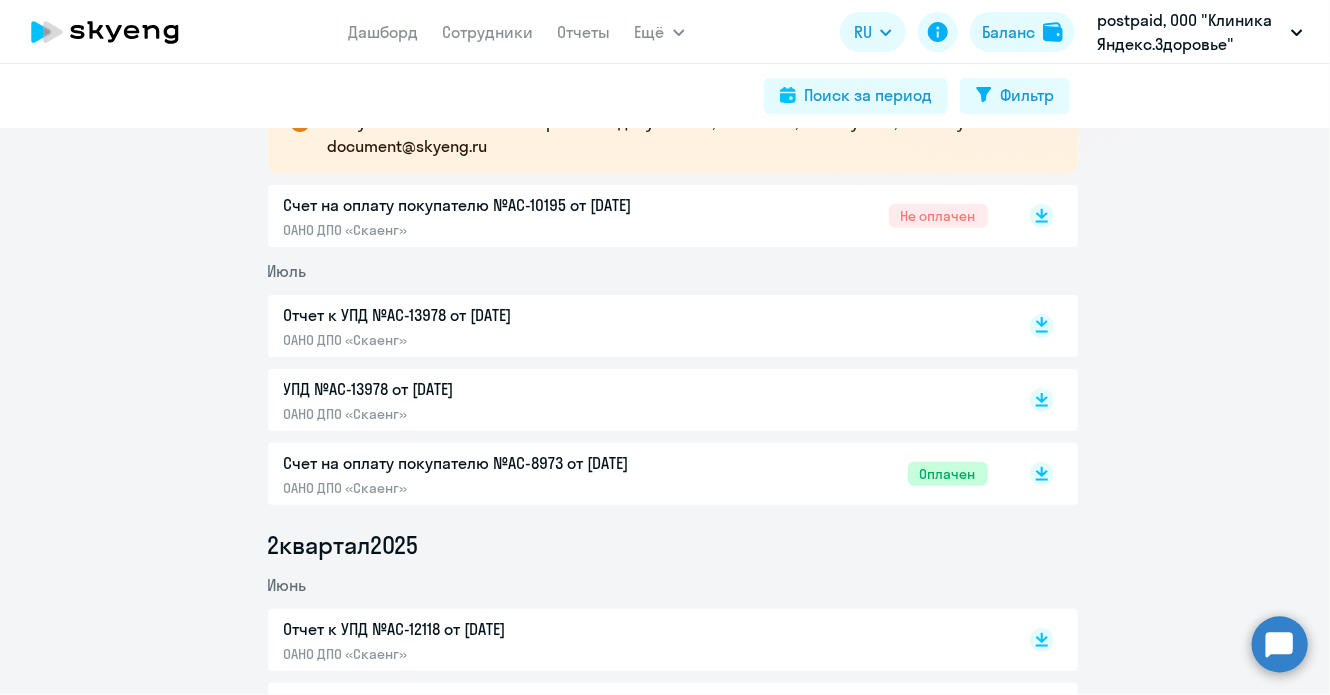click 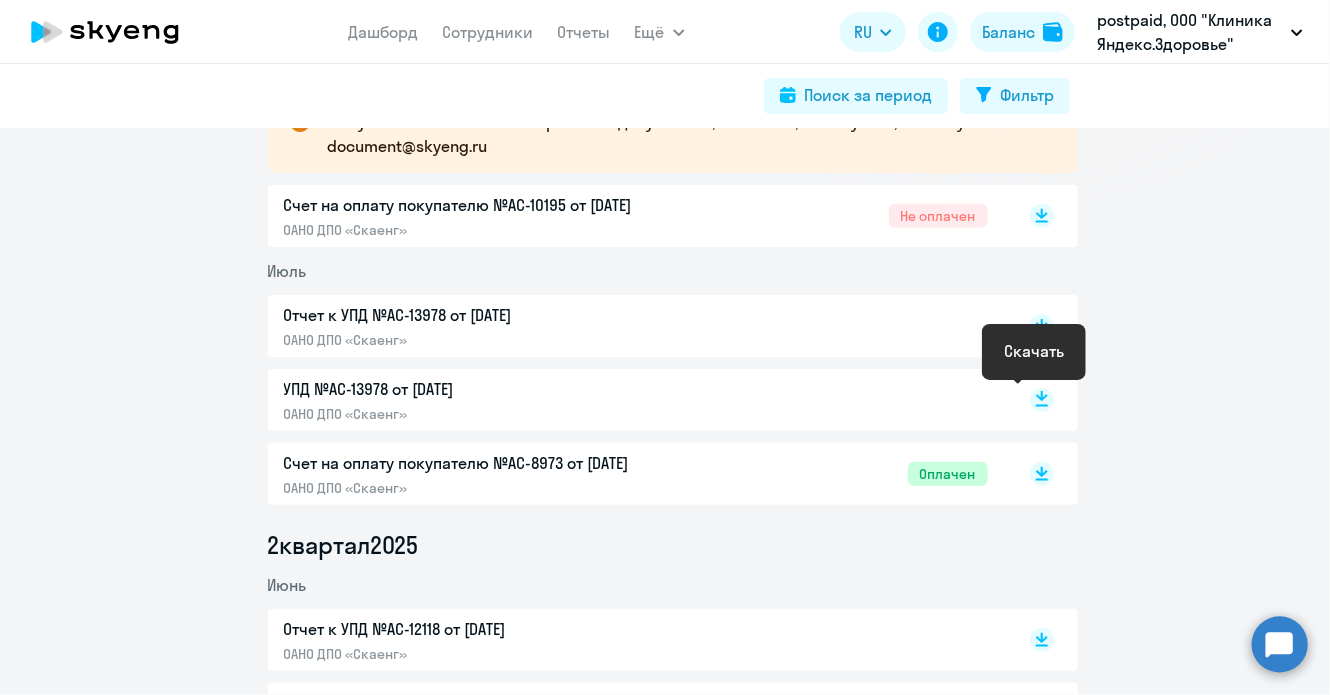 click 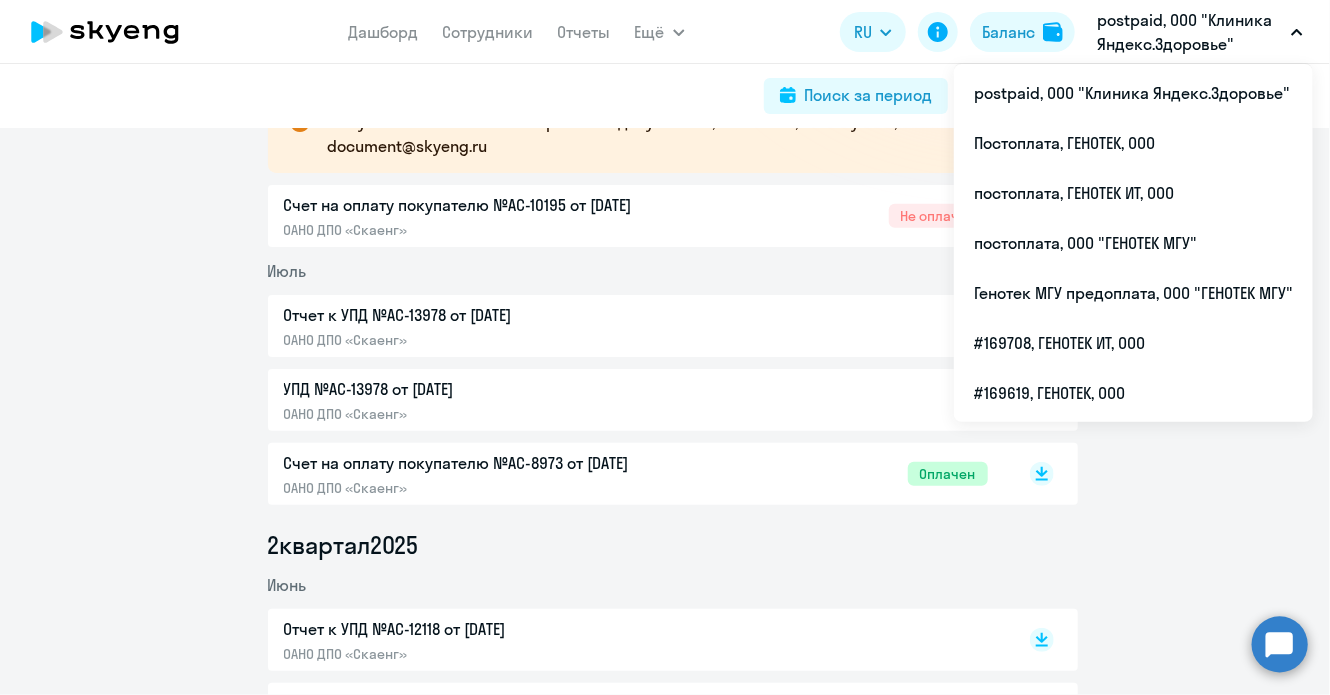 click on "Июль" 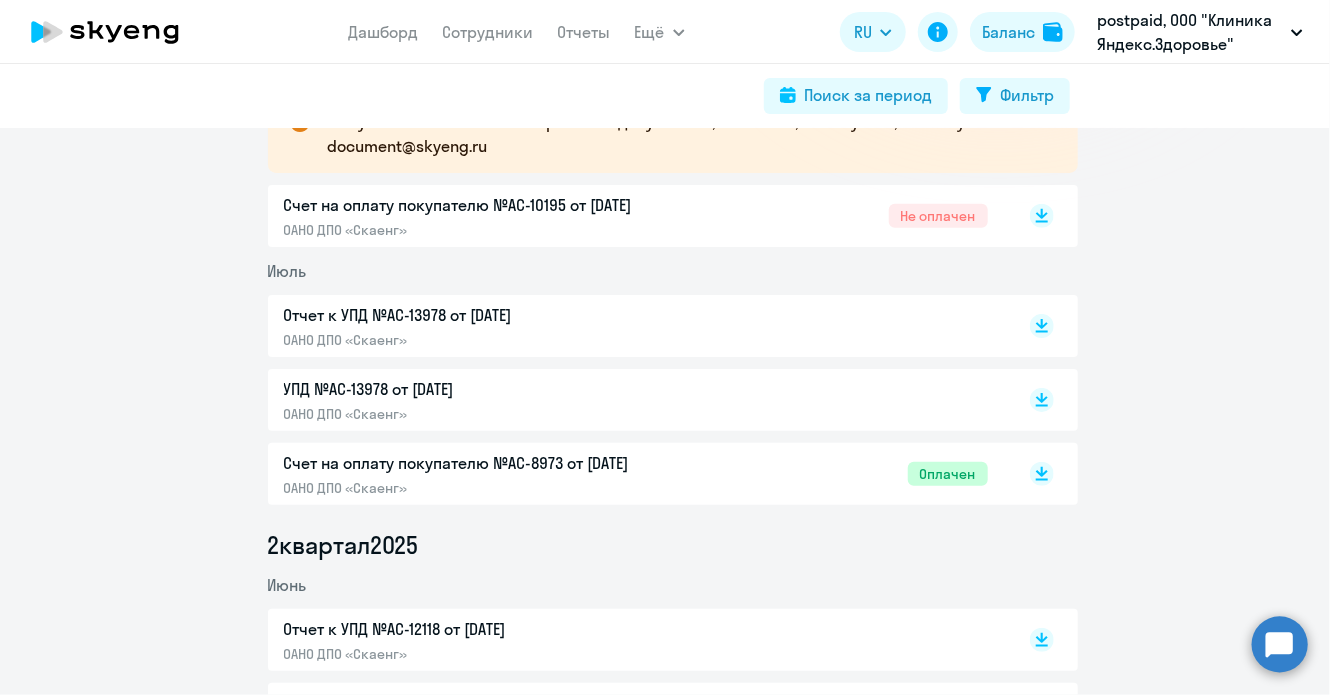scroll, scrollTop: 0, scrollLeft: 0, axis: both 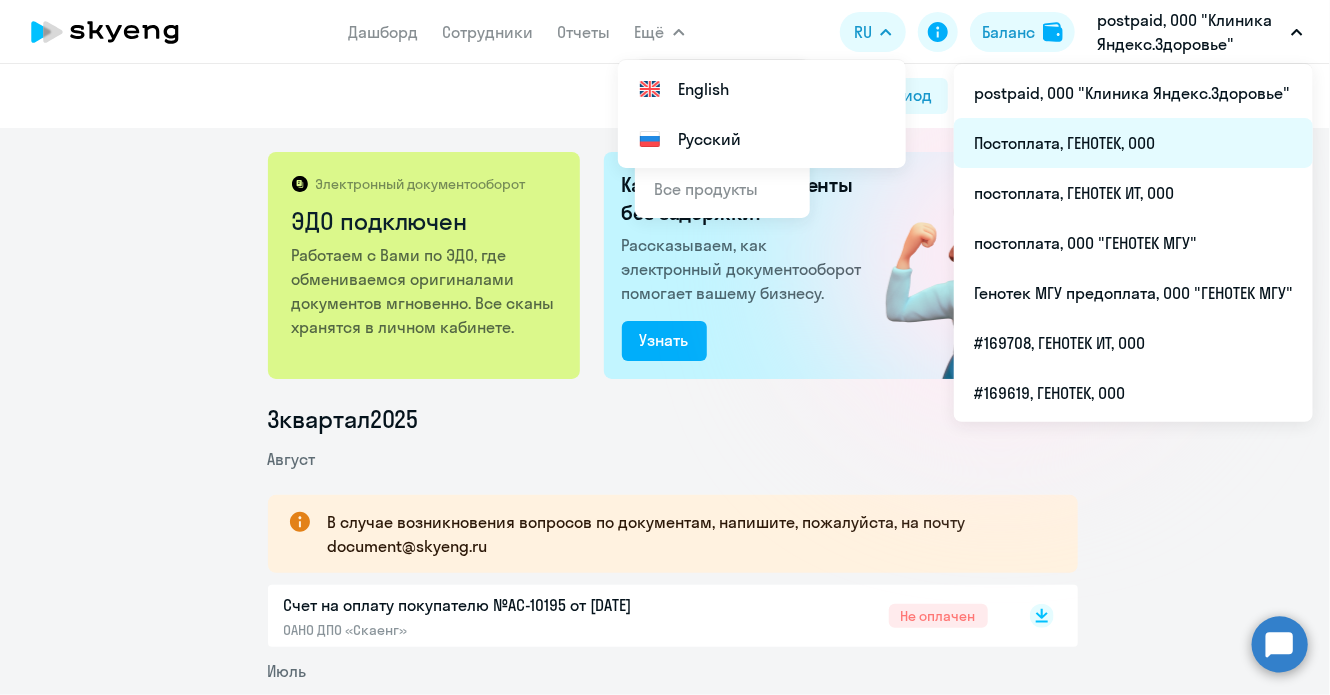 click on "Постоплата, ГЕНОТЕК, ООО" at bounding box center [1133, 143] 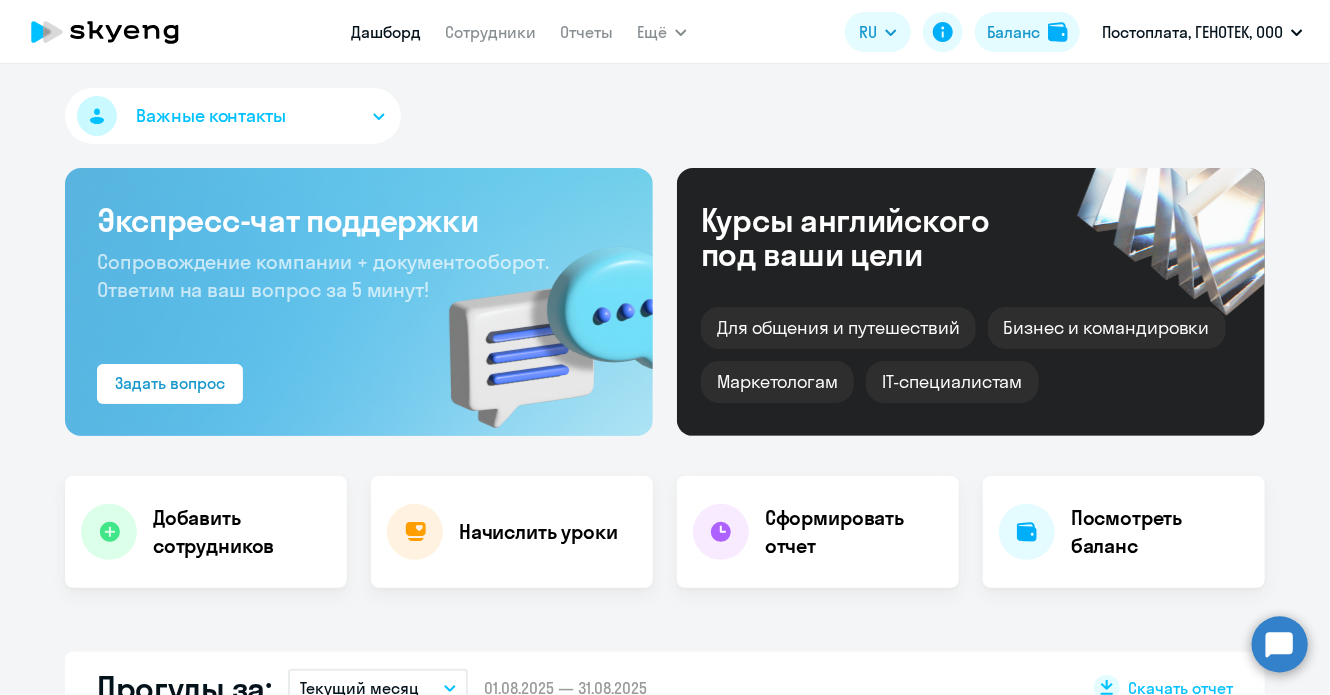 select on "30" 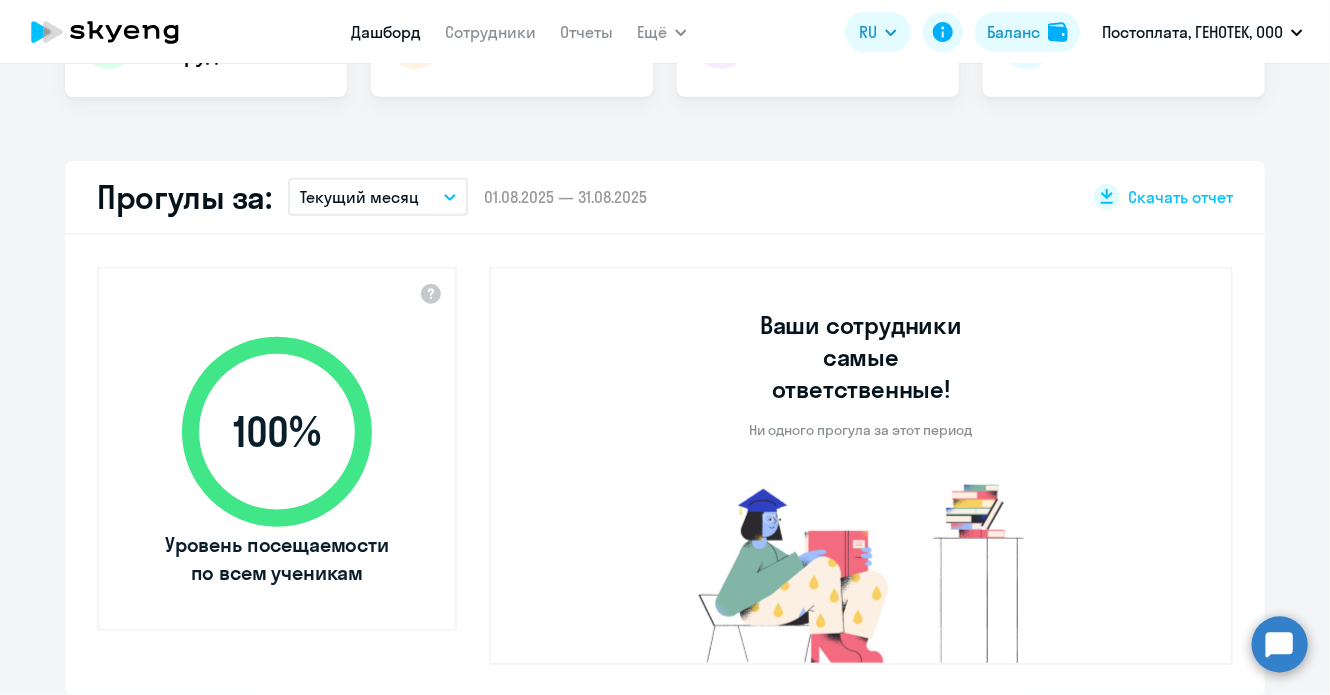 scroll, scrollTop: 500, scrollLeft: 0, axis: vertical 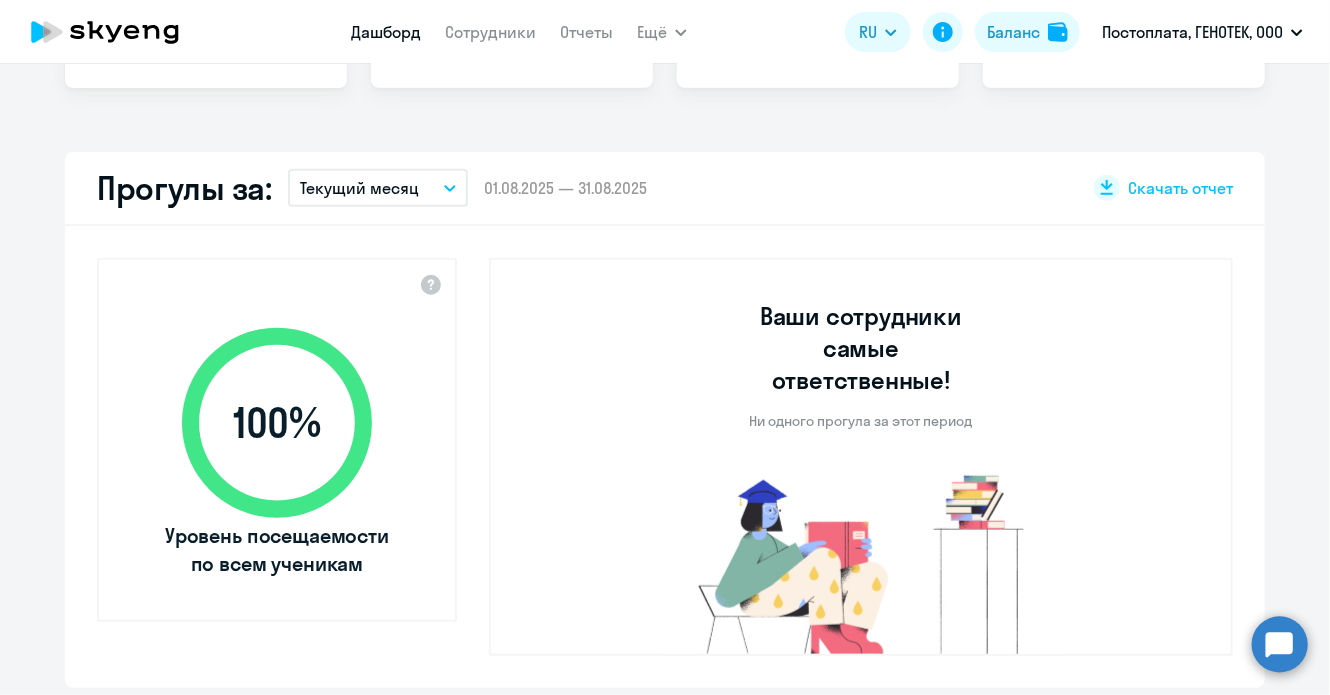 click on "Текущий месяц" at bounding box center [378, 188] 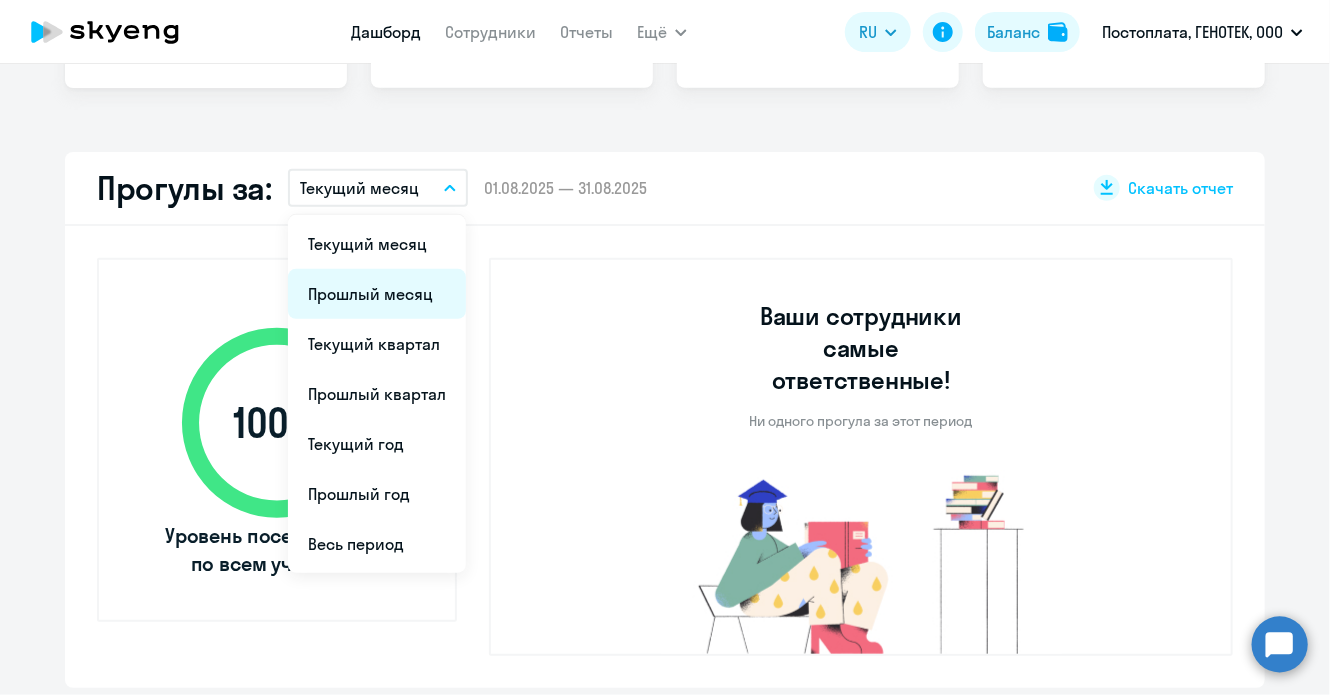 click on "Прошлый месяц" at bounding box center [377, 294] 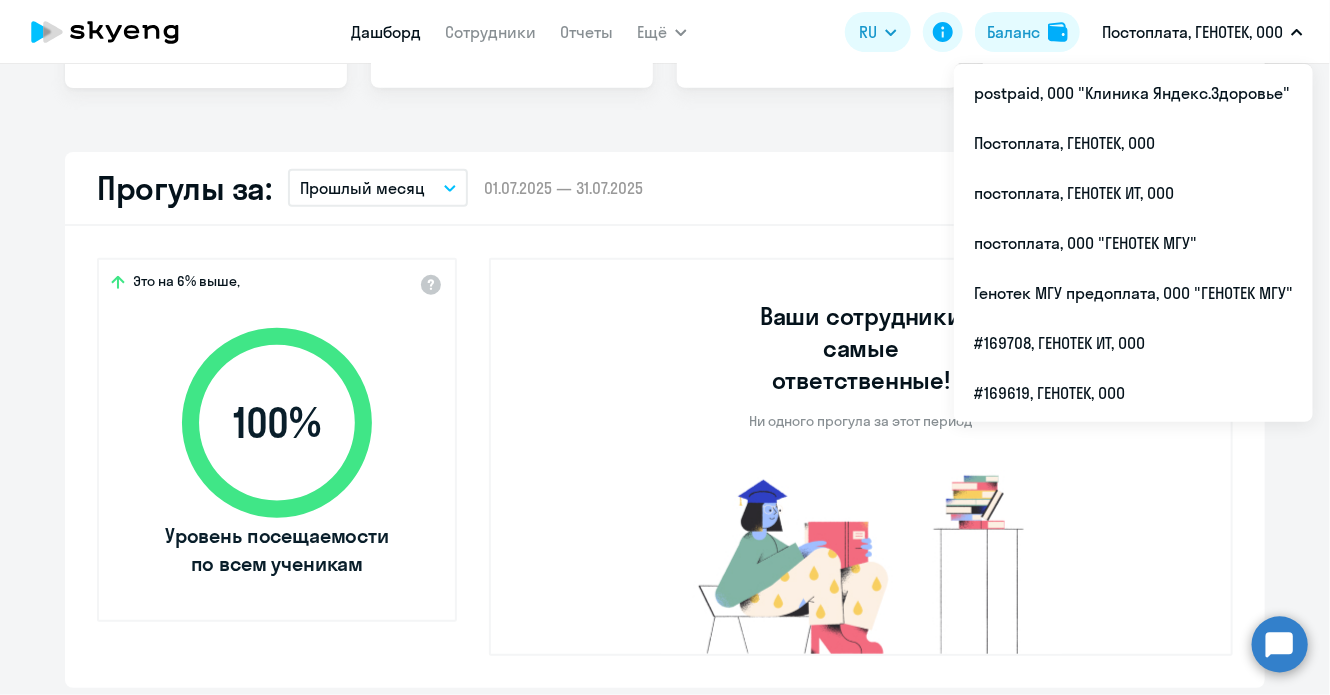 click on "Это на 6% выше,
100  %  Уровень посещаемости по всем ученикам  Ваши сотрудники самые ответственные! Ни одного прогула за этот период" 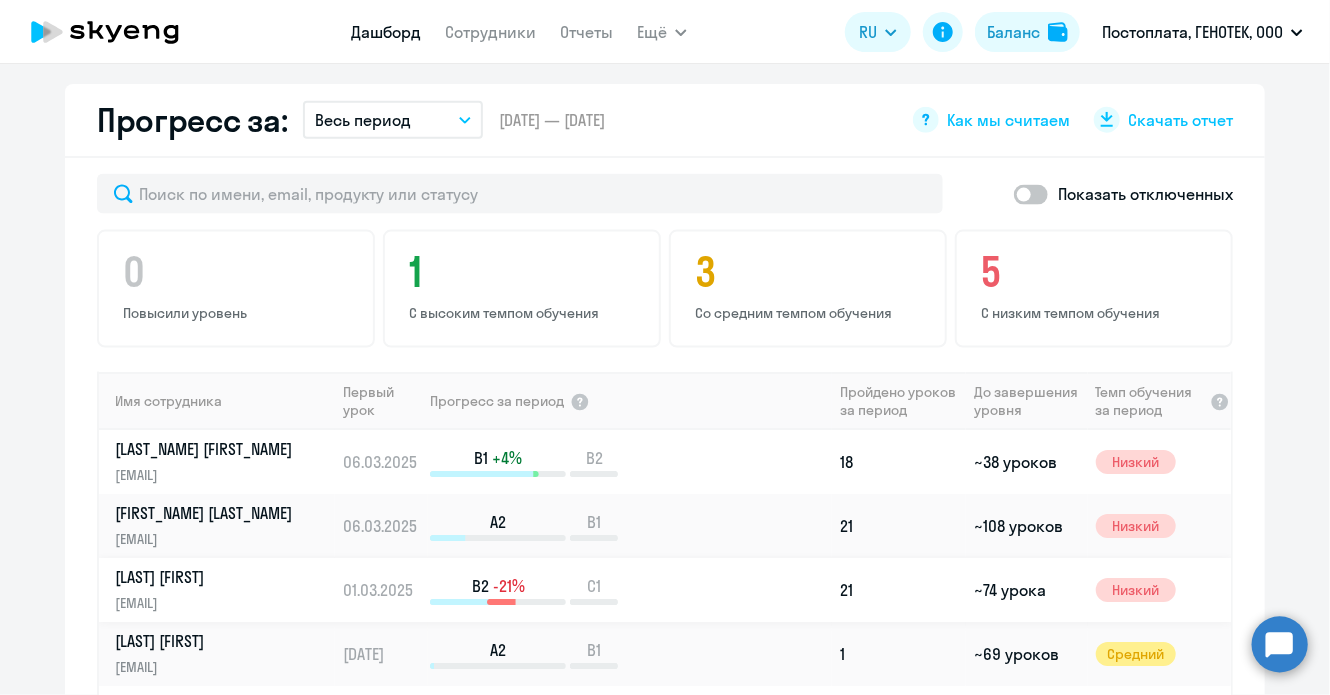 scroll, scrollTop: 1400, scrollLeft: 0, axis: vertical 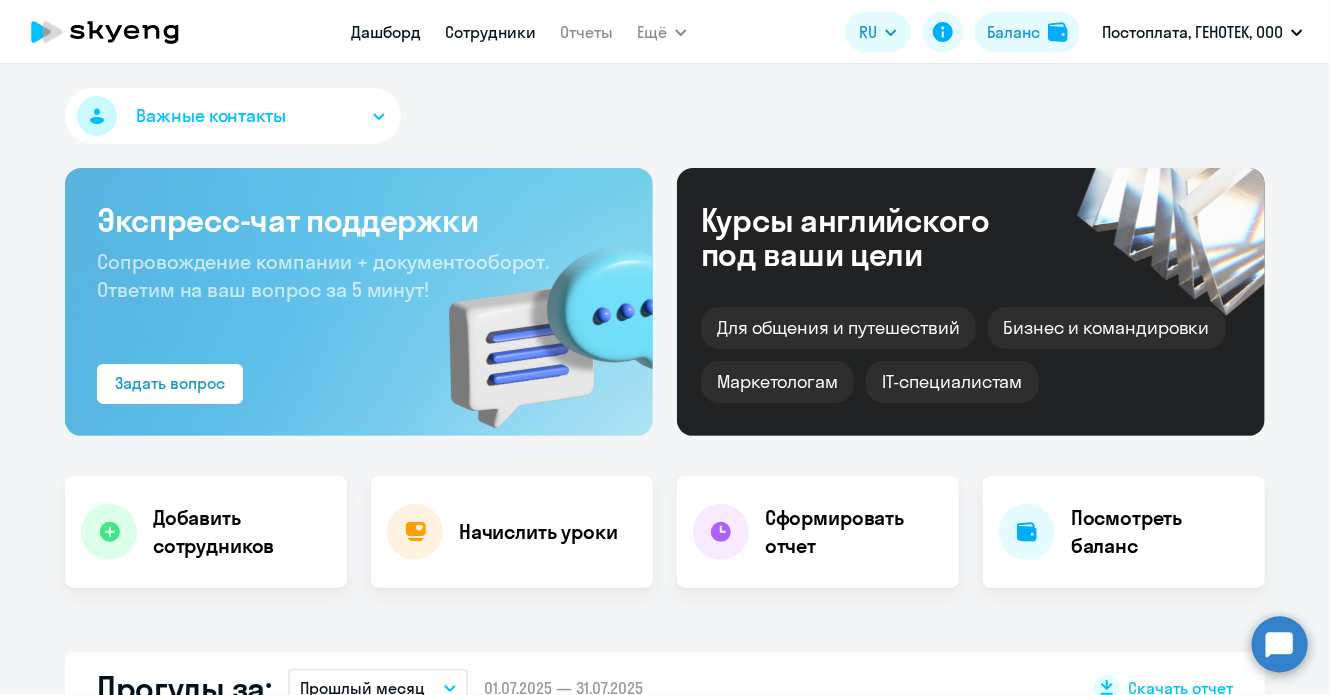 click on "Сотрудники" at bounding box center [490, 32] 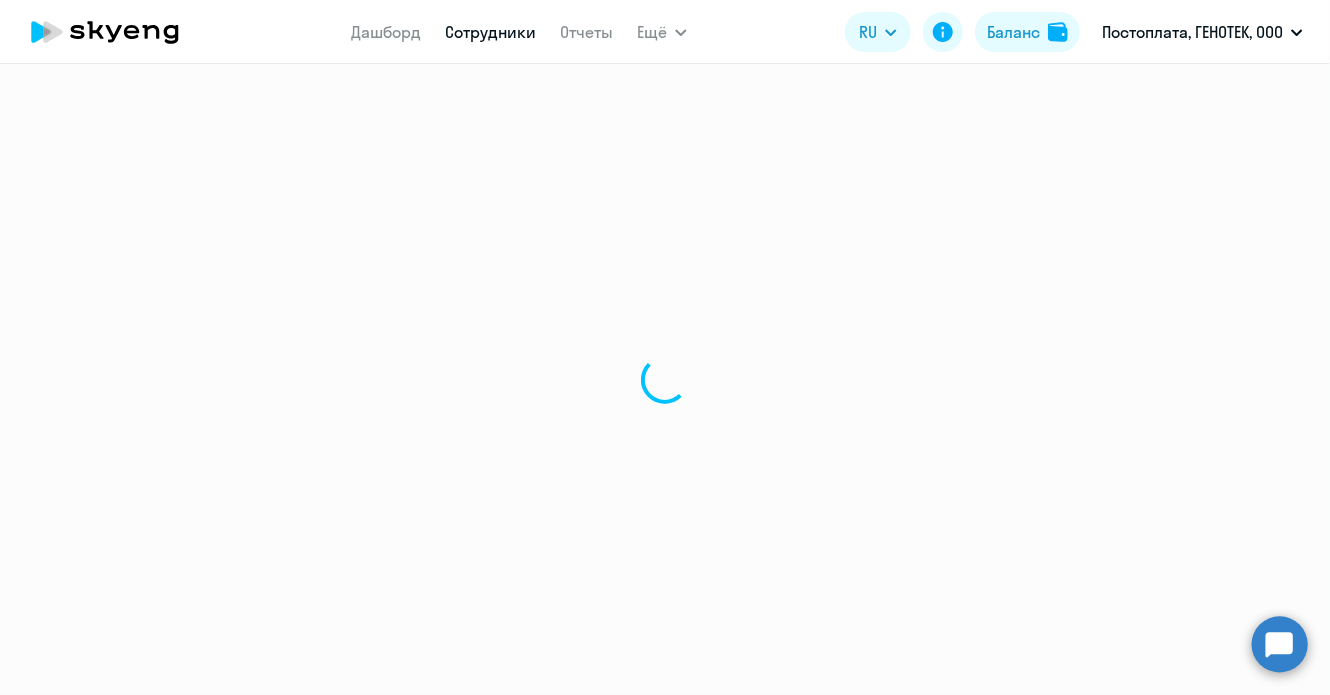 select on "30" 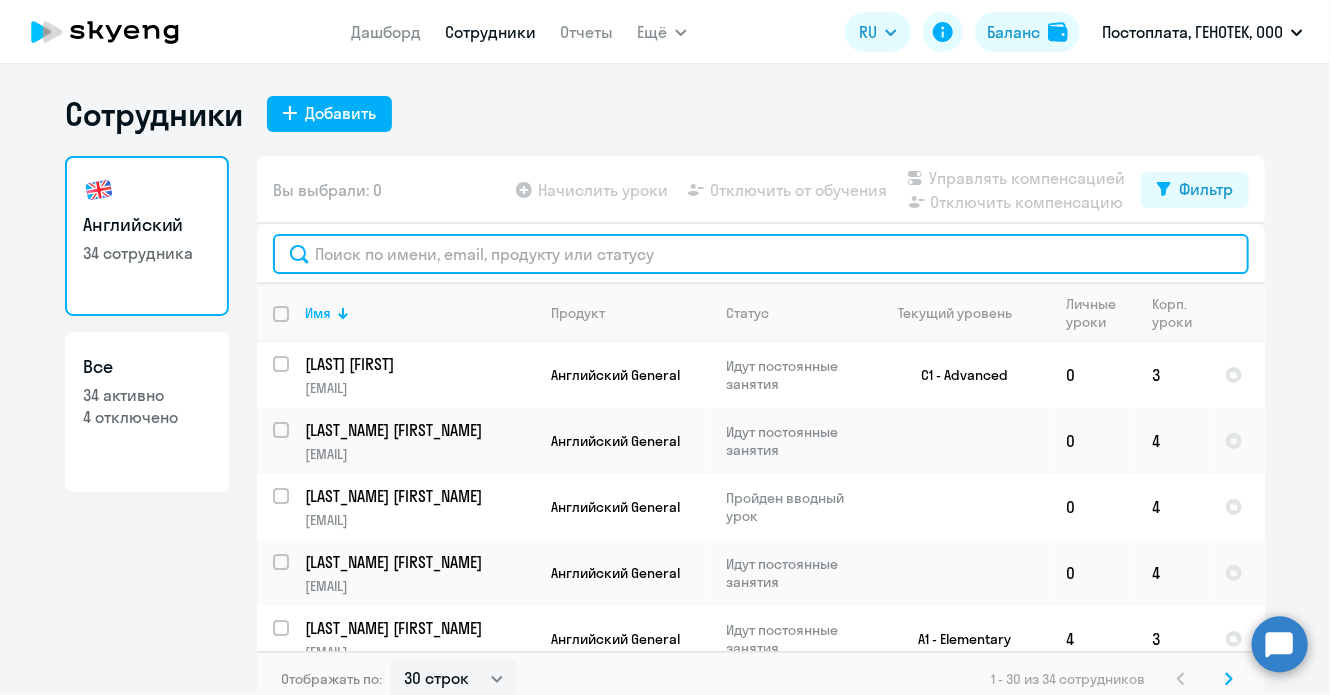 click 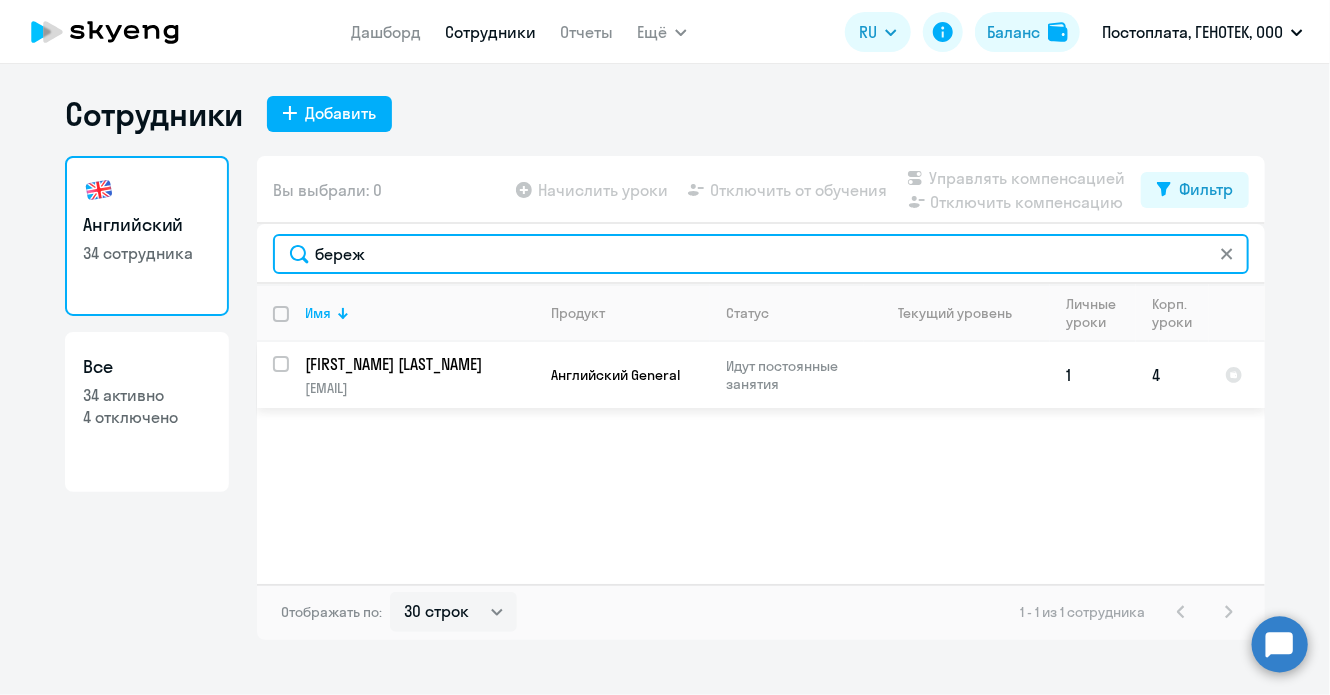 type on "береж" 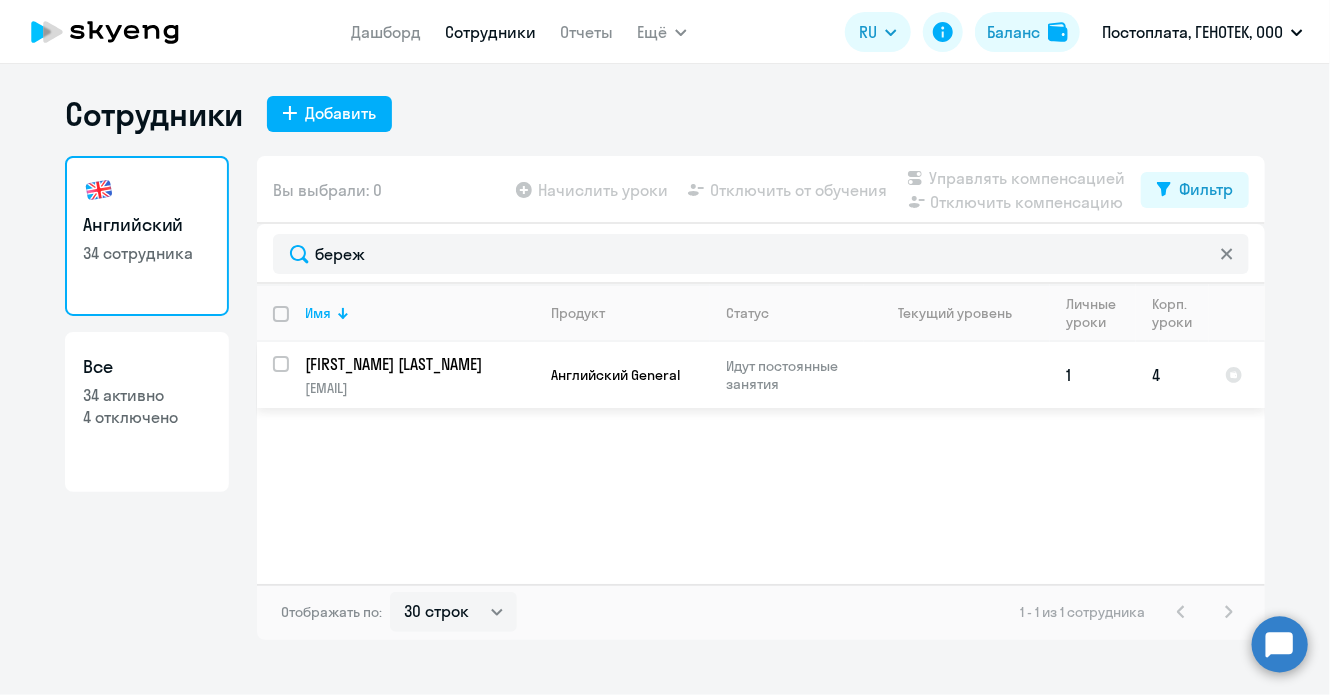 click on "[FIRST_NAME] [LAST_NAME]" 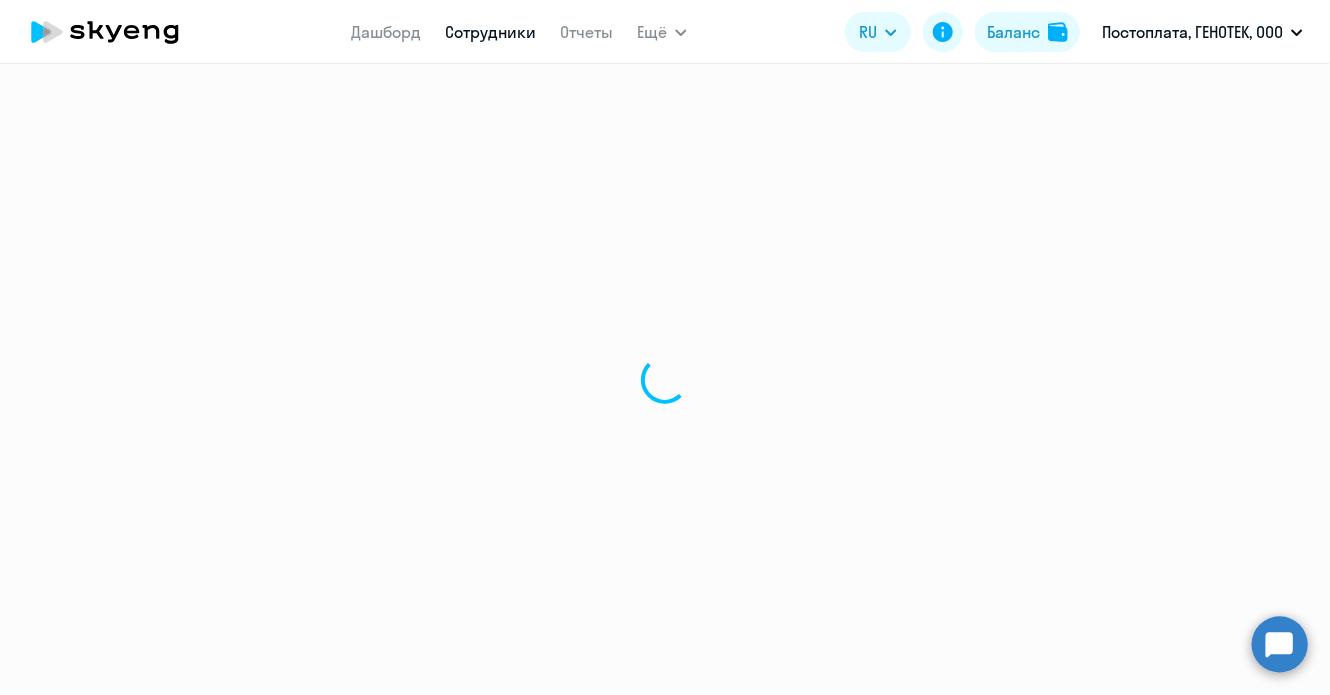 select on "english" 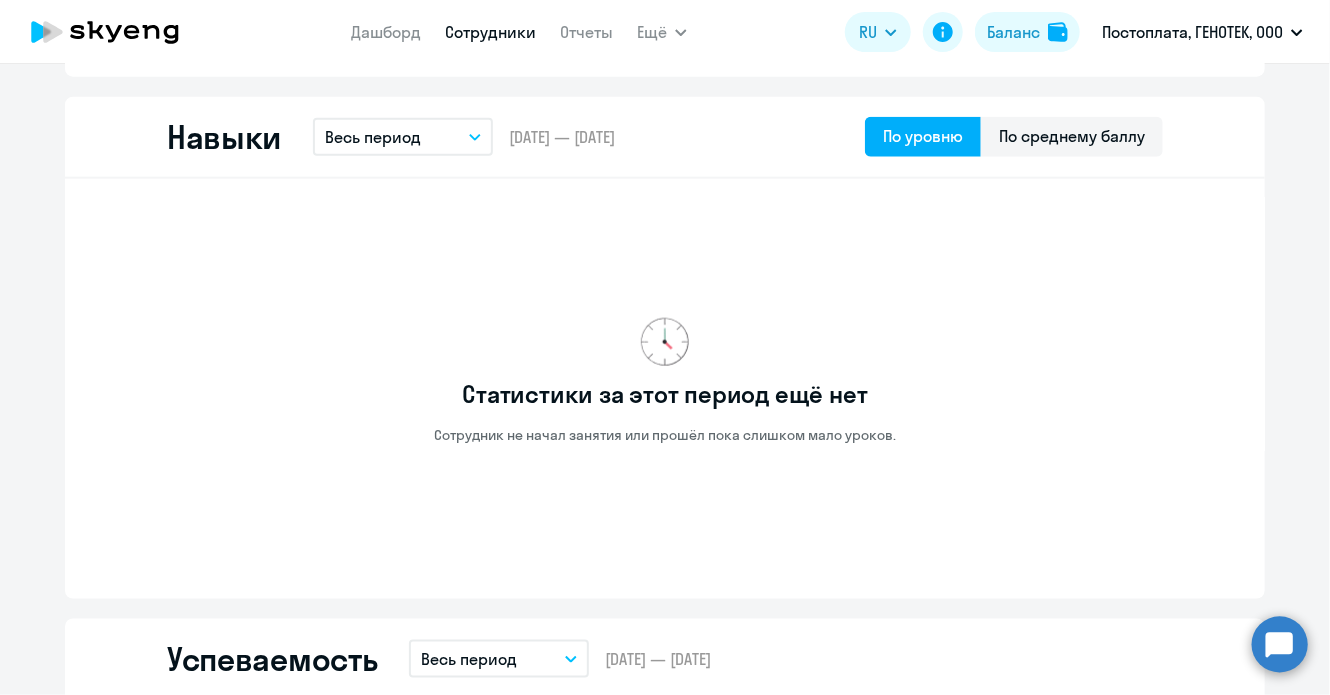 scroll, scrollTop: 700, scrollLeft: 0, axis: vertical 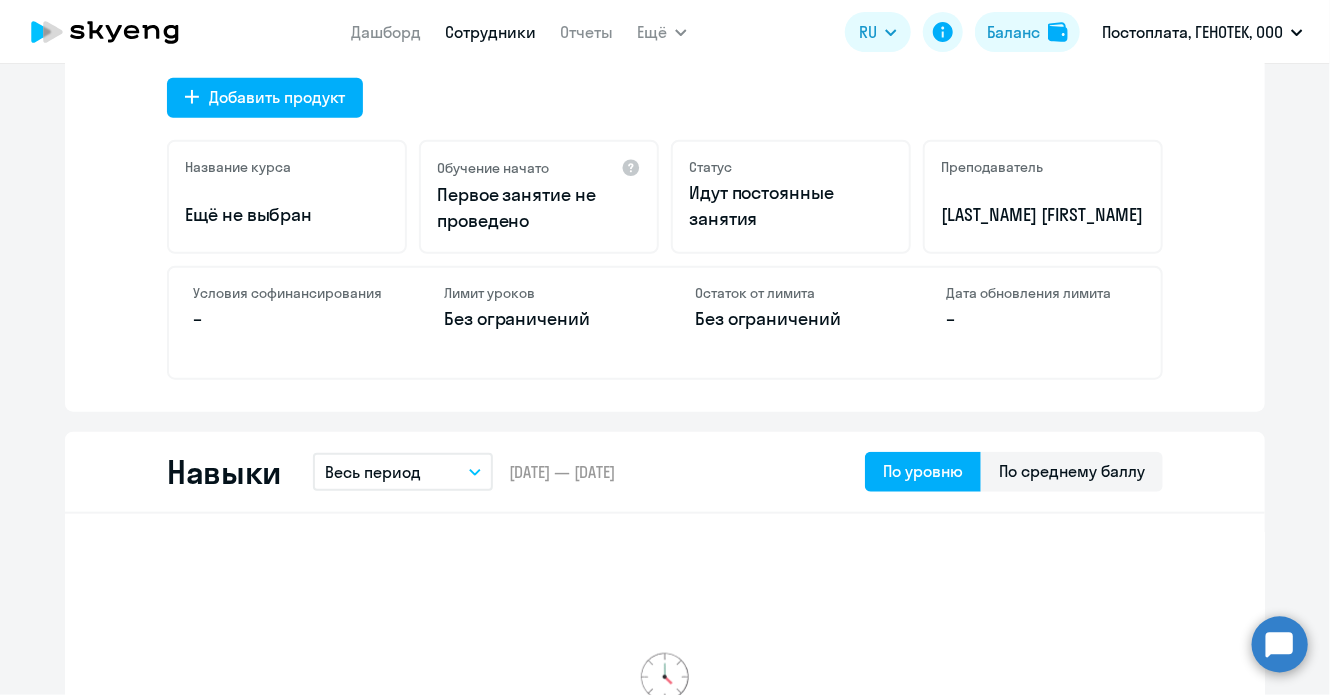 click on "Сотрудники" at bounding box center [490, 32] 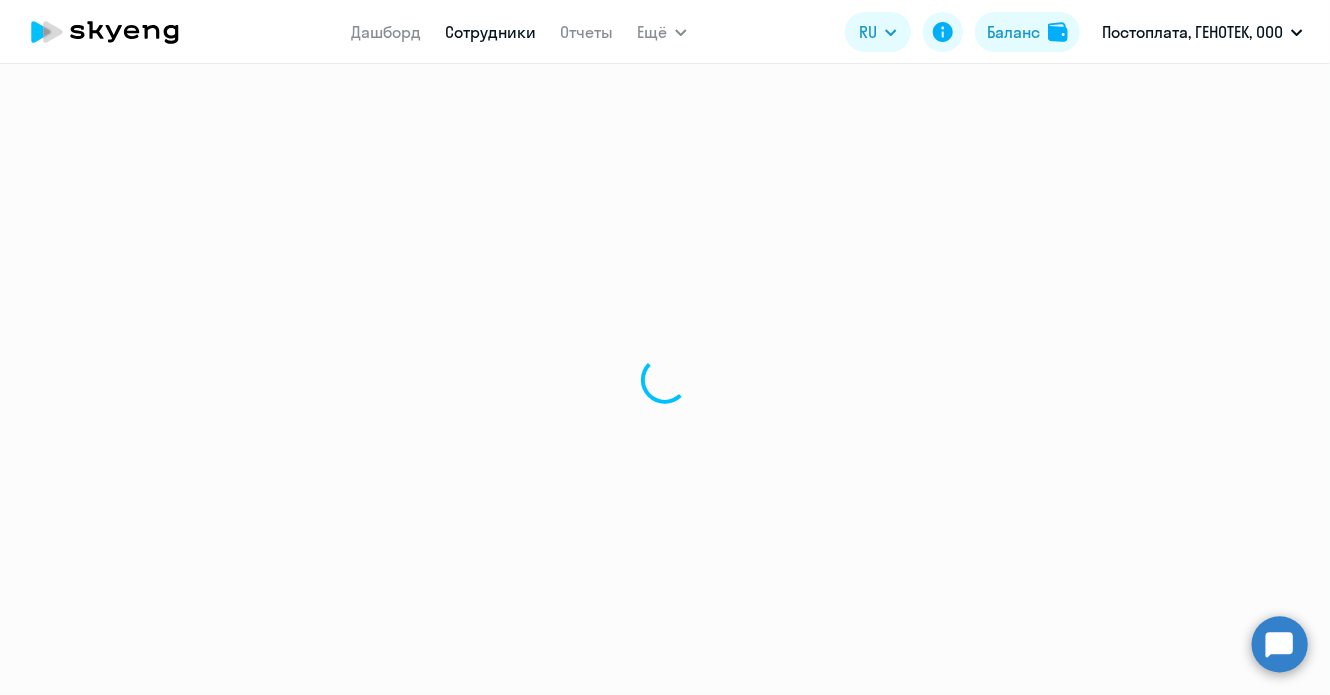 scroll, scrollTop: 0, scrollLeft: 0, axis: both 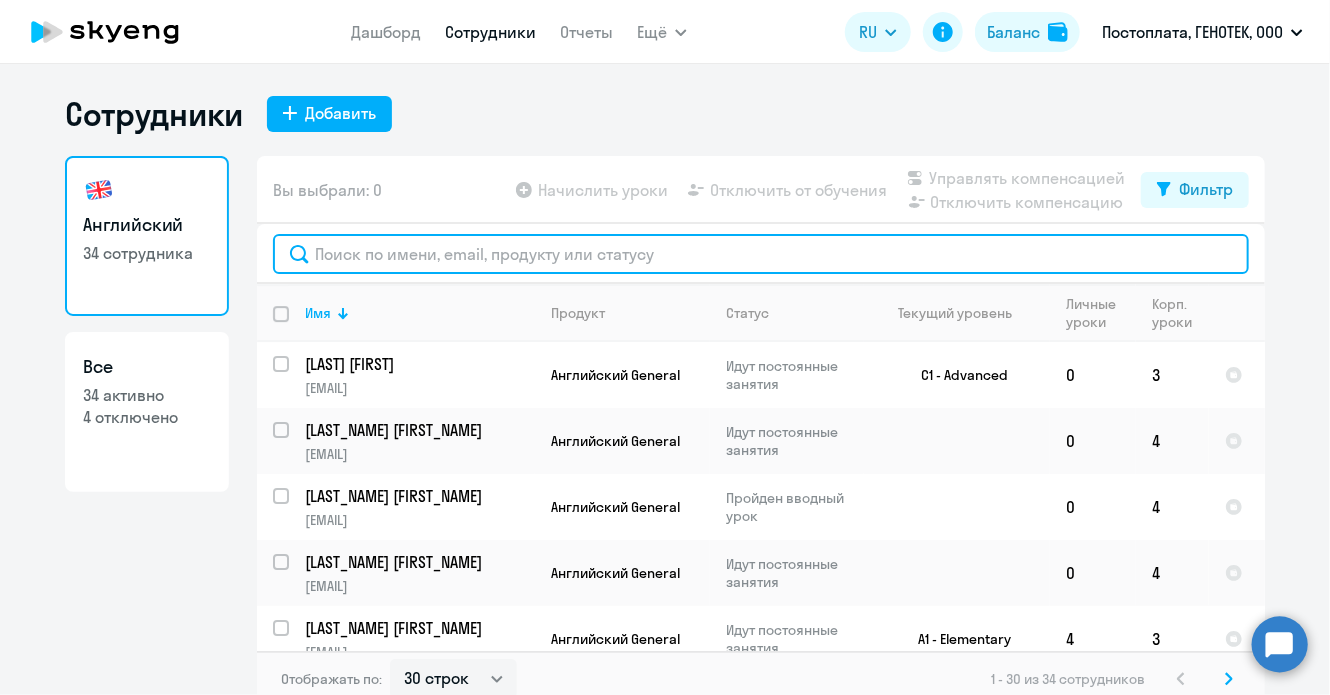 click 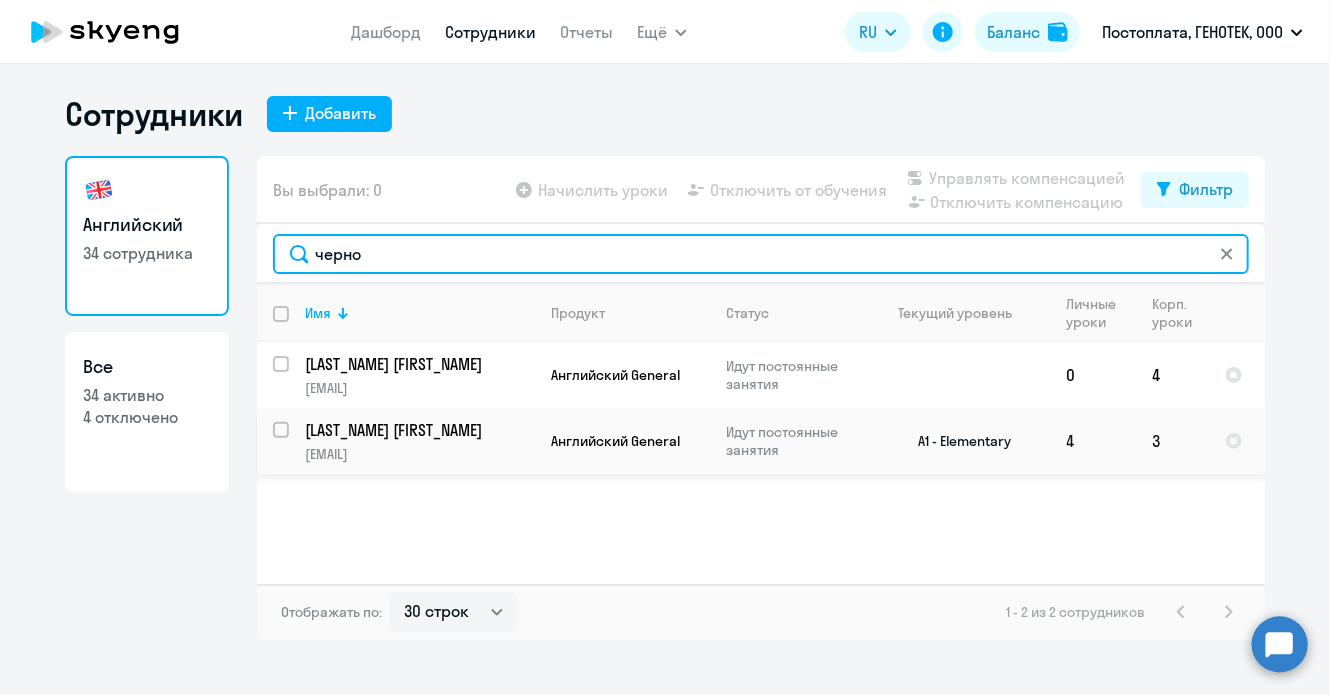 type on "черно" 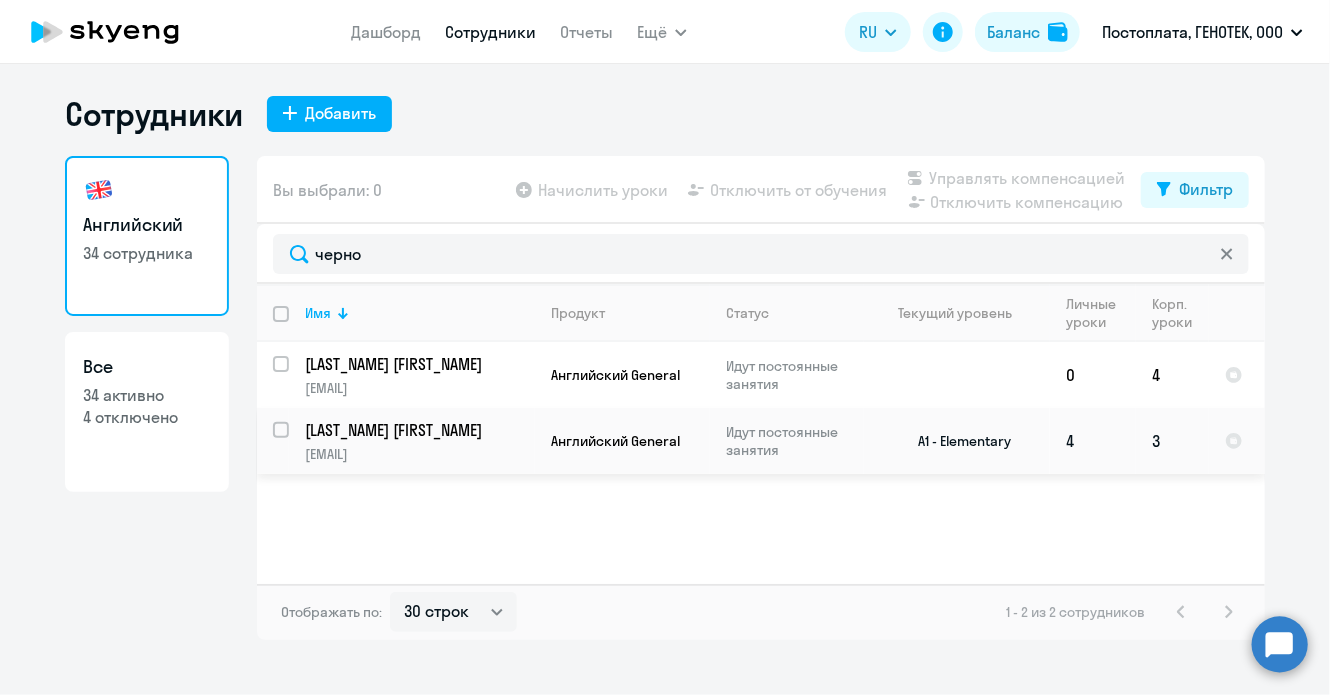 click on "[EMAIL]" 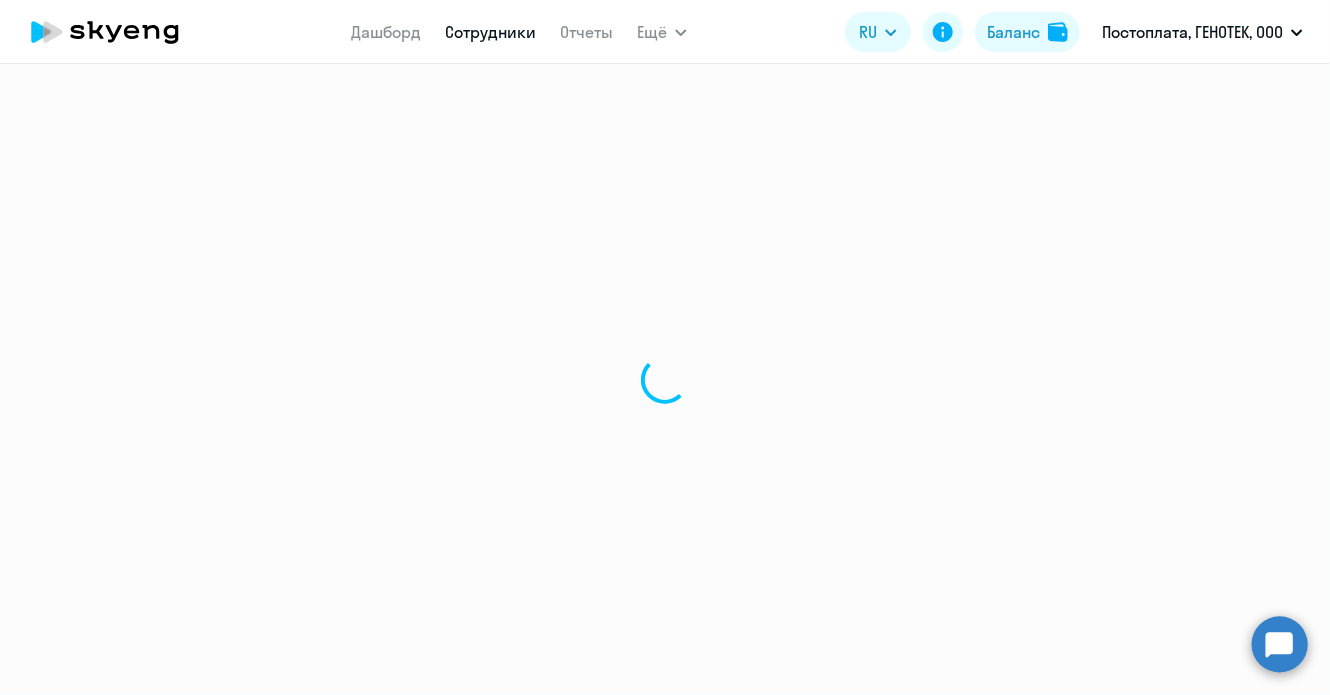 select on "english" 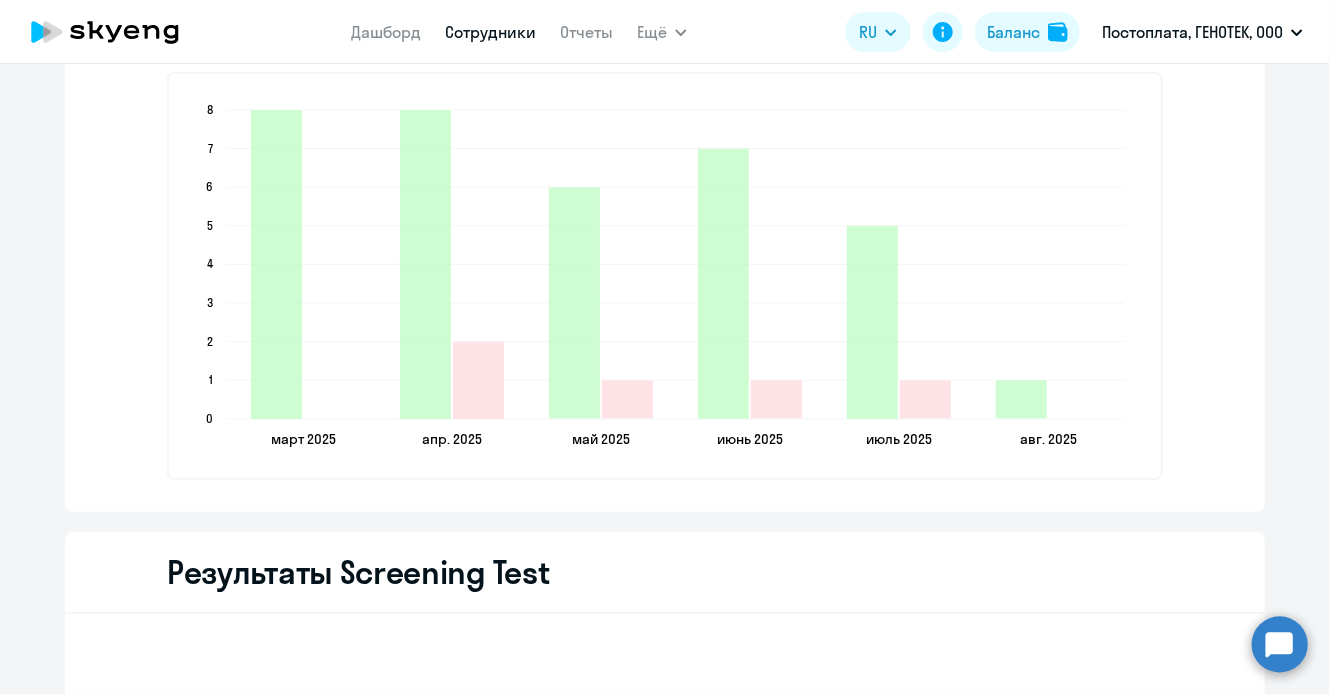 scroll, scrollTop: 2700, scrollLeft: 0, axis: vertical 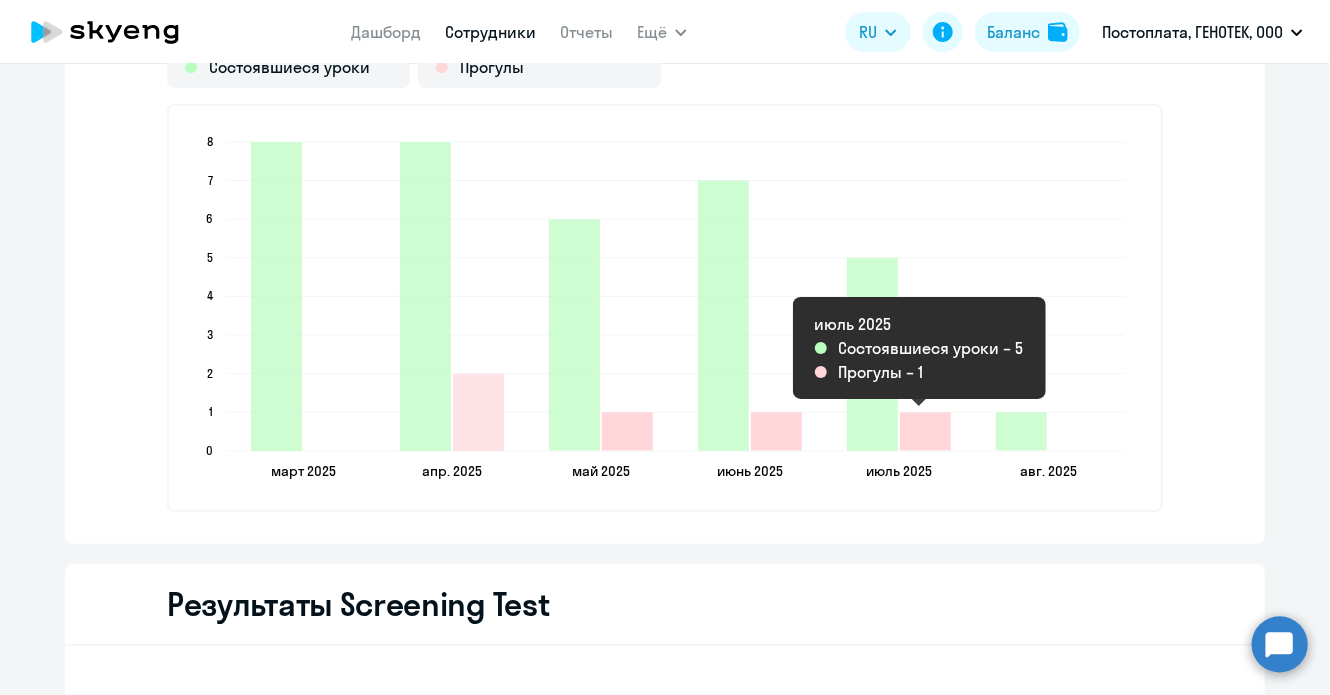 click 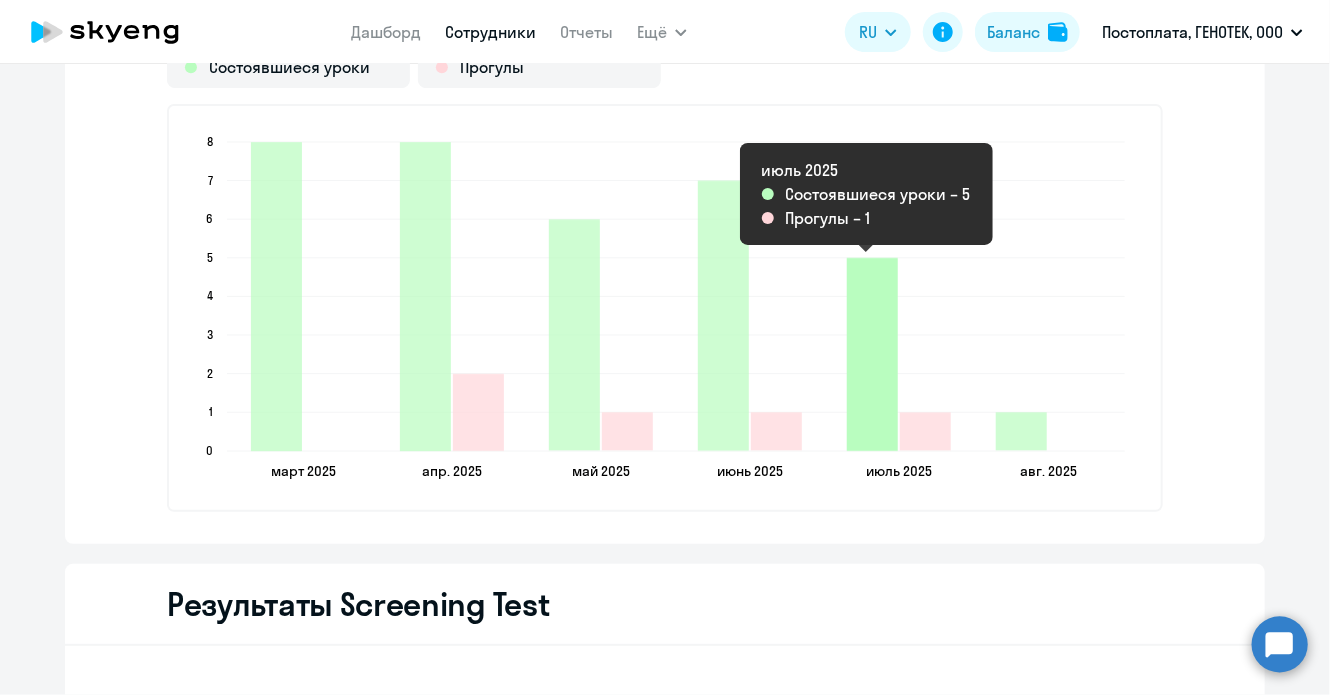 click 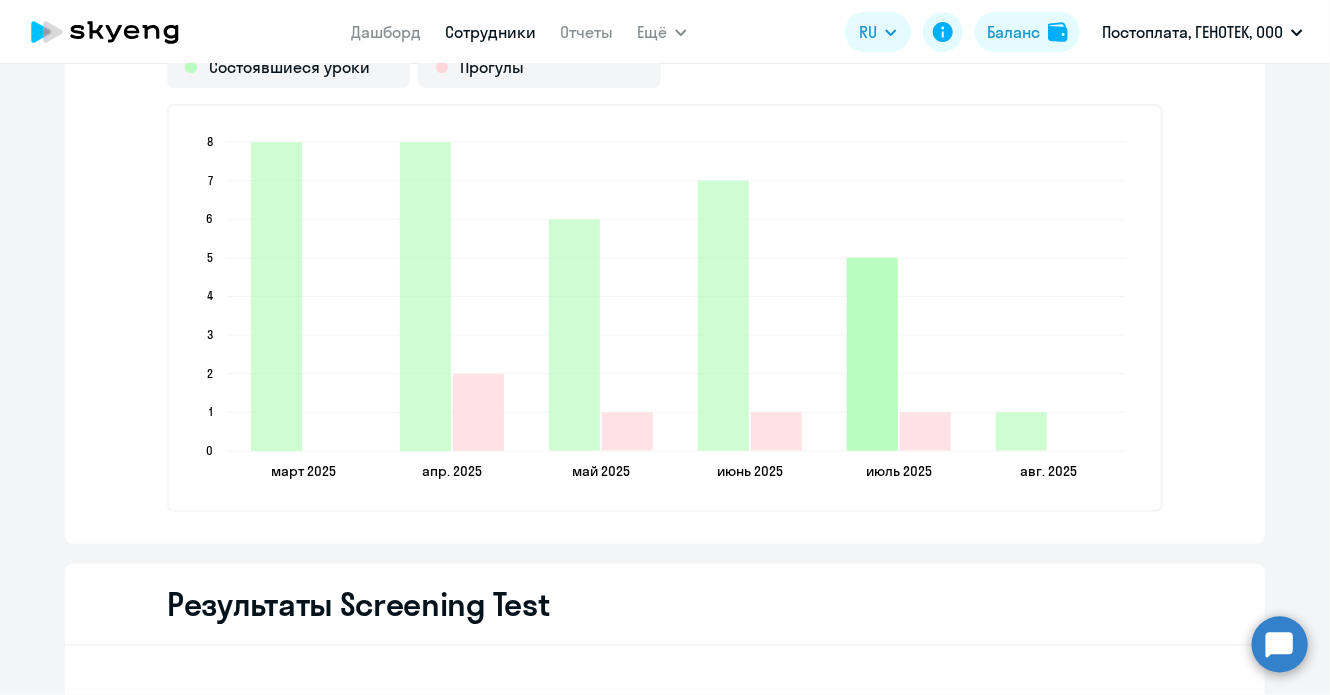 scroll, scrollTop: 2600, scrollLeft: 0, axis: vertical 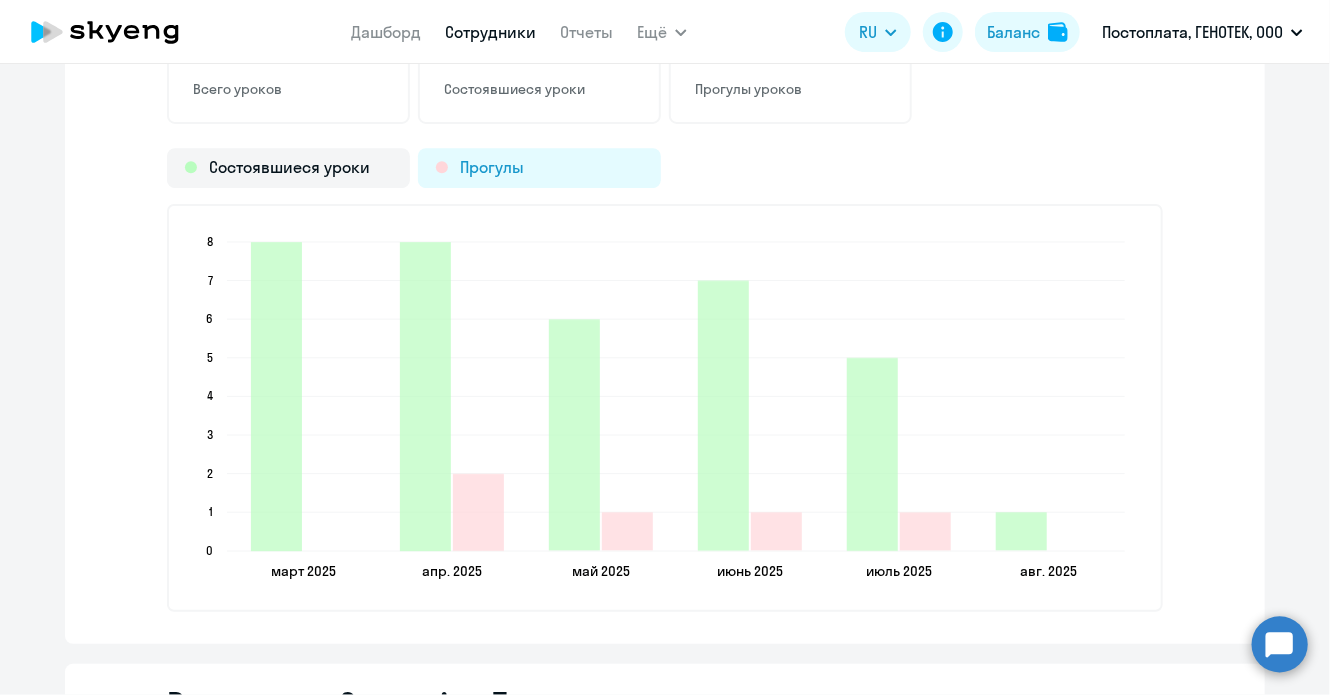 click on "Прогулы" 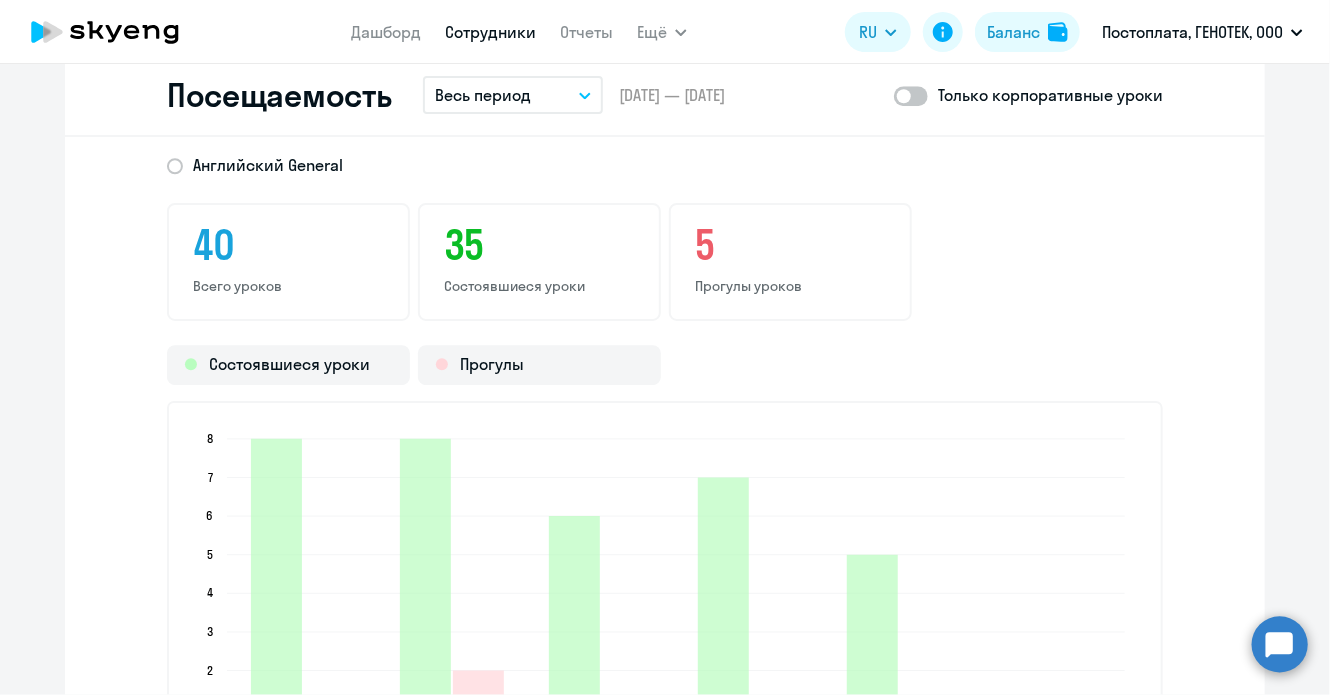 scroll, scrollTop: 2400, scrollLeft: 0, axis: vertical 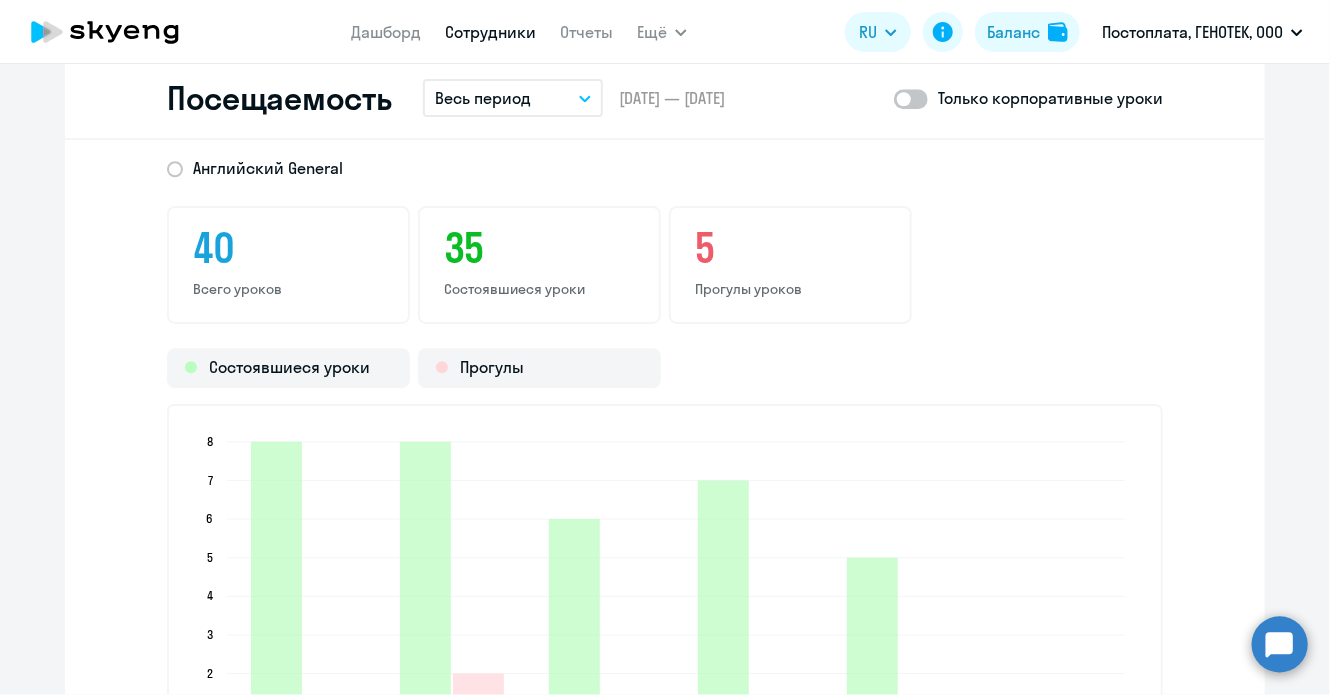 click 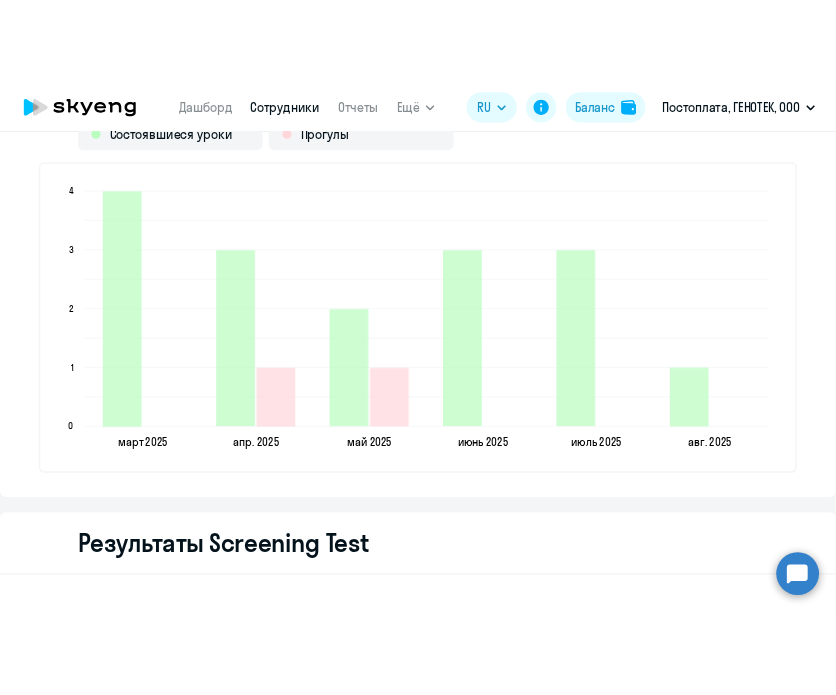scroll, scrollTop: 2829, scrollLeft: 0, axis: vertical 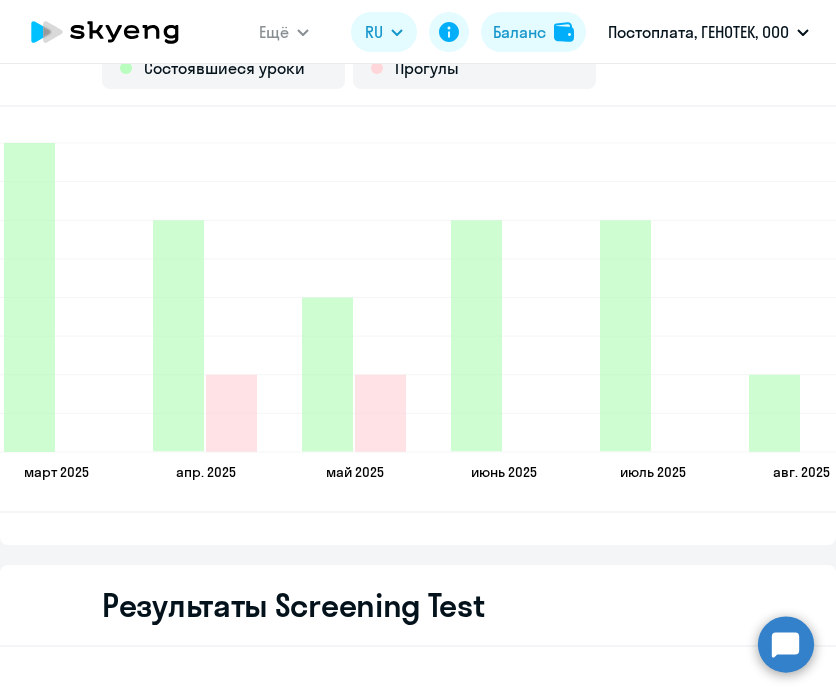 click on "Общая информация Мало данных, чтобы оценить прогресс Пройдено – До повышения уровня – Время разговора
– Темп обучения  Ещё не определён  Цели Для себя Посмотреть все Английский General
Добавить продукт  Название курса  Ещё не выбран  Обучение начато
[DATE]  Статус  Идут постоянные занятия  Преподаватель  [LAST_NAME] [FIRST_NAME]  Условия софинансирования – Лимит уроков  Без ограничений  Остаток от лимита  Без ограничений  Дата обновления лимита – Навыки  Весь период
–  [DATE] — [DATE]  По уровню По среднему баллу Статистики за этот период ещё нет
– 9.2 8.9 –" 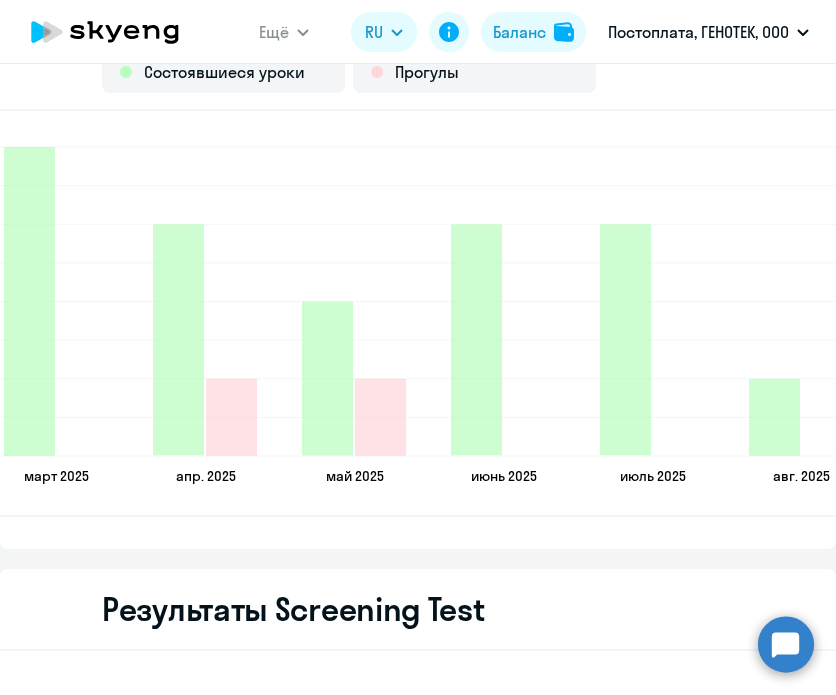 scroll, scrollTop: 2629, scrollLeft: 0, axis: vertical 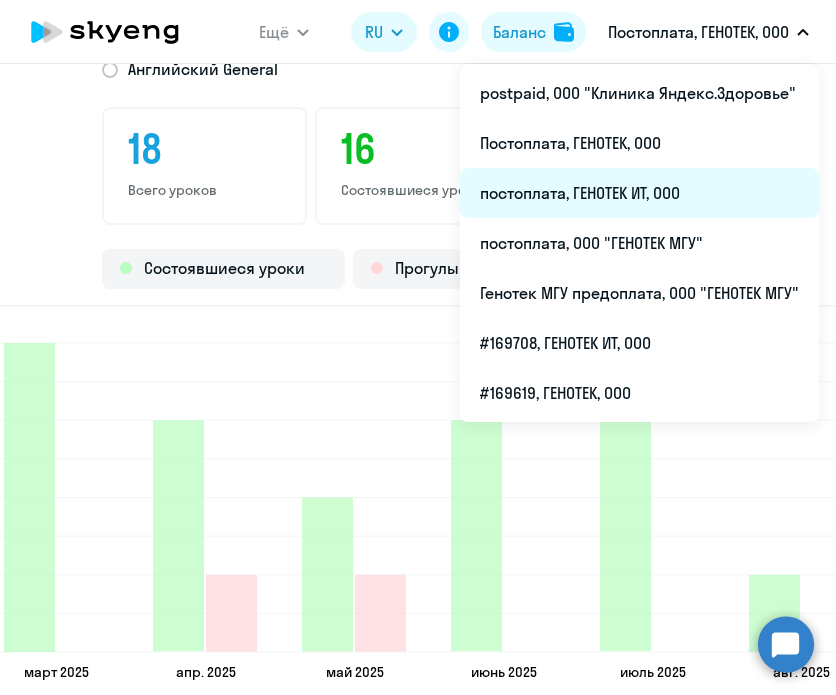 click on "постоплата, ГЕНОТЕК ИТ, ООО" at bounding box center (639, 193) 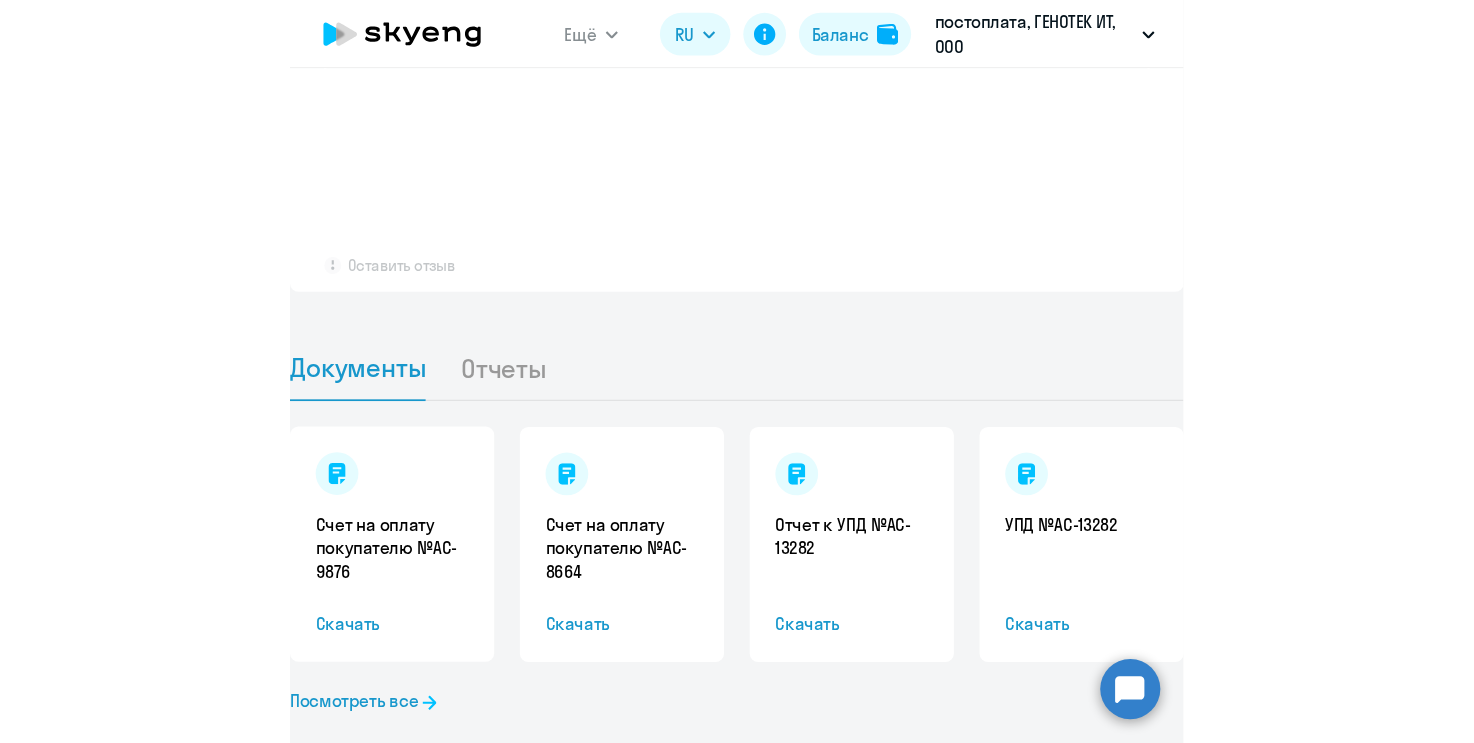 scroll, scrollTop: 1849, scrollLeft: 0, axis: vertical 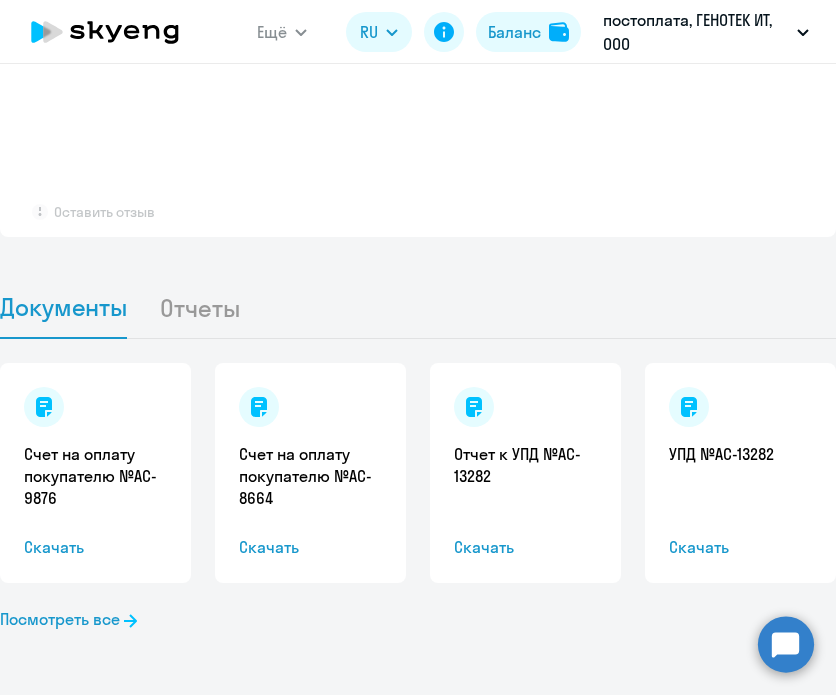 select on "30" 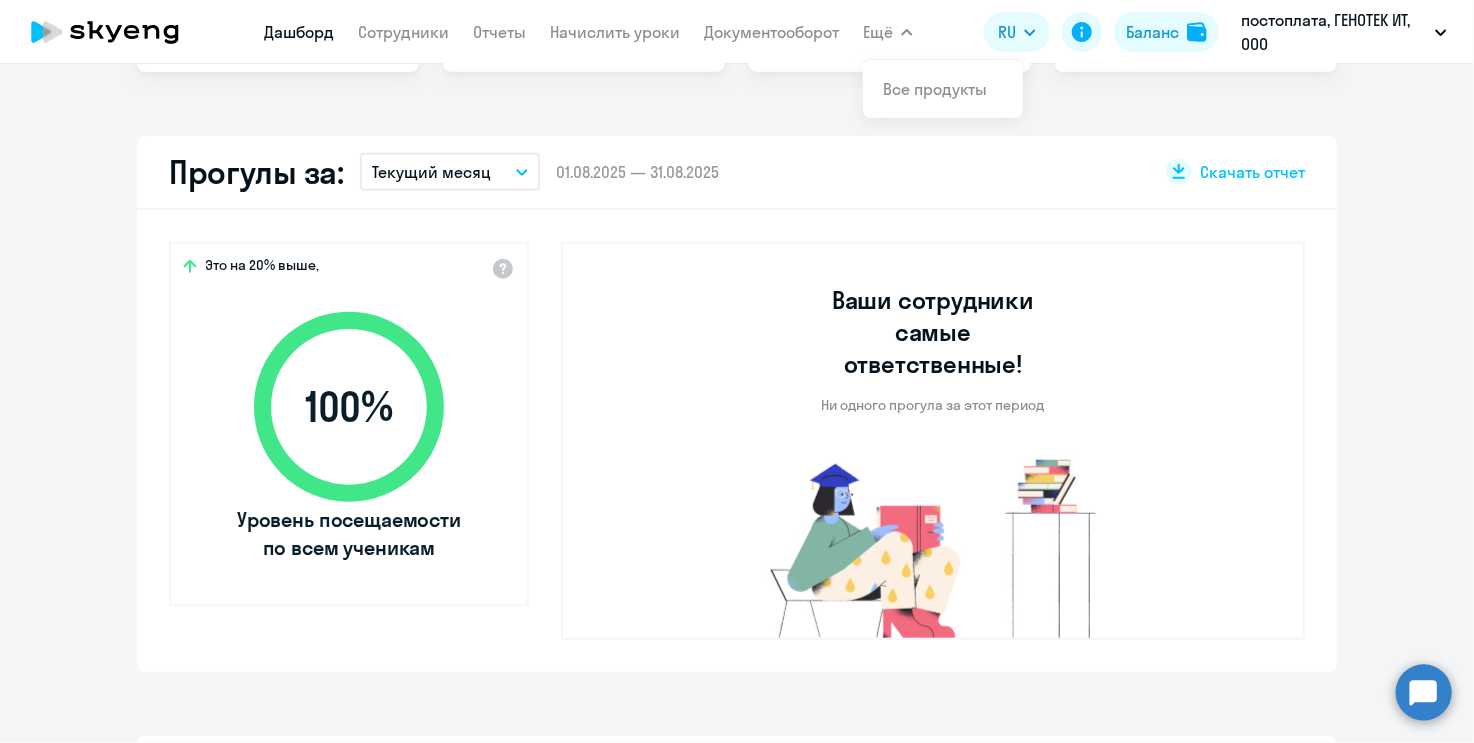 scroll, scrollTop: 537, scrollLeft: 0, axis: vertical 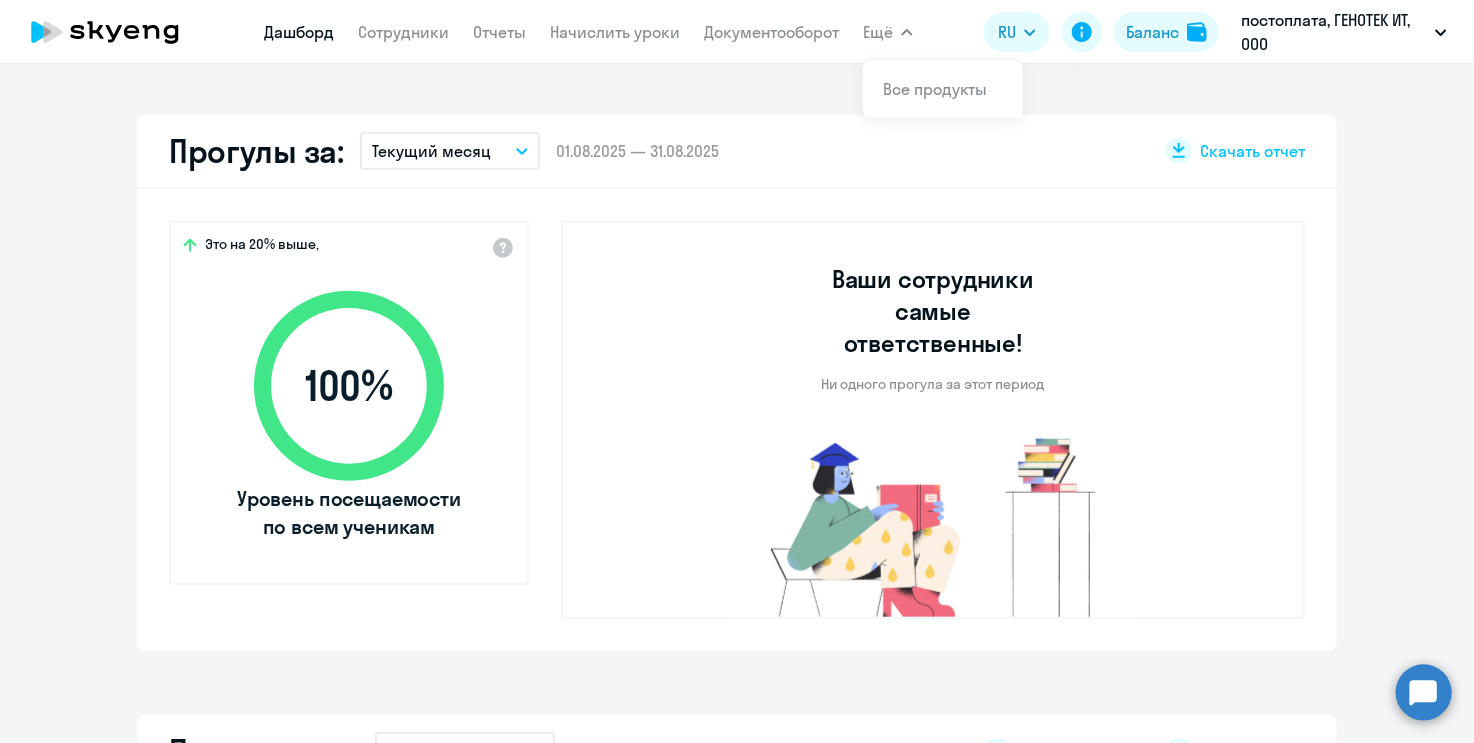 click 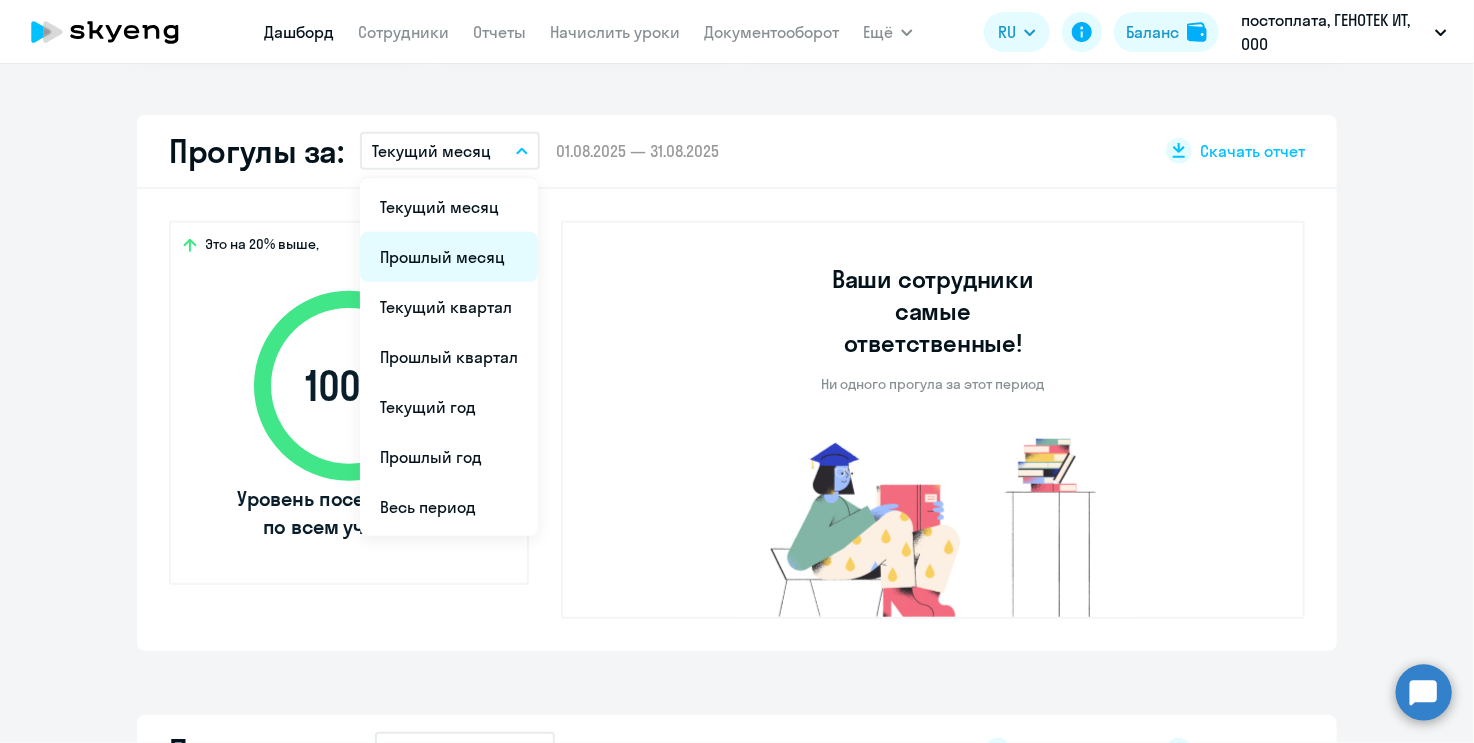 drag, startPoint x: 487, startPoint y: 253, endPoint x: 657, endPoint y: 314, distance: 180.61284 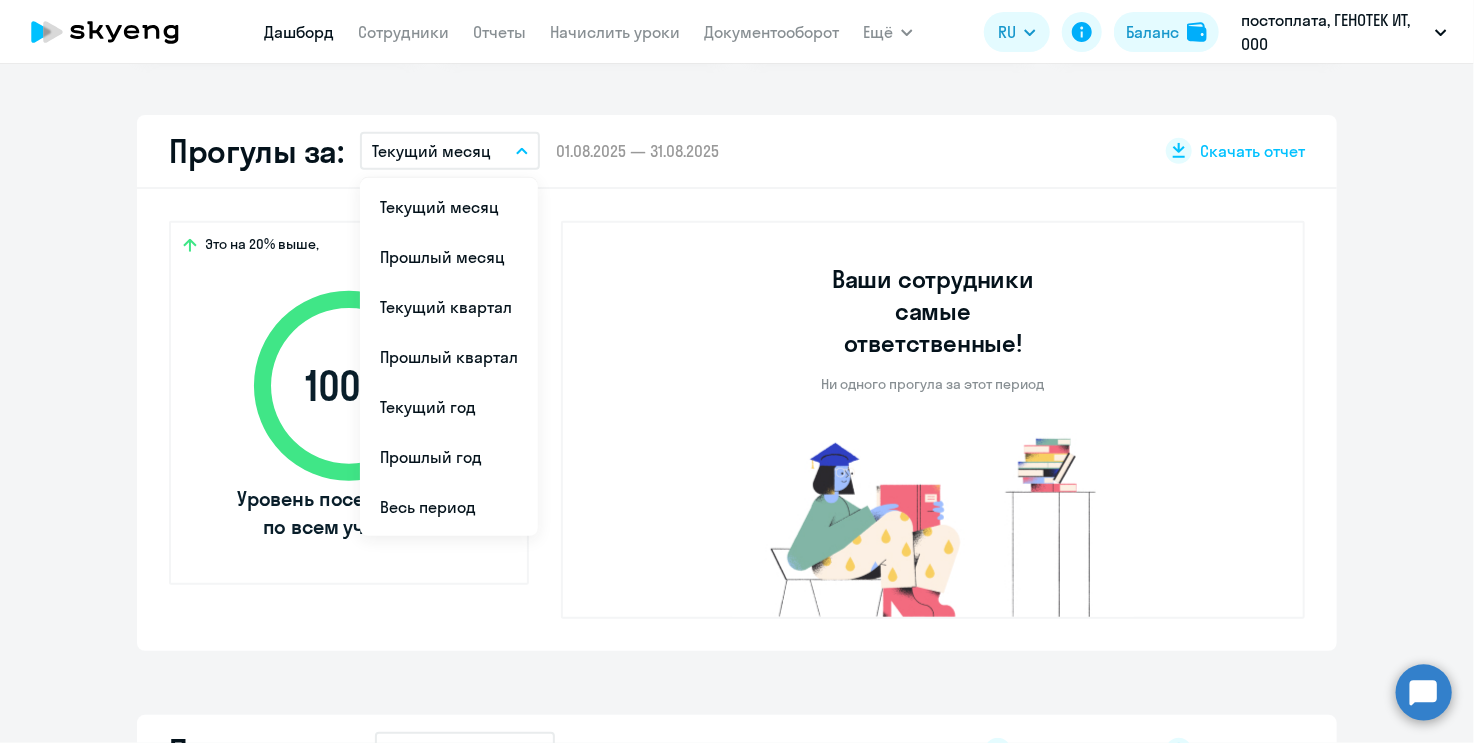 click on "Прошлый месяц" at bounding box center [449, 257] 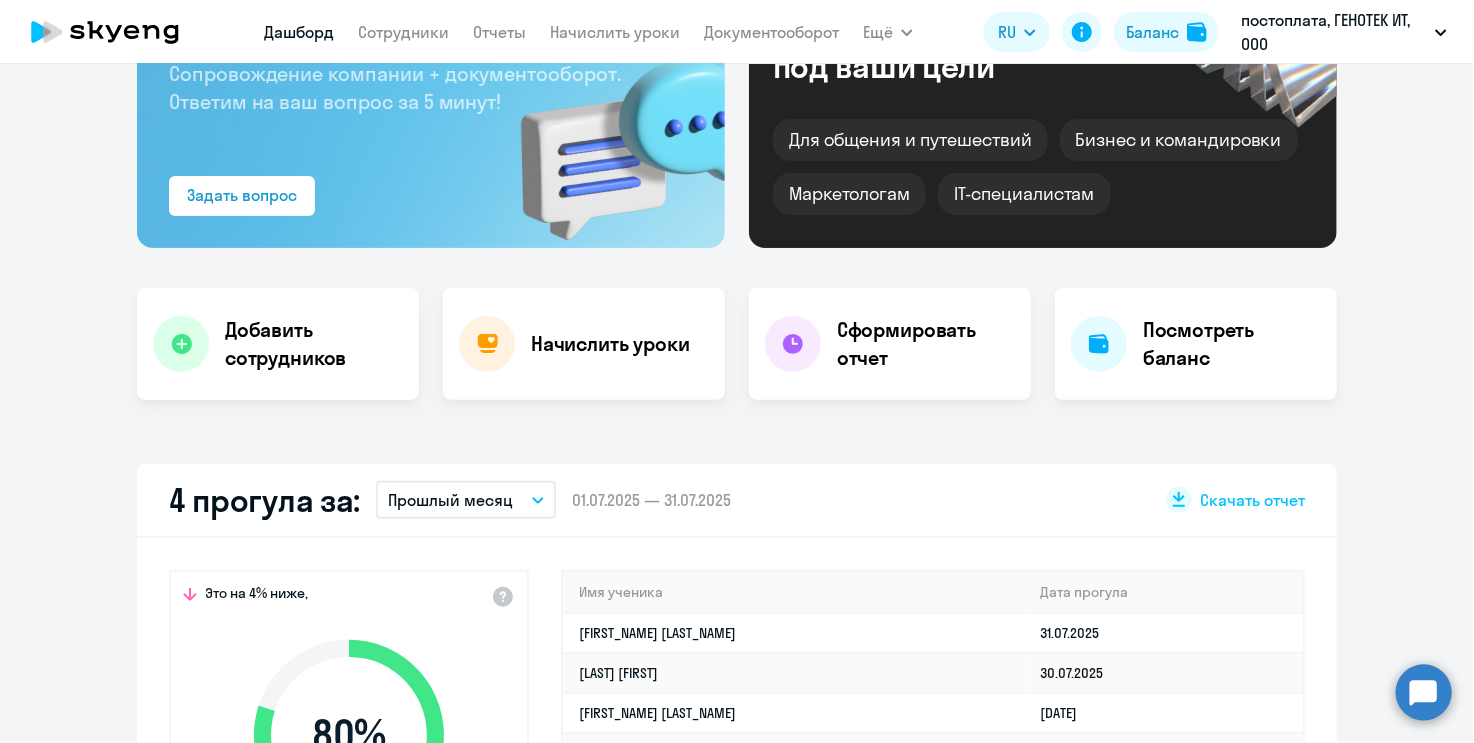 scroll, scrollTop: 0, scrollLeft: 0, axis: both 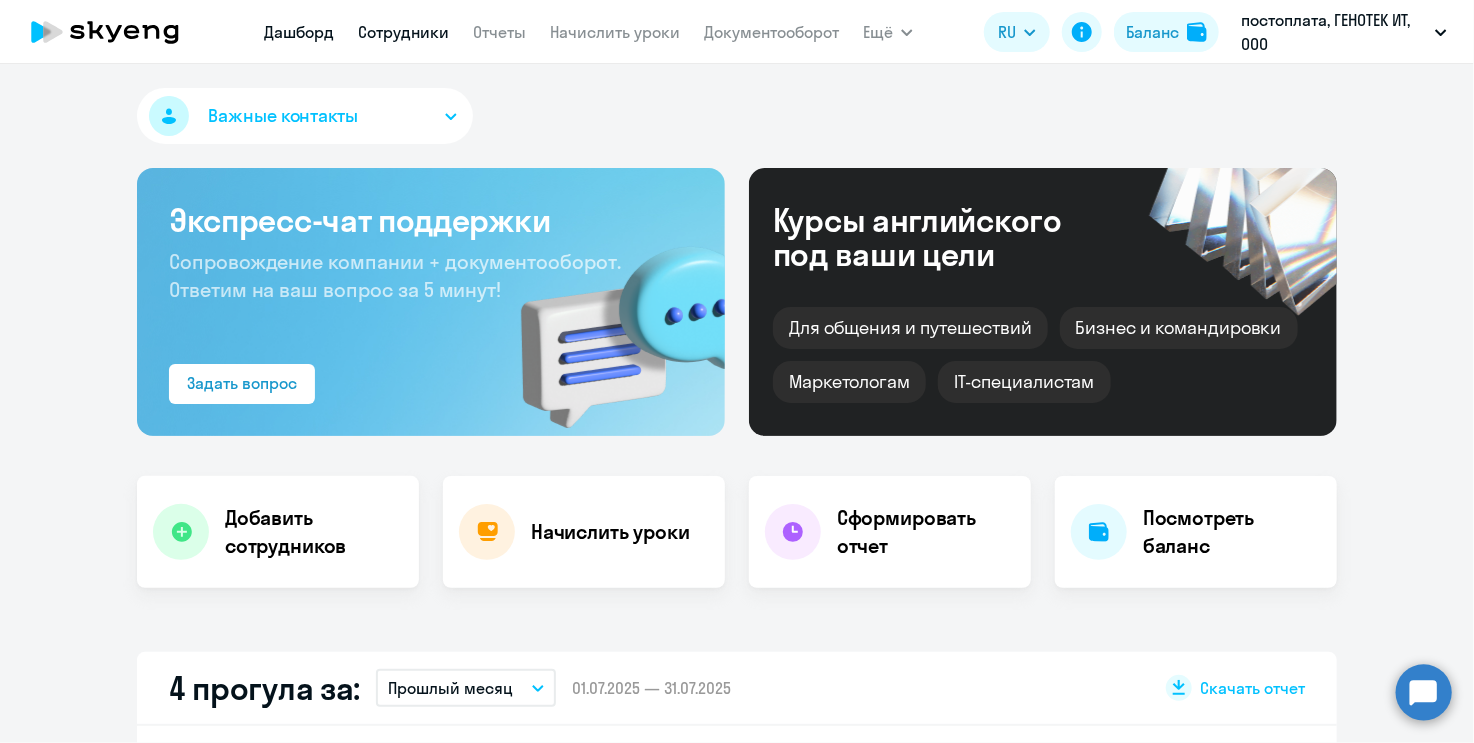 click on "Сотрудники" at bounding box center [403, 32] 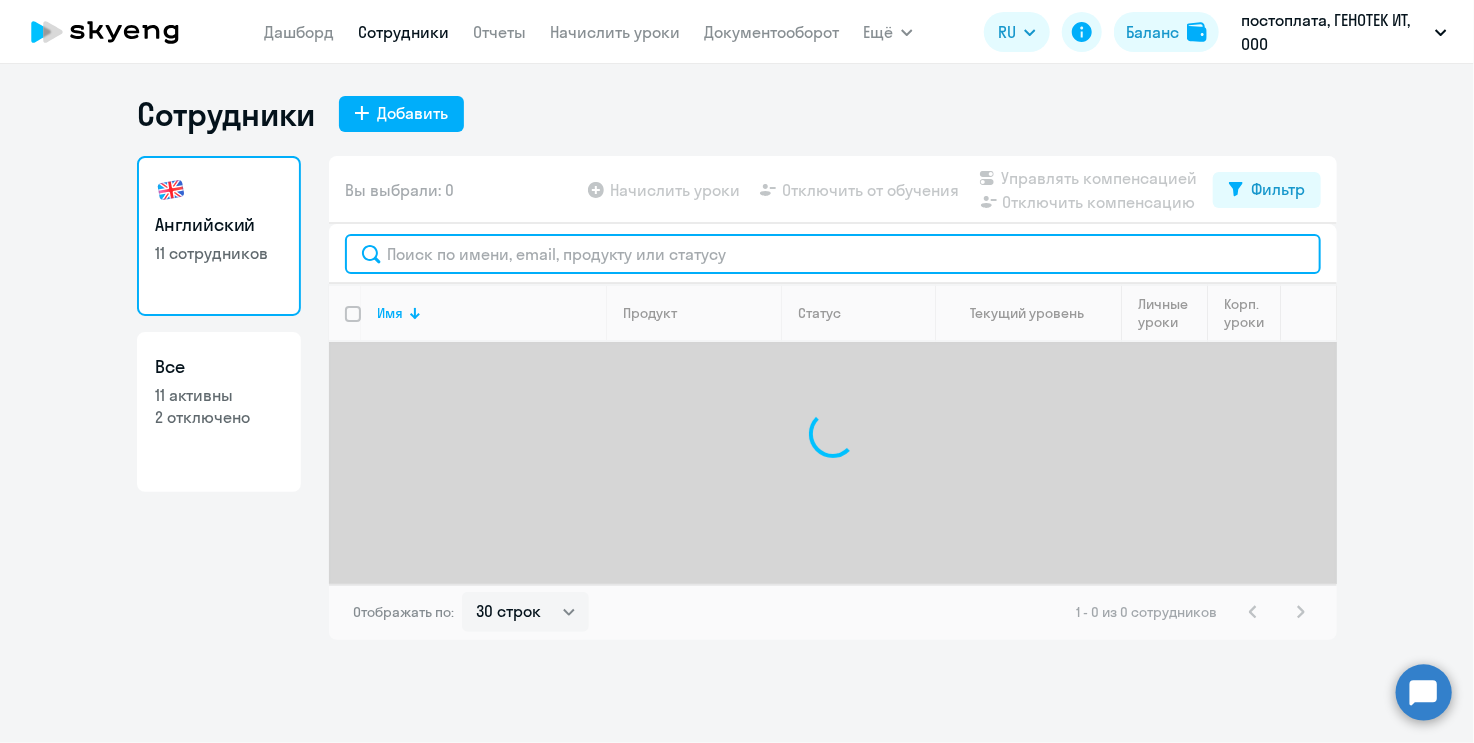 click 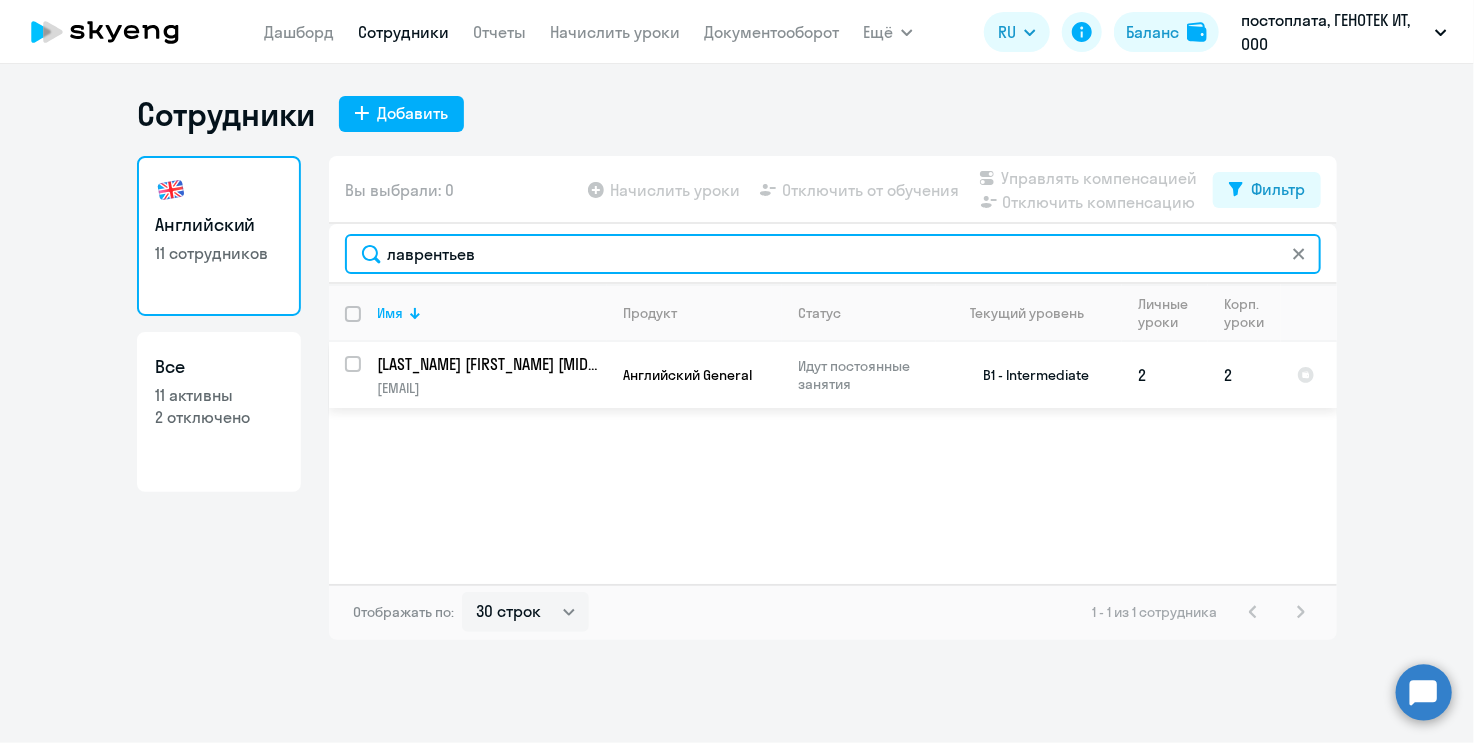 type on "лаврентьев" 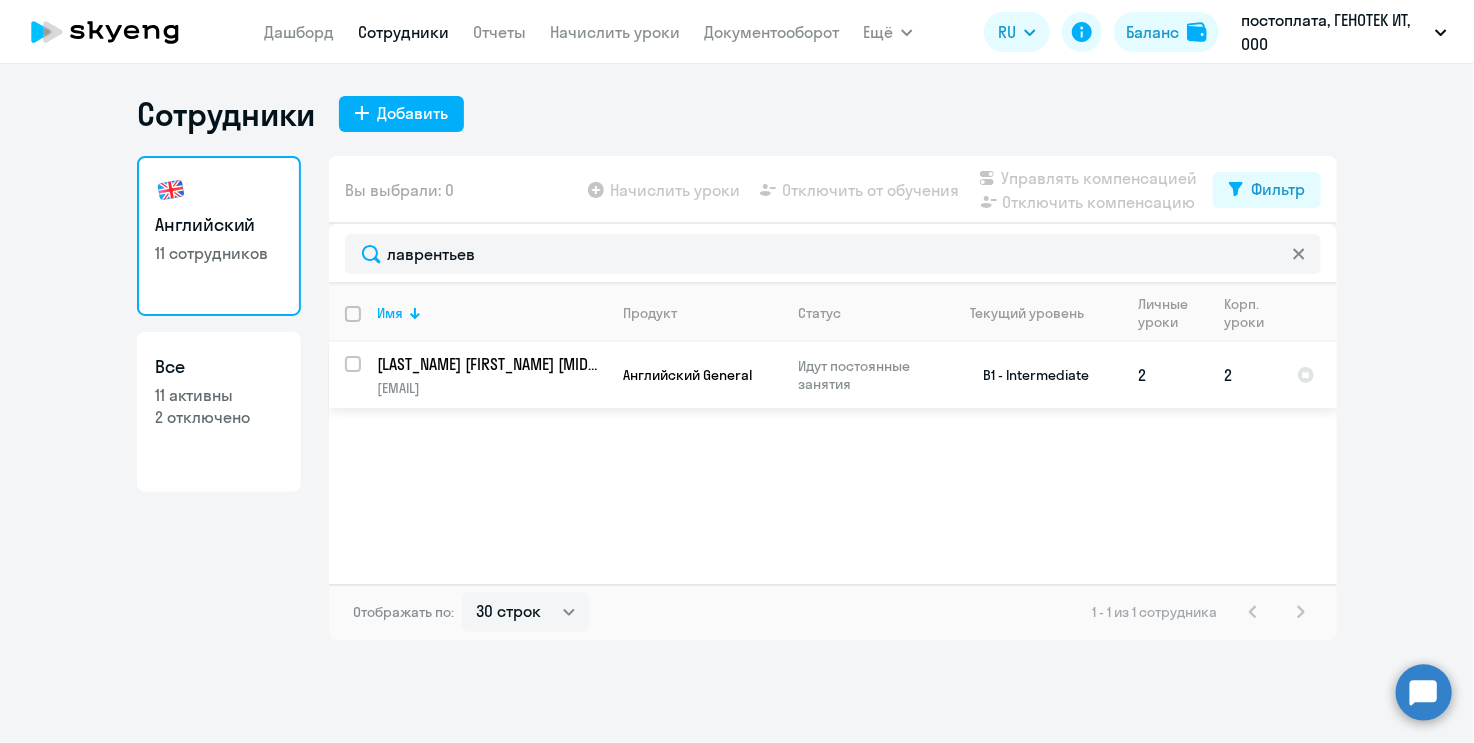 click on "[EMAIL]" 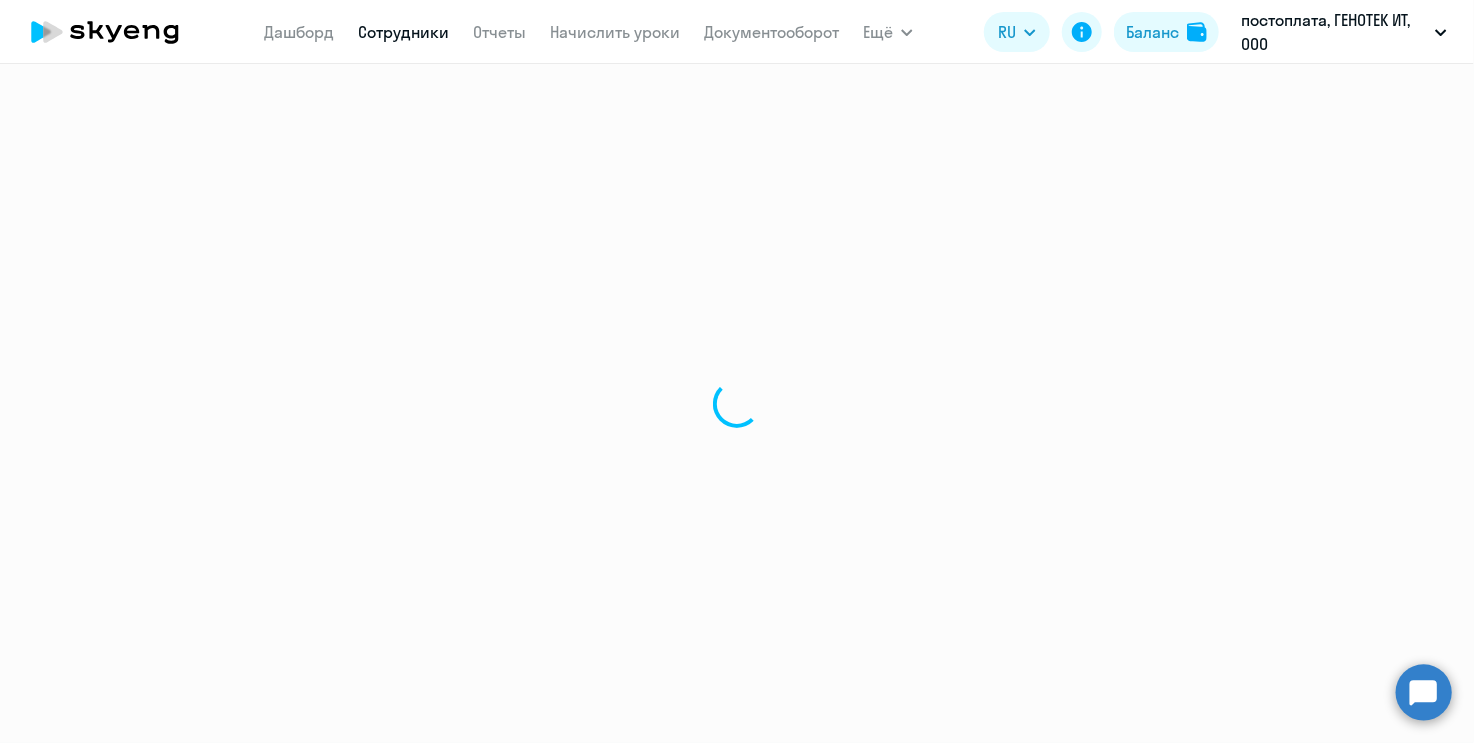 select on "english" 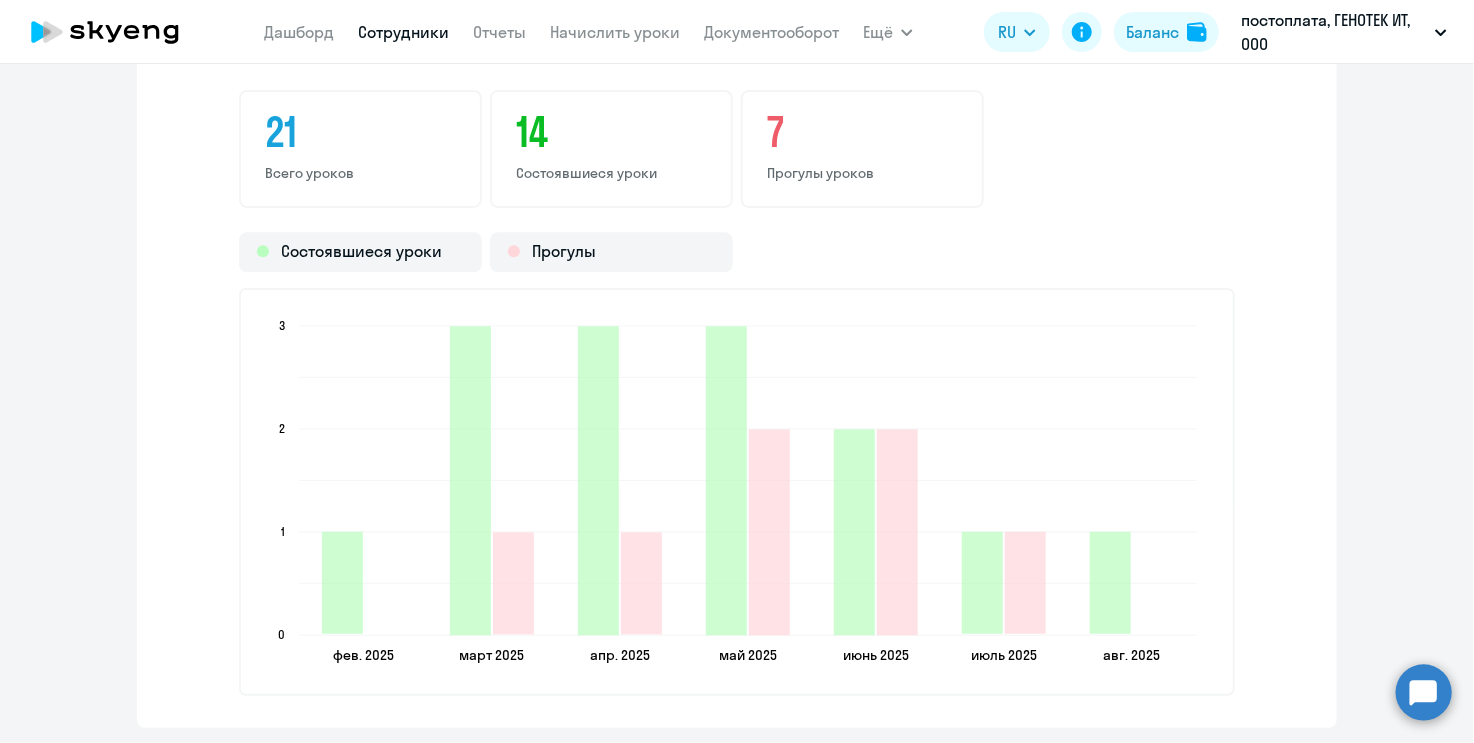 scroll, scrollTop: 2500, scrollLeft: 0, axis: vertical 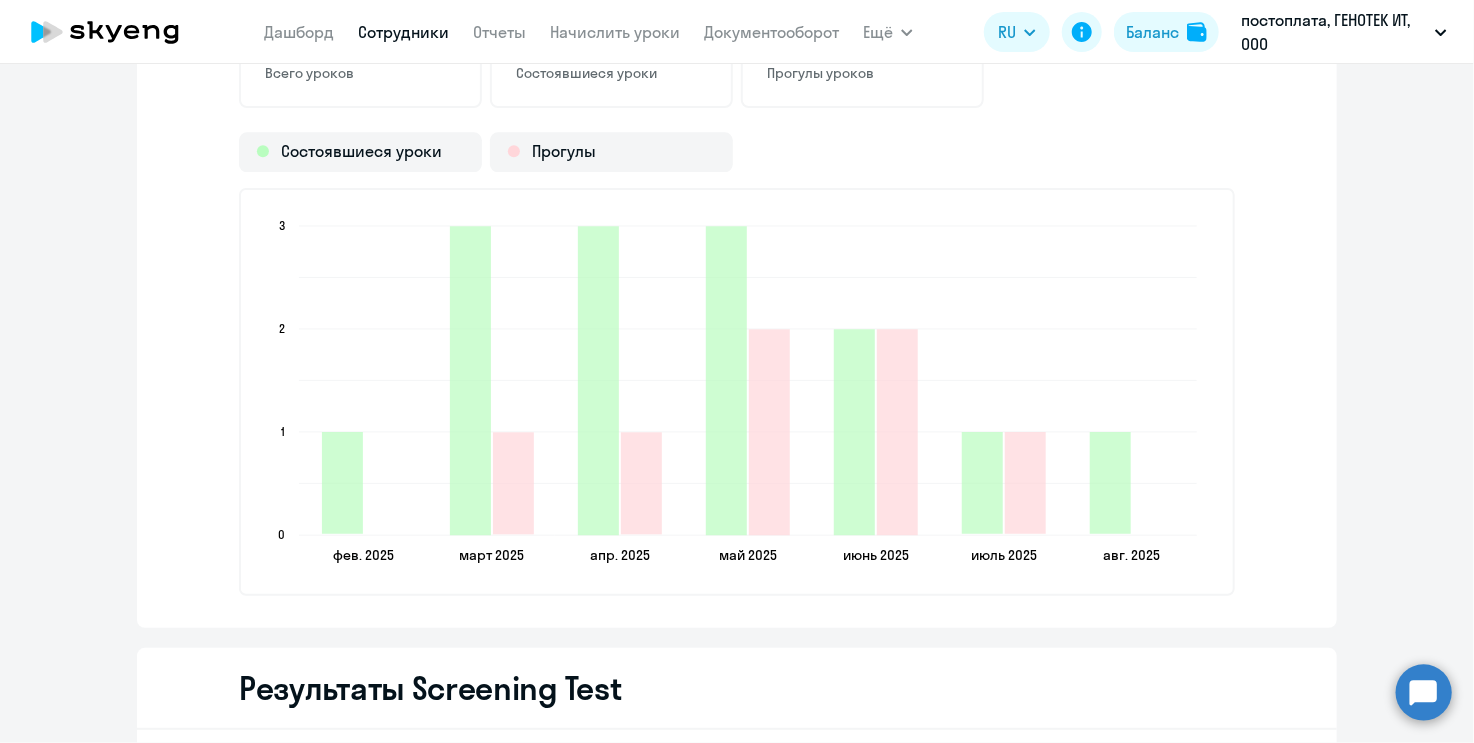 click on "[FIRST_NAME] [LAST_NAME]
[EMAIL]  Английский
Баланс 4 урока Общая информация Мало данных, чтобы оценить прогресс Пройдено – До повышения уровня – Время разговора
– Темп обучения  Ещё не определён  Цели Для себя  Путешествия   Работа  Посмотреть все Название курса  Ещё не выбран  Обучение начато
[DATE]  Статус  Идут постоянные занятия  Преподаватель  [LAST_NAME] [FIRST_NAME]  Условия софинансирования – Лимит уроков  Без ограничений  Остаток от лимита  Без ограничений  Дата обновления лимита – Навыки  Весь период
–  [DATE] — [DATE]
0" 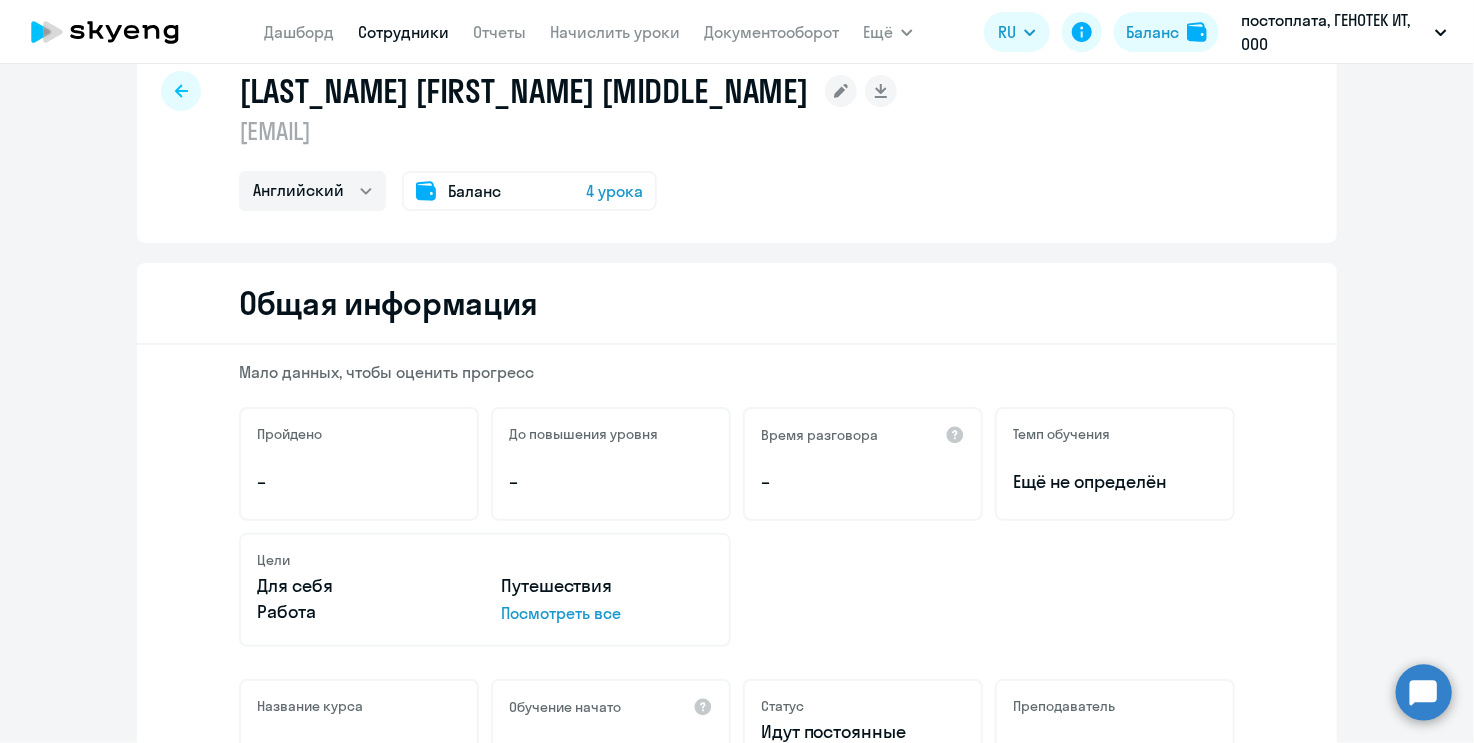 scroll, scrollTop: 0, scrollLeft: 0, axis: both 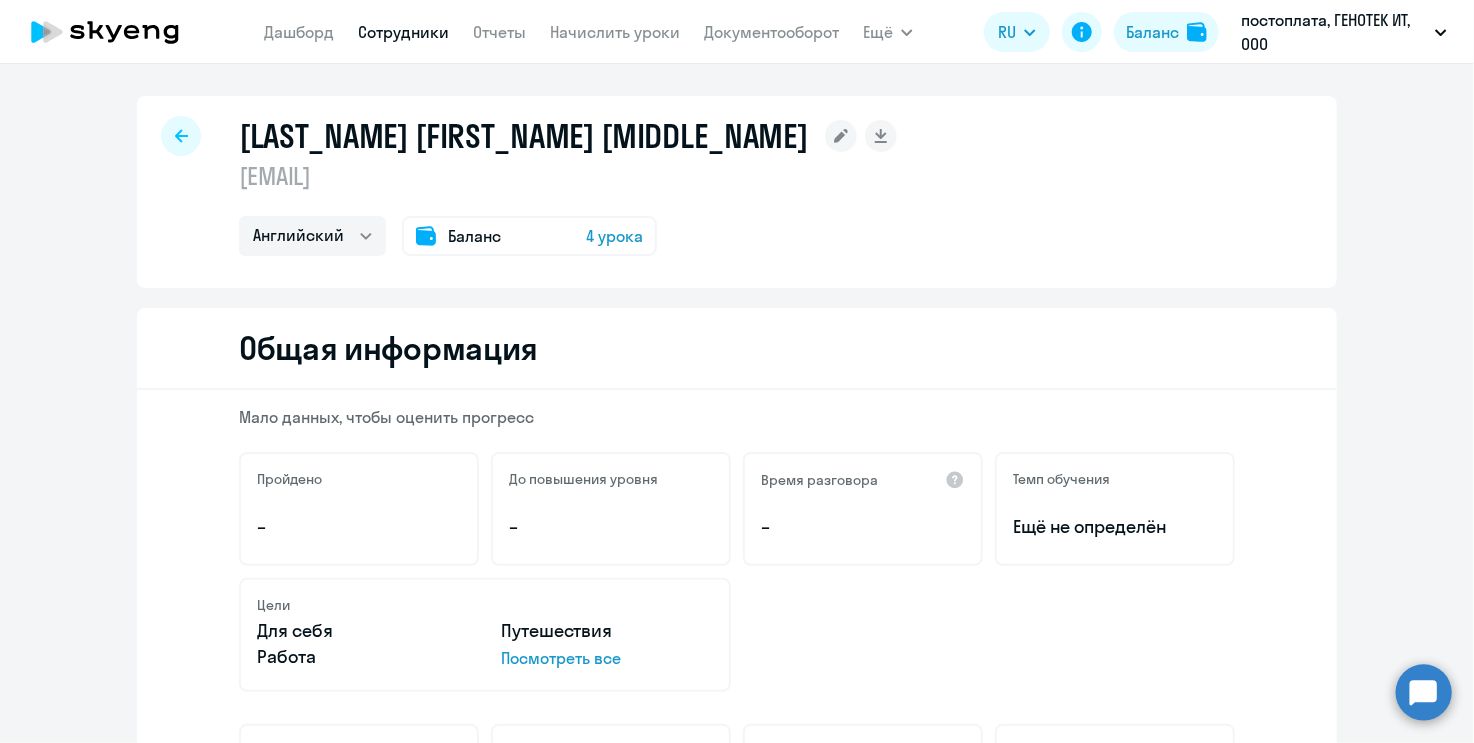 click on "[FIRST_NAME] [LAST_NAME]
[EMAIL]  Английский
Баланс 4 урока Общая информация Мало данных, чтобы оценить прогресс Пройдено – До повышения уровня – Время разговора
– Темп обучения  Ещё не определён  Цели Для себя  Путешествия   Работа  Посмотреть все Название курса  Ещё не выбран  Обучение начато
[DATE]  Статус  Идут постоянные занятия  Преподаватель  [LAST_NAME] [FIRST_NAME]  Условия софинансирования – Лимит уроков  Без ограничений  Остаток от лимита  Без ограничений  Дата обновления лимита – Навыки  Весь период
–  [DATE] — [DATE]
0" 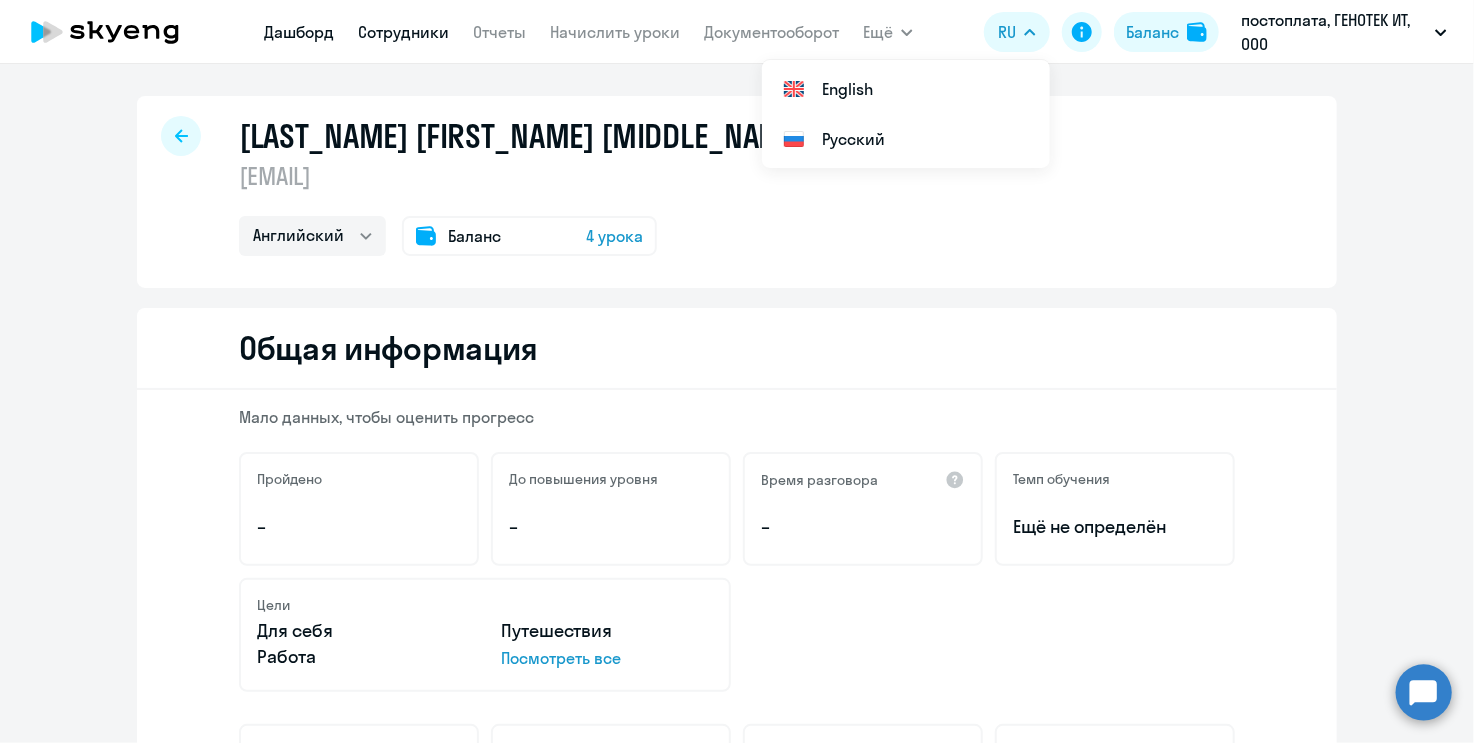 click on "Дашборд" at bounding box center (299, 32) 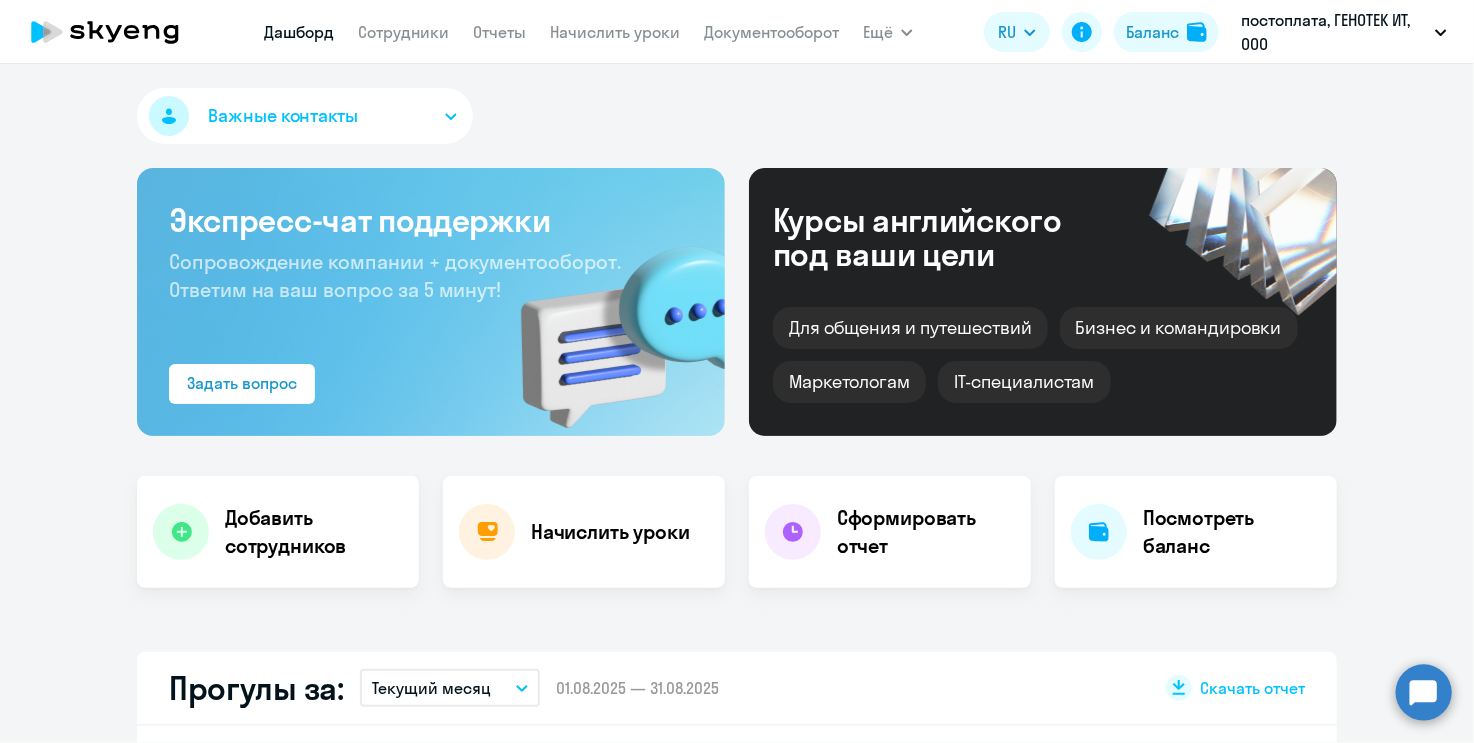 select on "30" 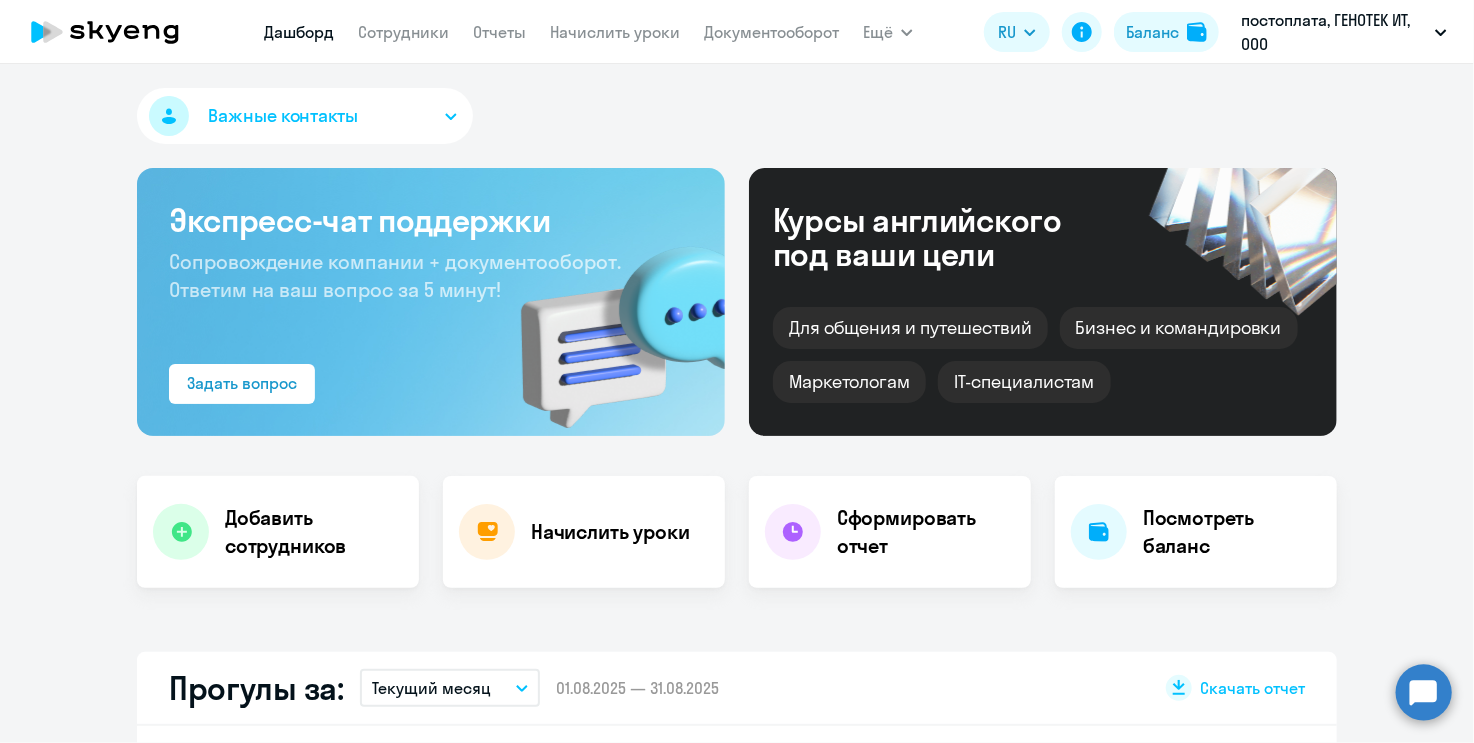 scroll, scrollTop: 500, scrollLeft: 0, axis: vertical 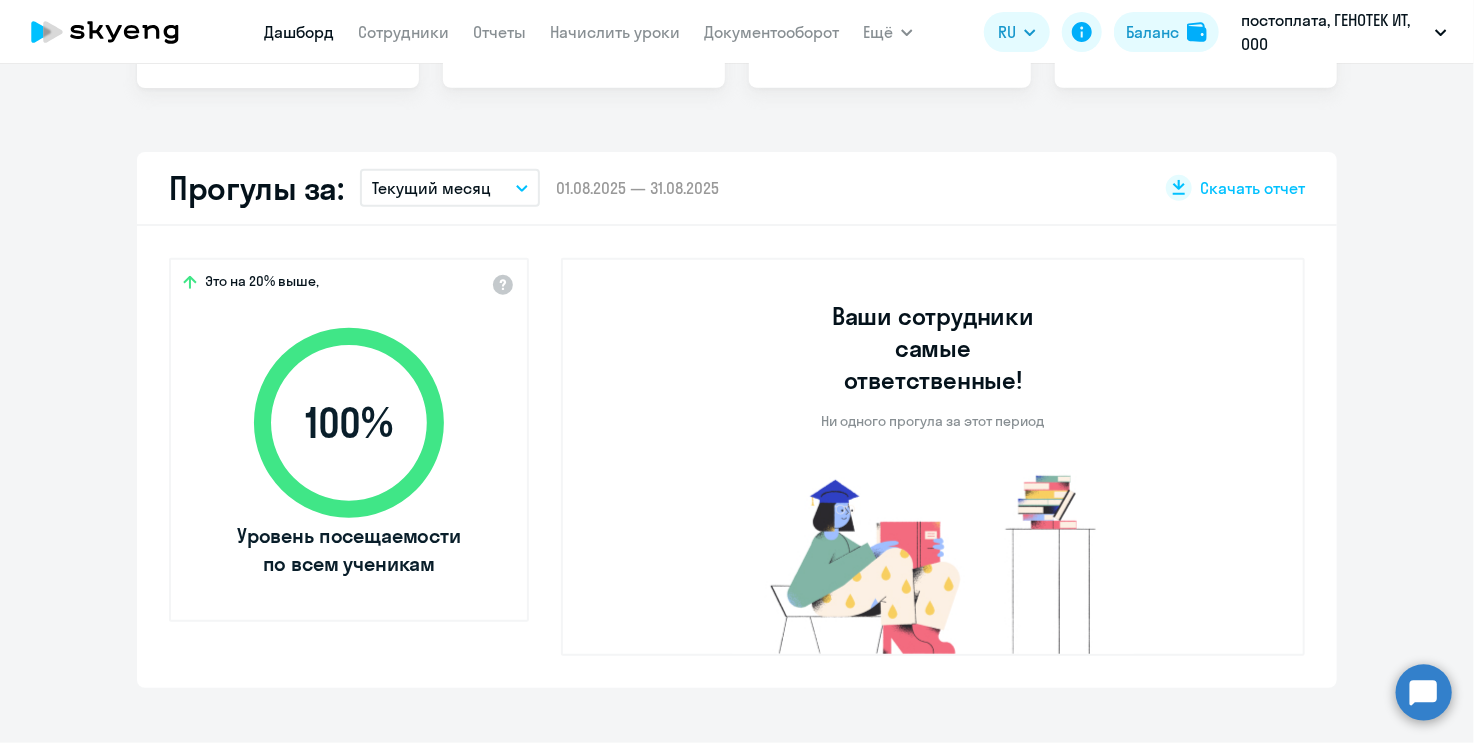click on "Текущий месяц" at bounding box center (450, 188) 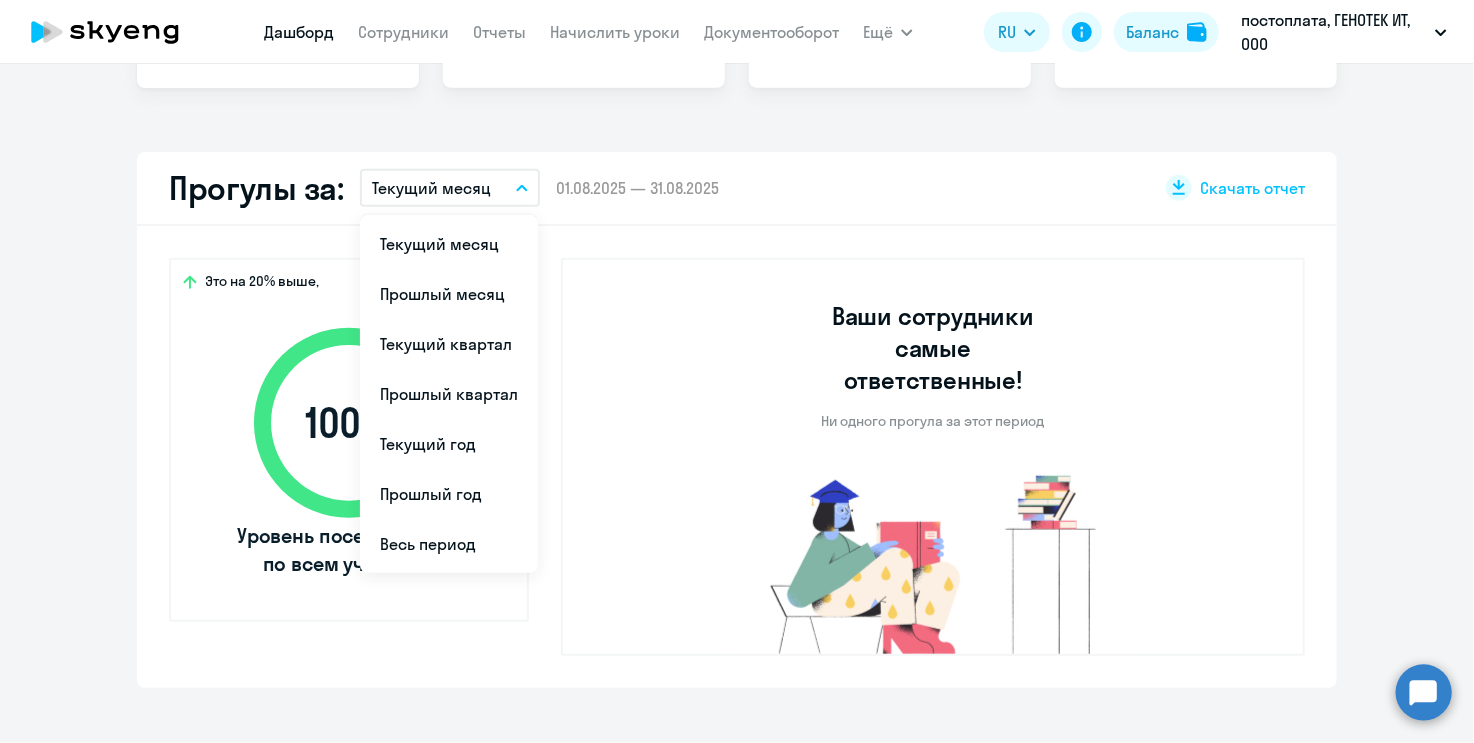 click on "Прошлый месяц" at bounding box center (449, 294) 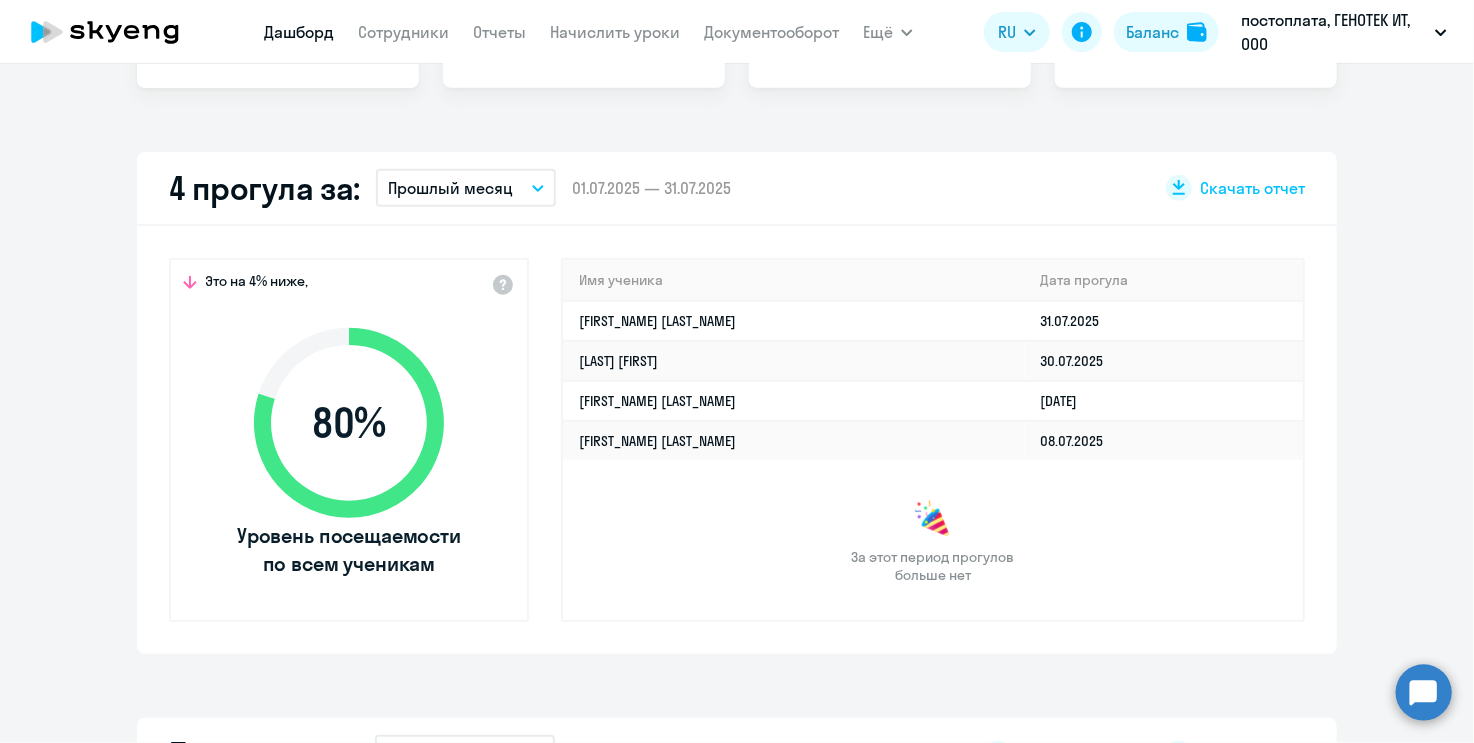 scroll, scrollTop: 600, scrollLeft: 0, axis: vertical 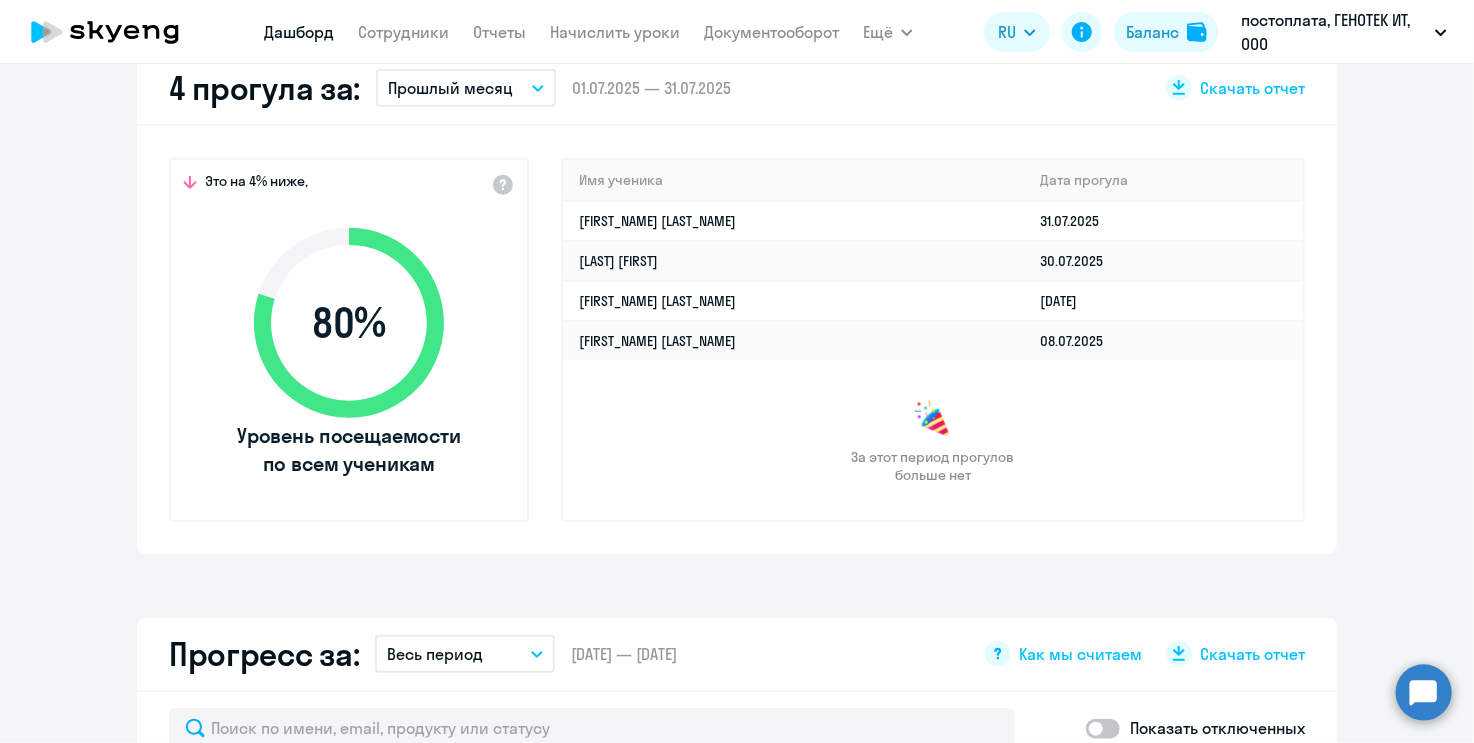 click on "4 прогула за:   Прошлый месяц
Текущий месяц   Прошлый месяц   Текущий квартал   Прошлый квартал   Текущий год   Прошлый год   Весь период  –  [DATE] — [DATE]
Скачать отчет
Это на 4% ниже,
80  %  Уровень посещаемости по всем ученикам  Имя ученика Дата прогула  [FIRST_NAME] [LAST_NAME]   [DATE]   [FIRST_NAME] [LAST_NAME]   [DATE]   [FIRST_NAME] [LAST_NAME]   [DATE]   [FIRST_NAME] [LAST_NAME]  [DATE]  За этот период прогулов больше нет" 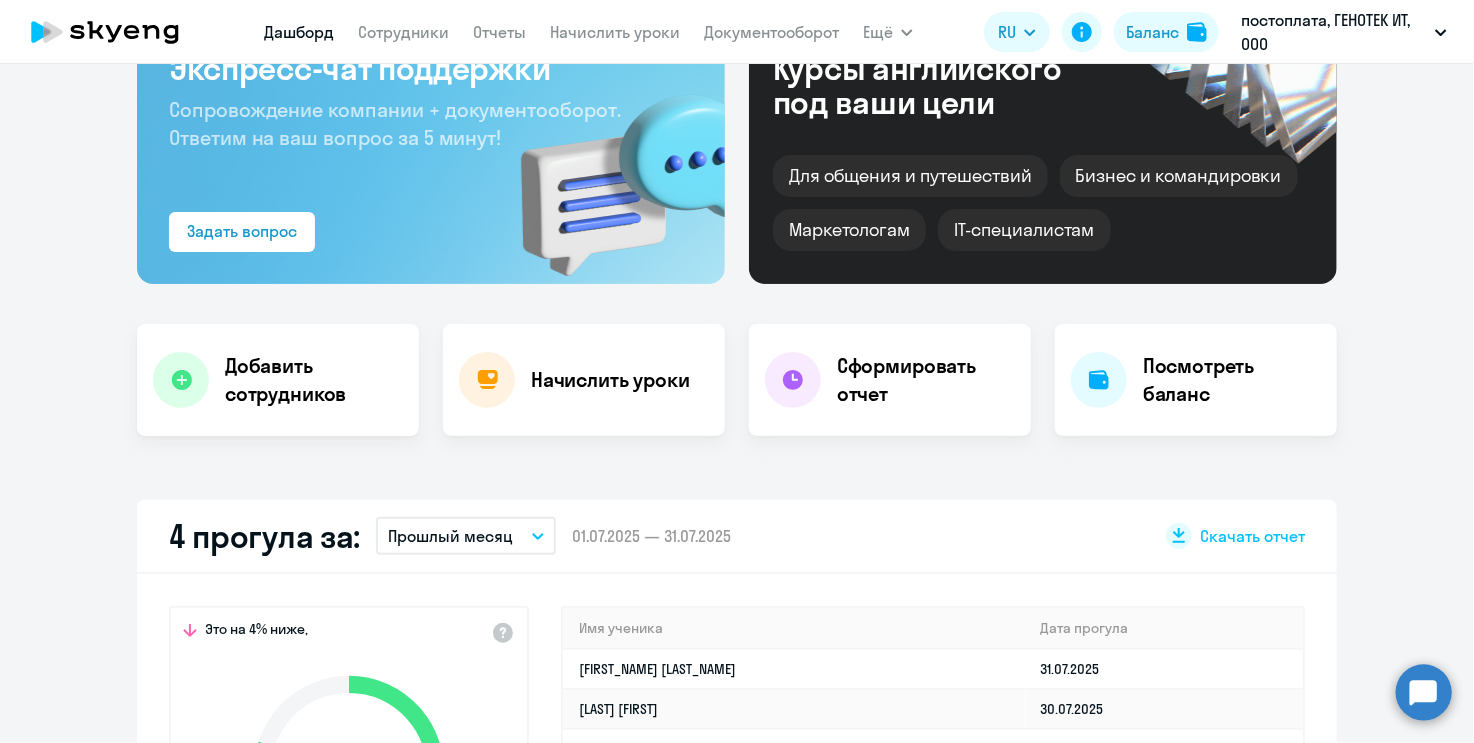scroll, scrollTop: 0, scrollLeft: 0, axis: both 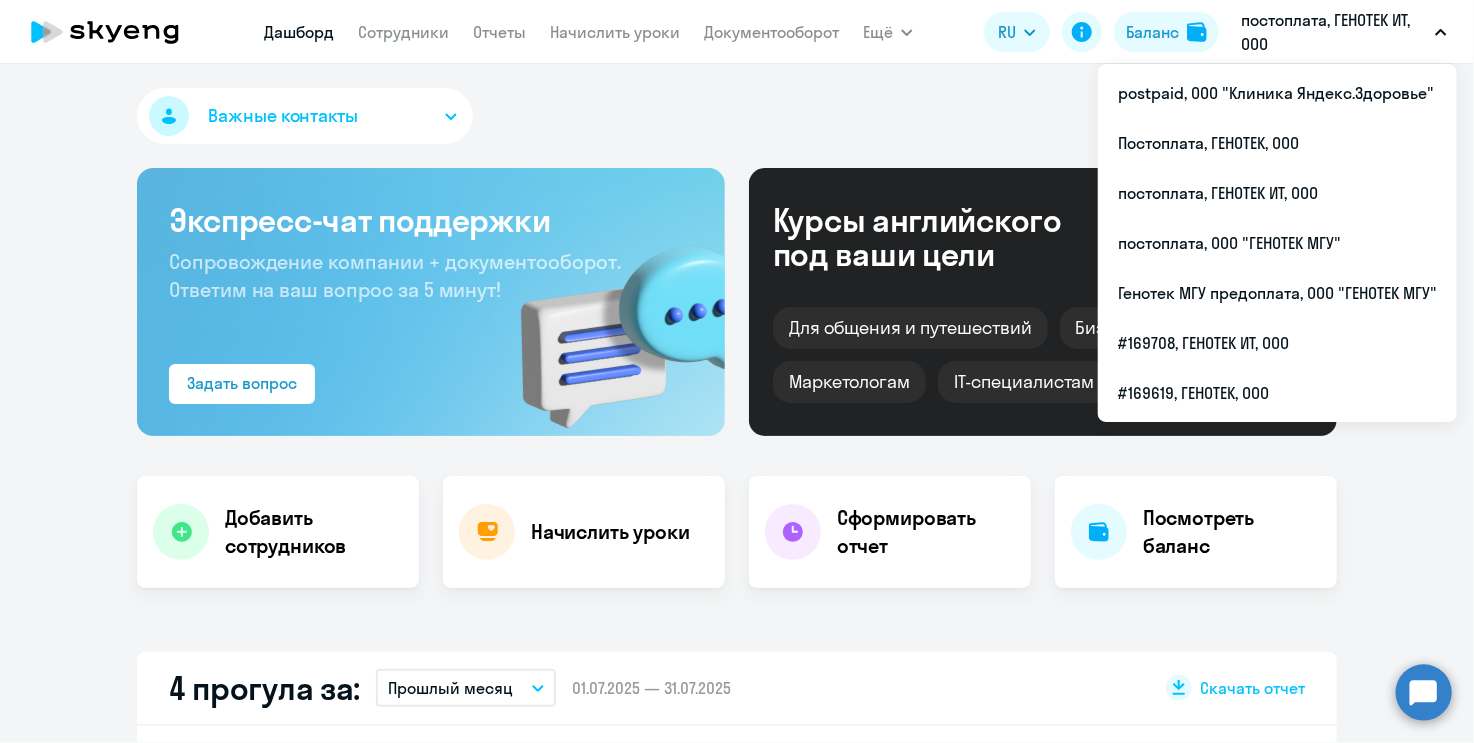 click on "Важные контакты" 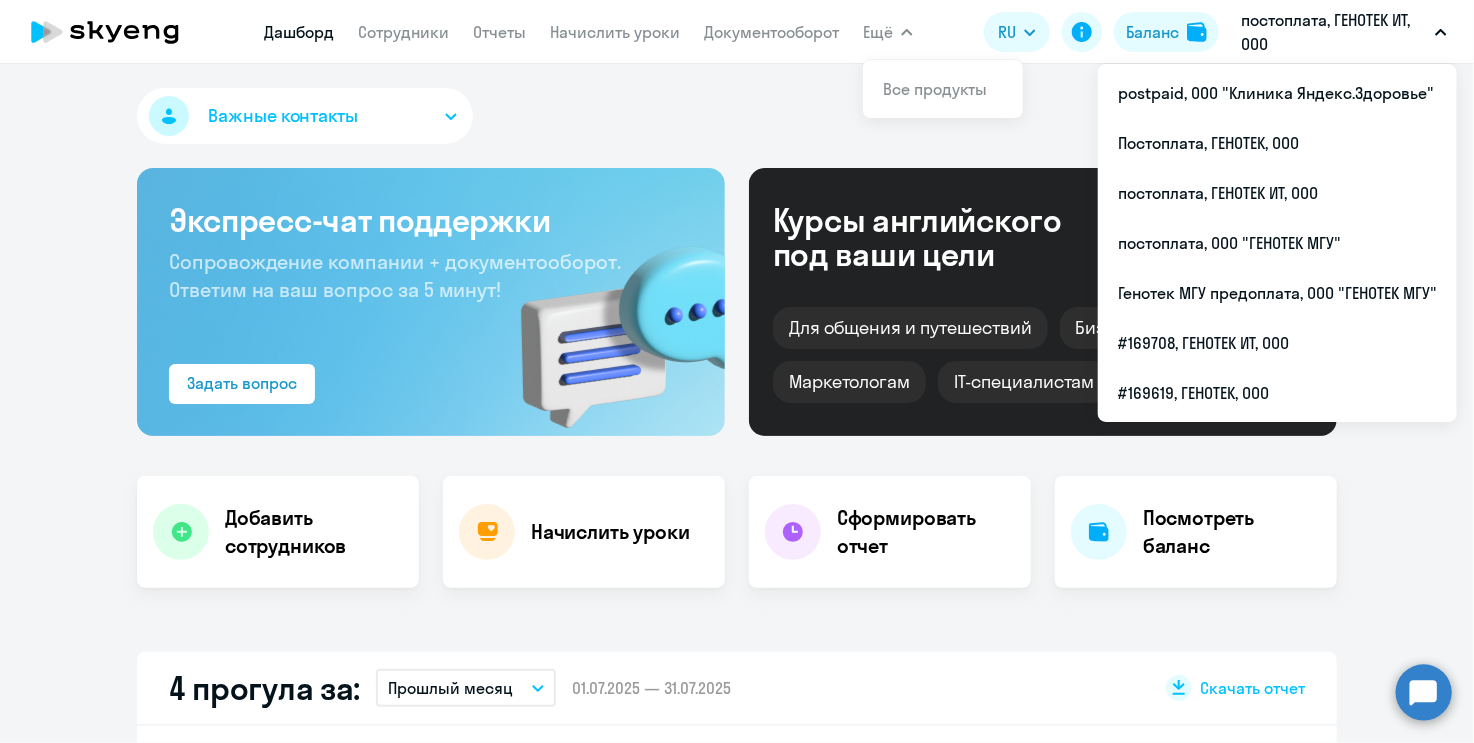 click on "Важные контакты" at bounding box center [305, 116] 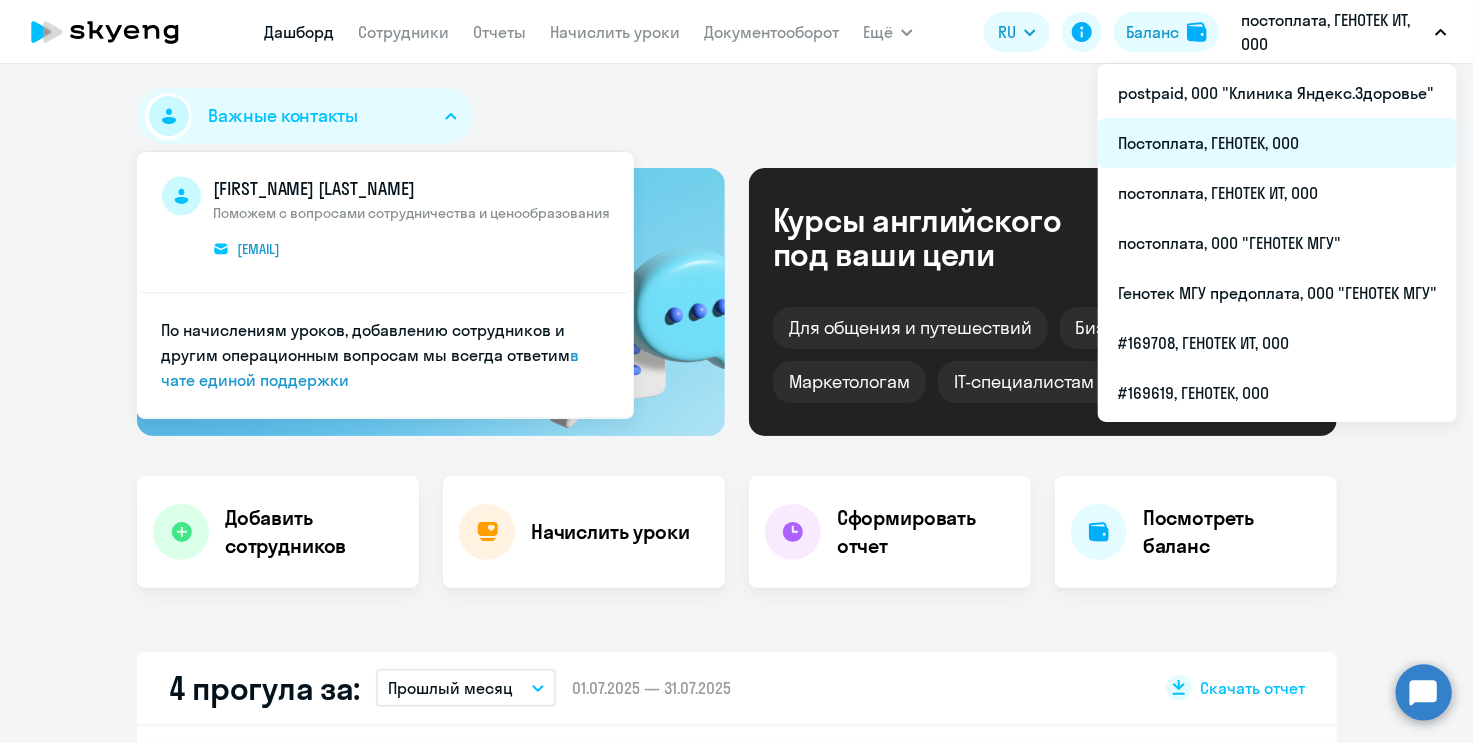 click on "Постоплата, ГЕНОТЕК, ООО" at bounding box center [1277, 143] 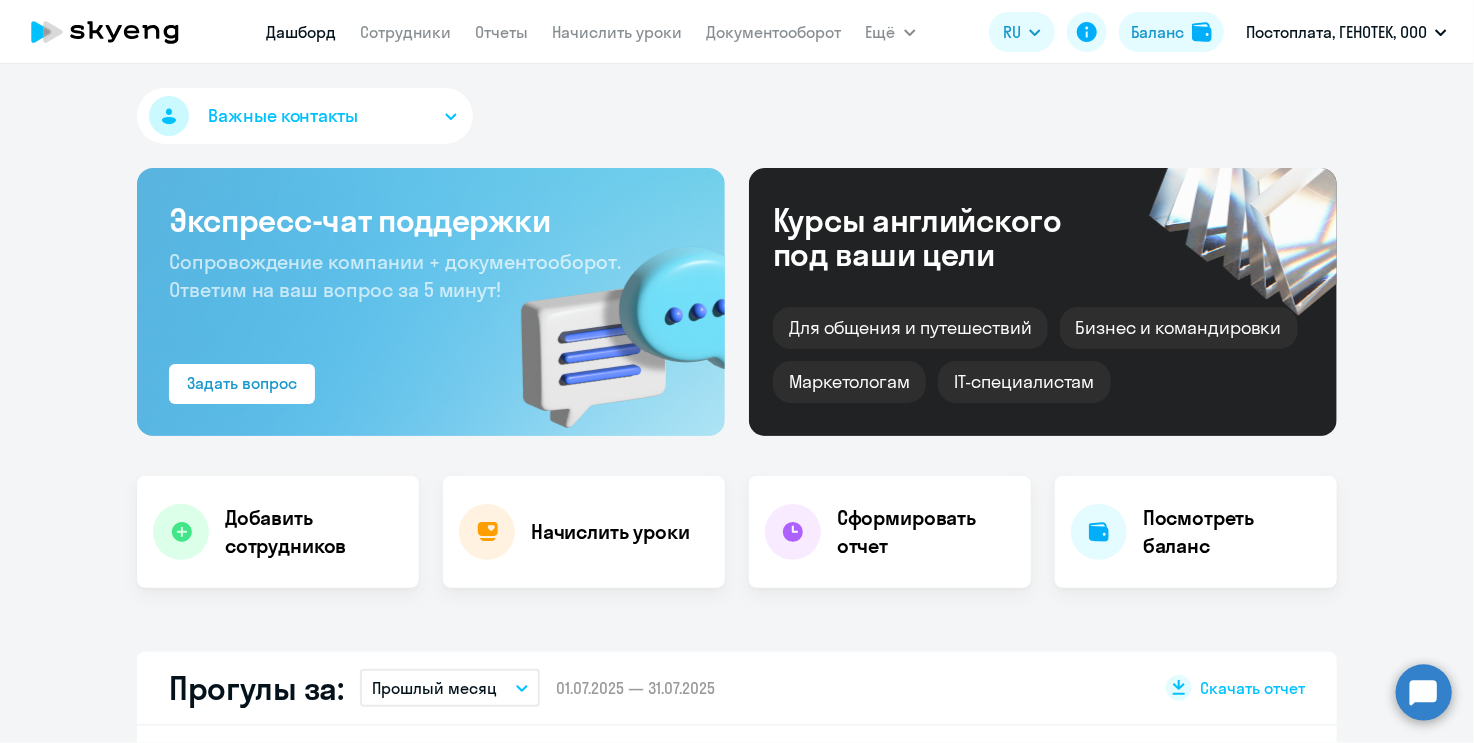 select on "30" 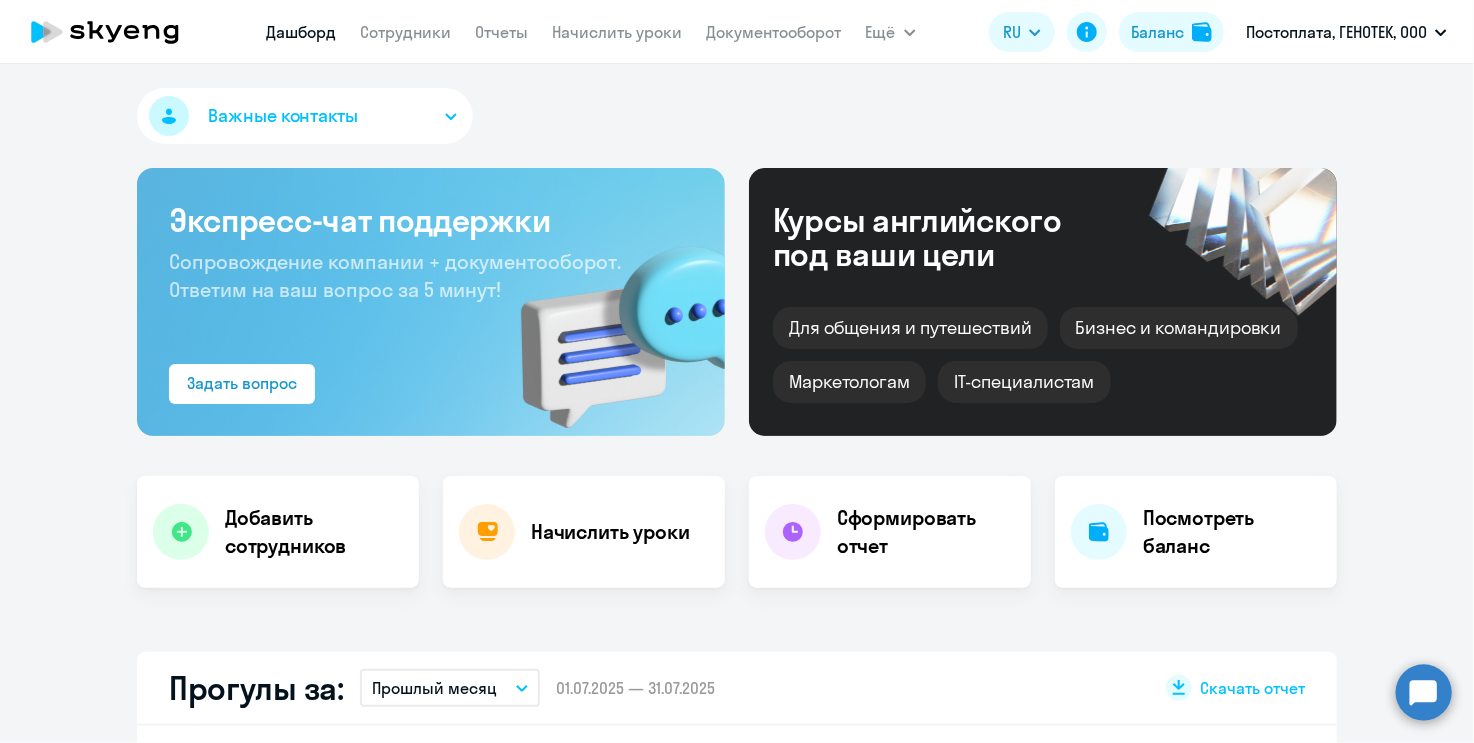 click on "Важные контакты" at bounding box center [305, 116] 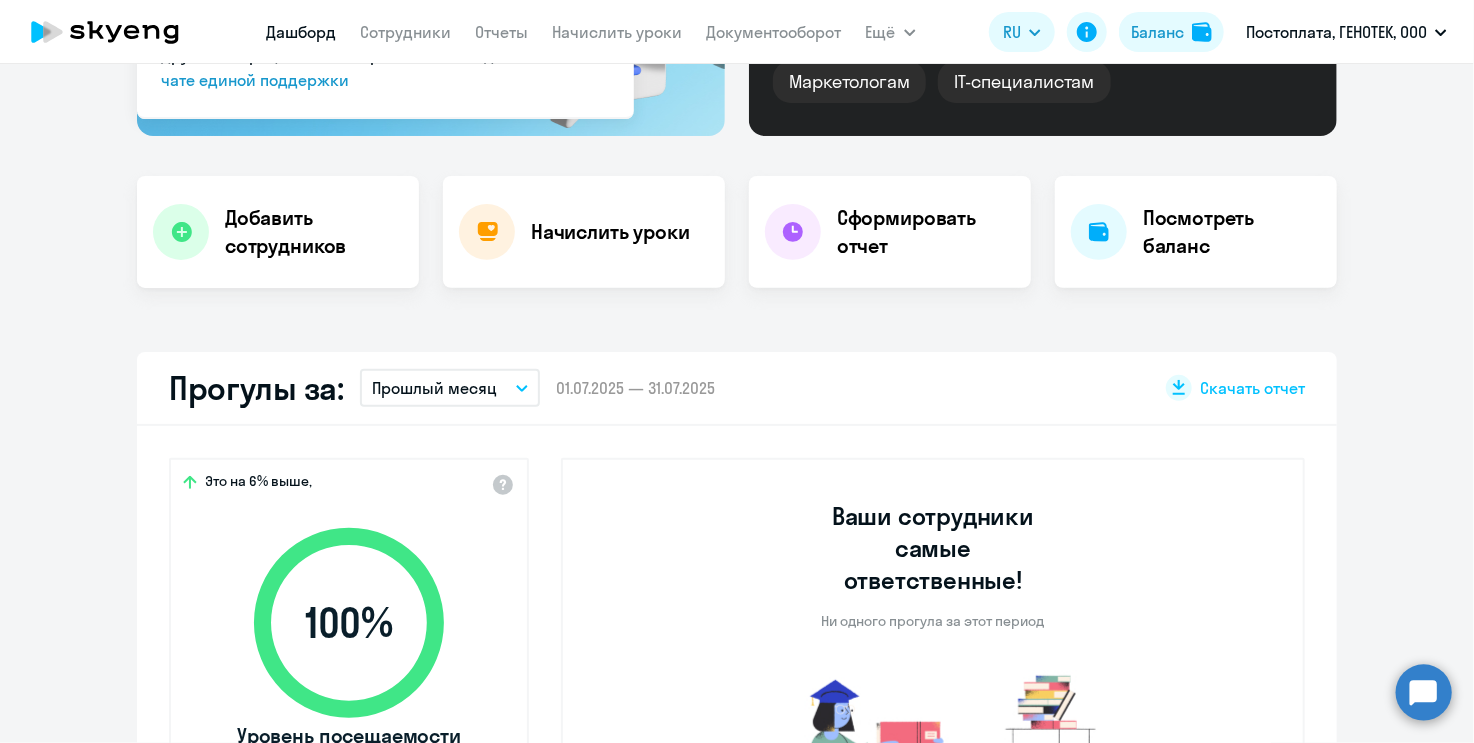 scroll, scrollTop: 0, scrollLeft: 0, axis: both 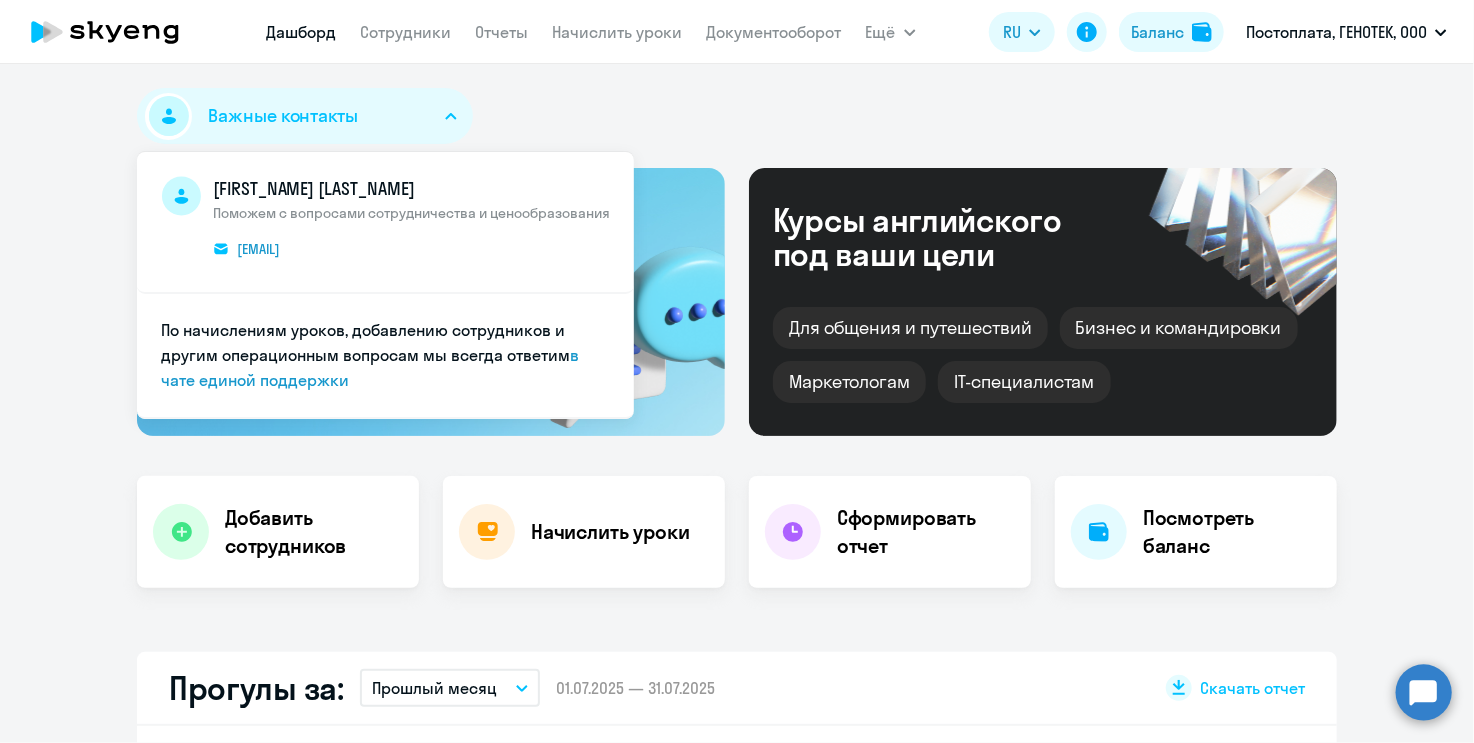 click 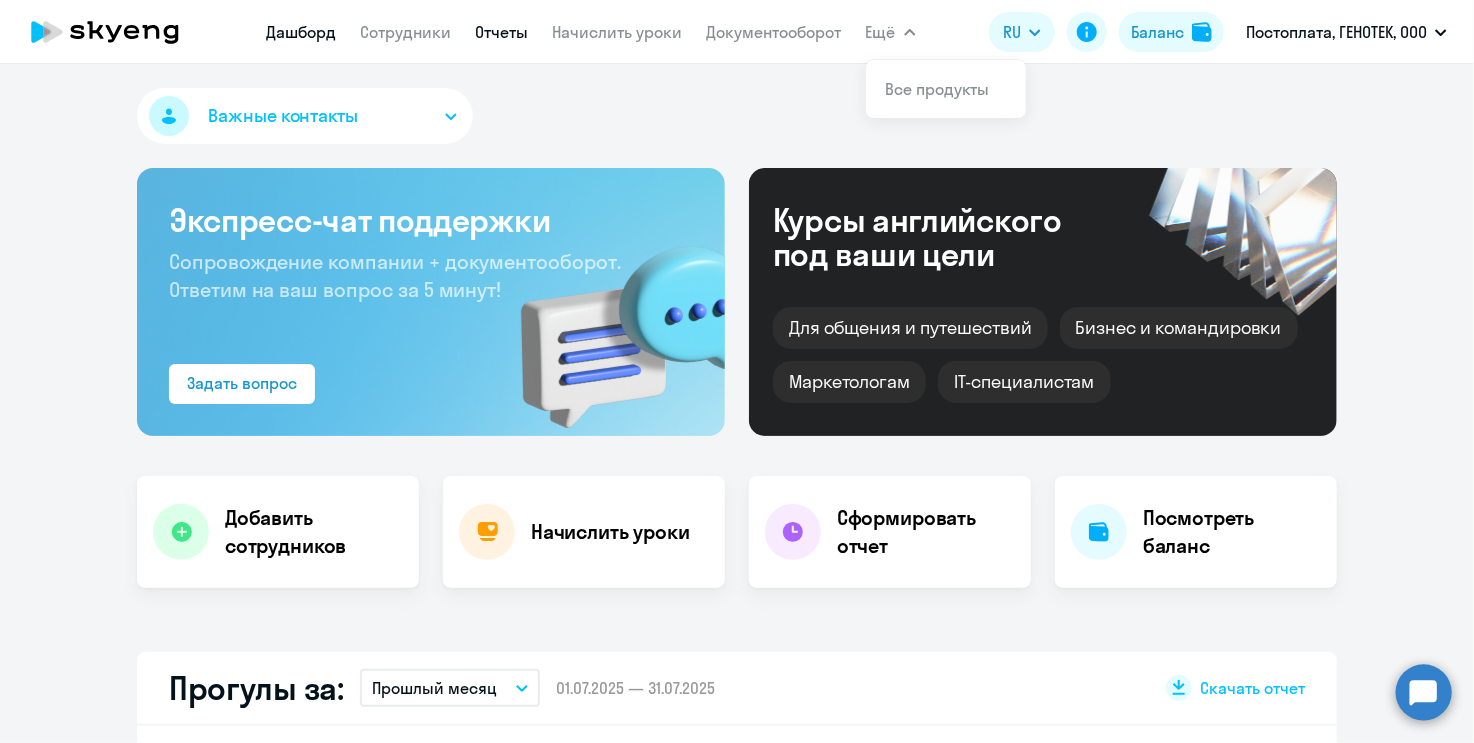 click on "Отчеты" at bounding box center [502, 32] 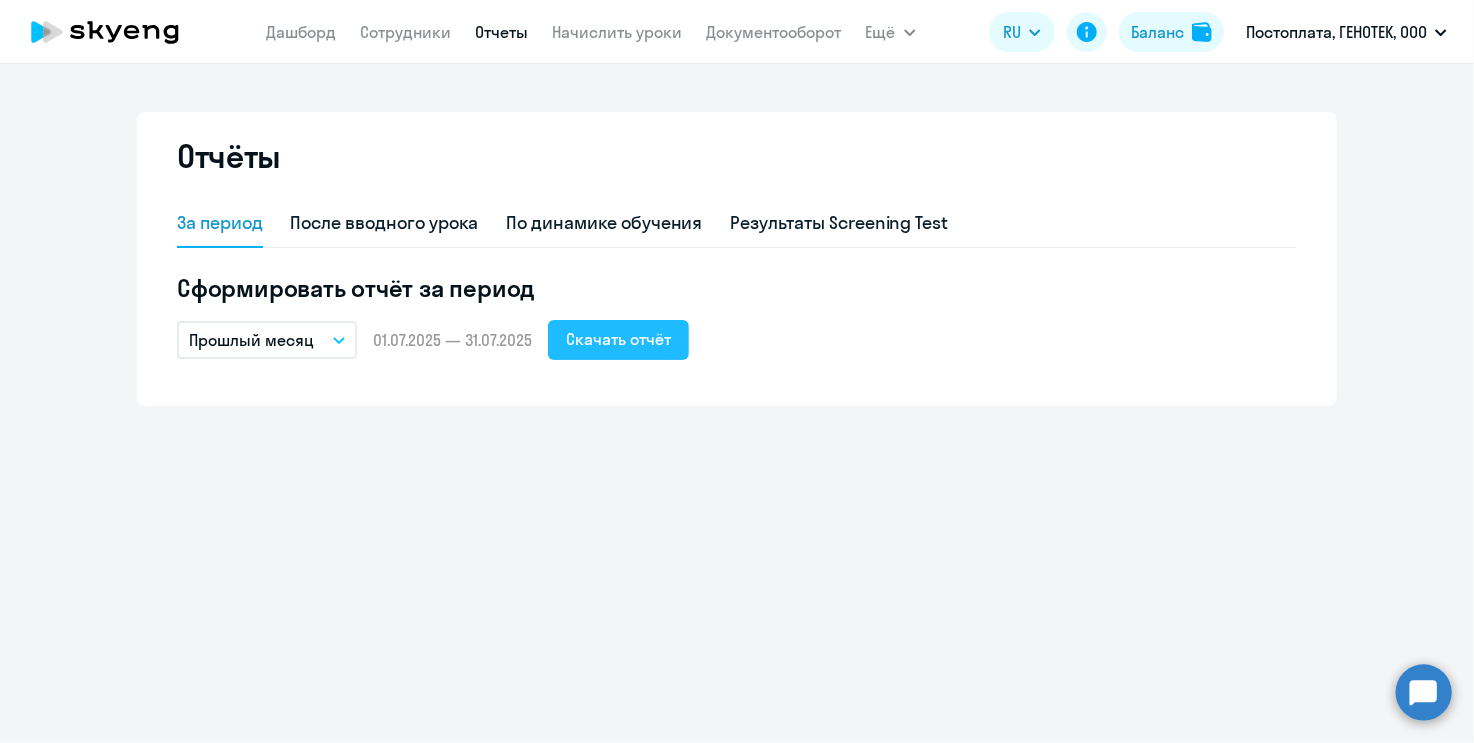 click on "Скачать отчёт" 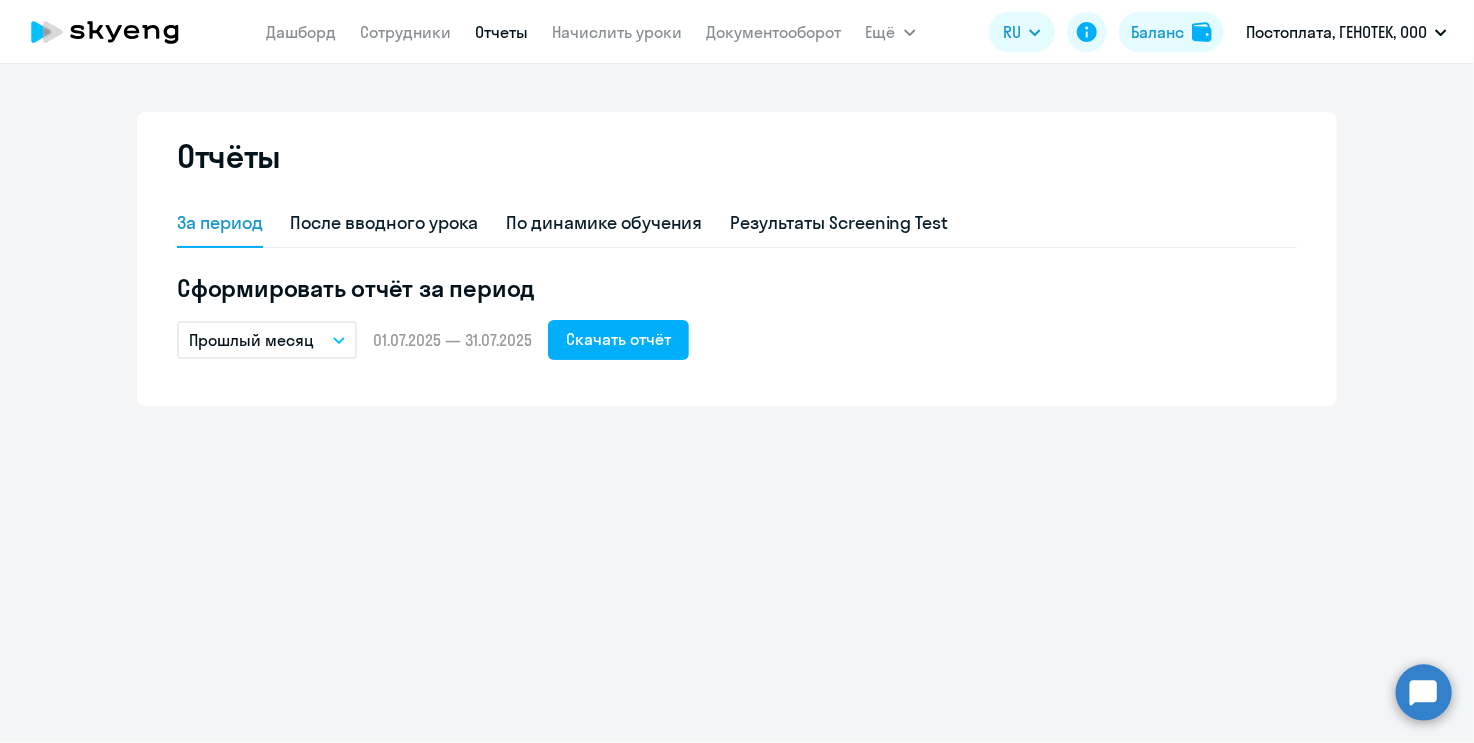 click on "Отчёты За период После вводного урока По динамике обучения Результаты Screening Test Сформировать отчёт за период  Прошлый месяц
–  01.07.2025 — 31.07.2025   Скачать отчёт" at bounding box center [737, 403] 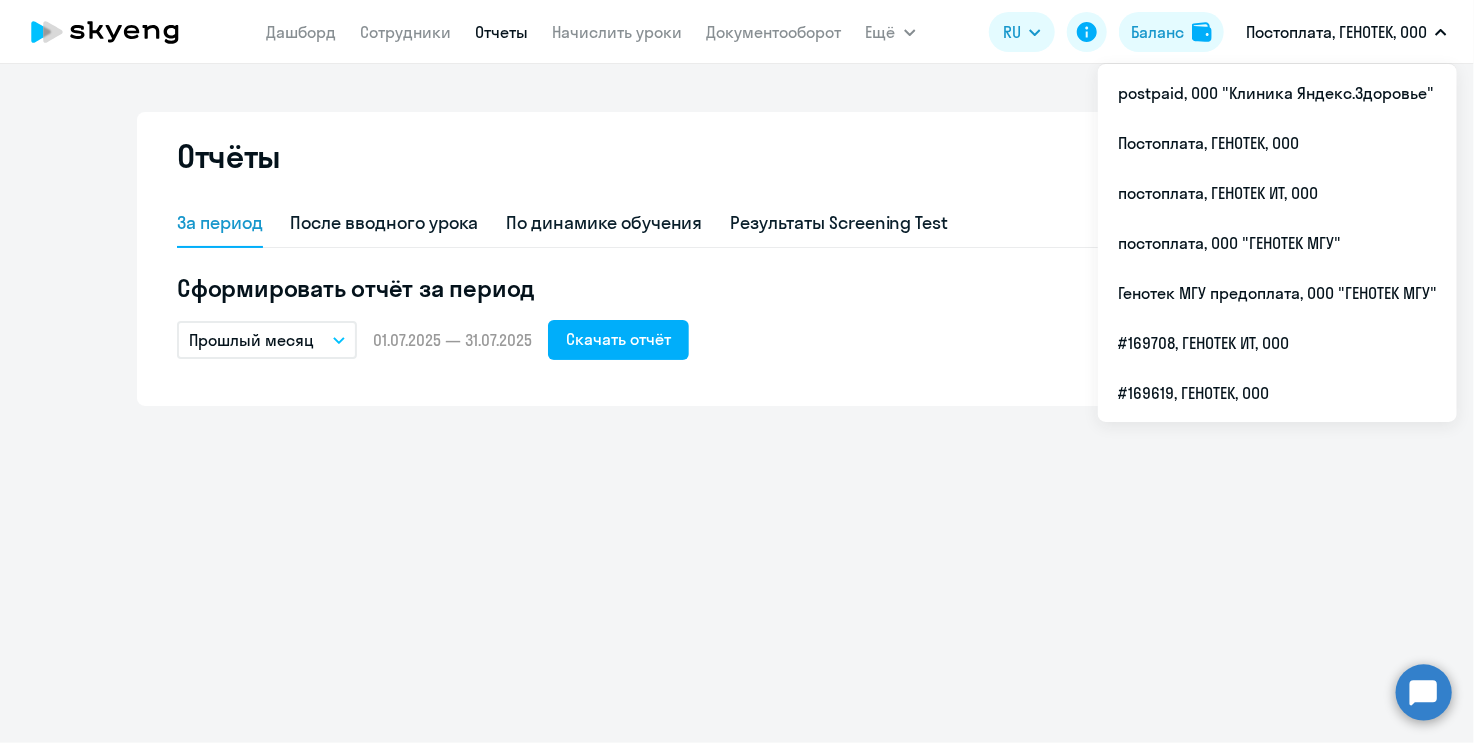 click on "Дашборд
Сотрудники
Отчеты
Начислить уроки
Документооборот
Ещё
Все продукты
Дашборд Сотрудники Отчеты Начислить уроки Документооборот Все продукты  RU
English Русский
Баланс   Постоплата, ГЕНОТЕК, ООО
postpaid, ООО "Клиника Яндекс.Здоровье"   Постоплата, ГЕНОТЕК, ООО   постоплата, ГЕНОТЕК ИТ, ООО   постоплата, ООО "ГЕНОТЕК МГУ"   Генотек МГУ предоплата, ООО "ГЕНОТЕК МГУ"   #169708, ГЕНОТЕК ИТ, ООО   #169619, ГЕНОТЕК, ООО" at bounding box center (737, 32) 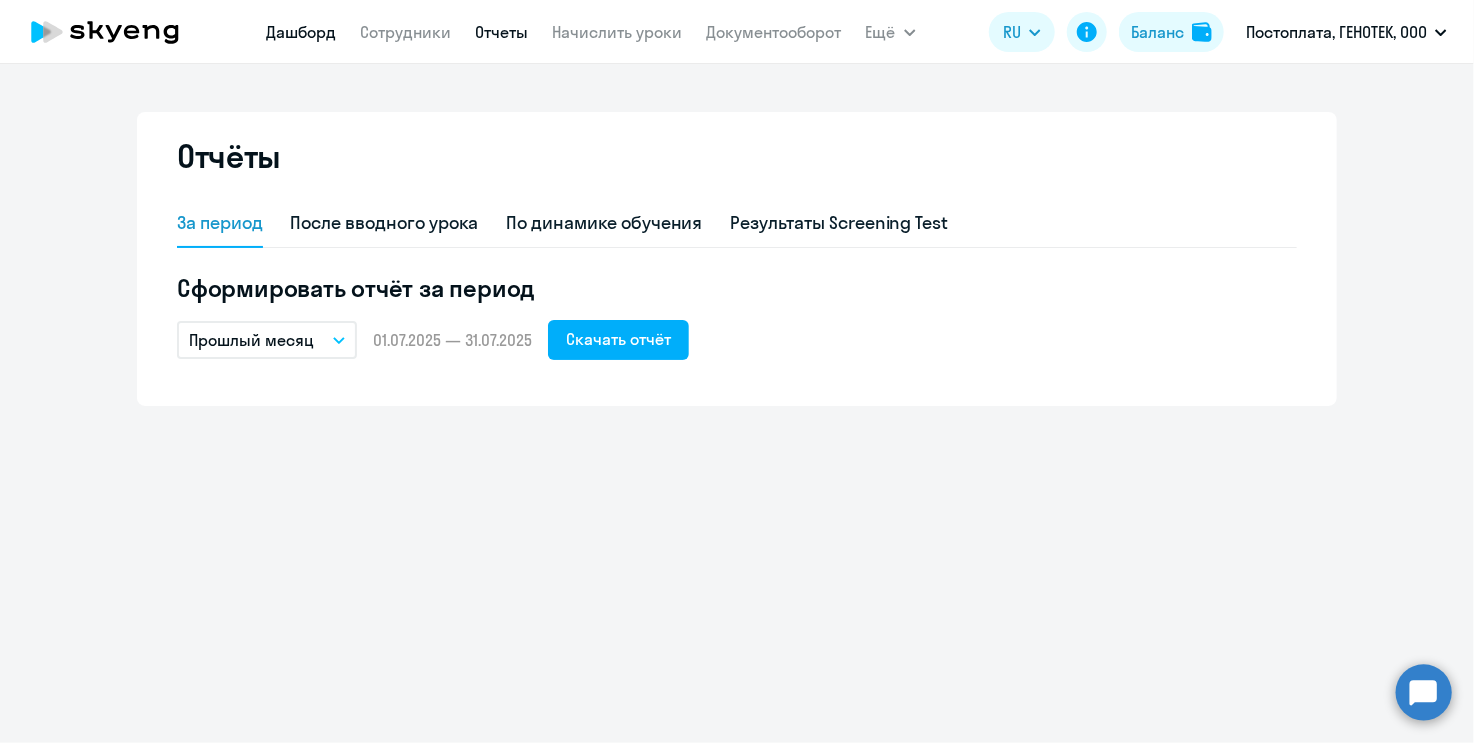 click on "Дашборд" at bounding box center [302, 32] 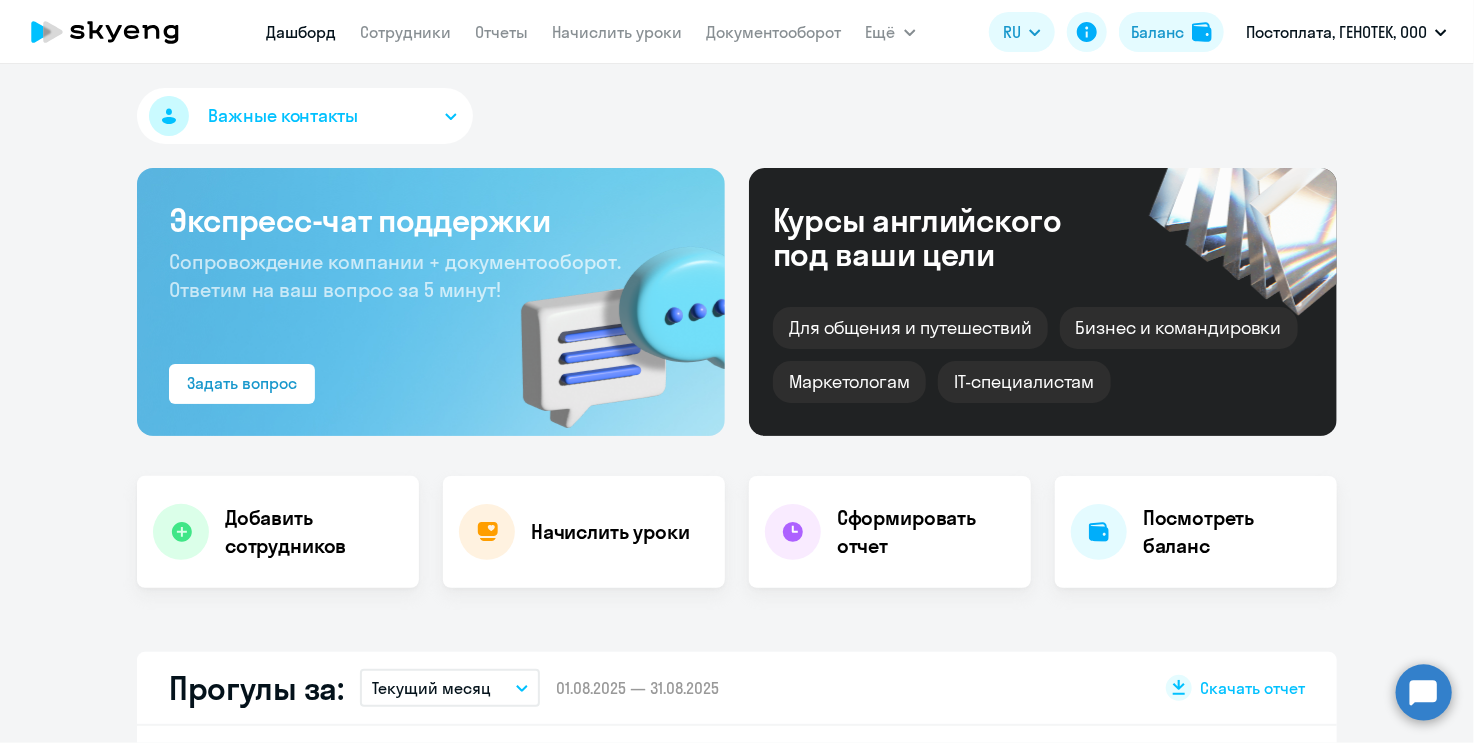 click on "Важные контакты" at bounding box center [305, 116] 